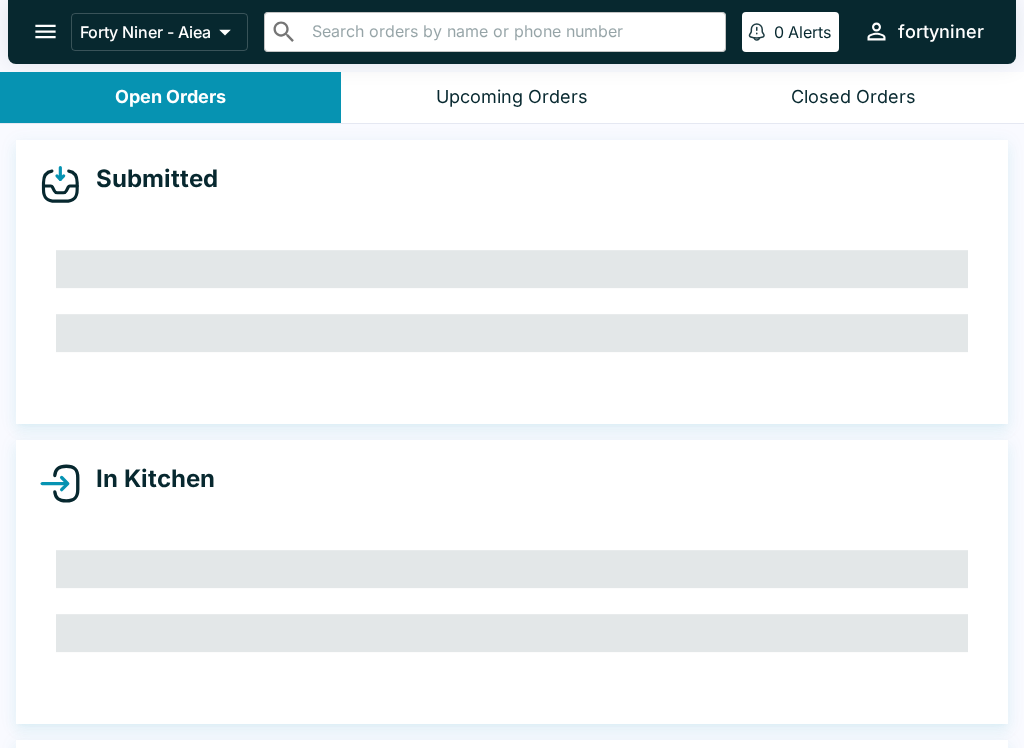 scroll, scrollTop: 0, scrollLeft: 0, axis: both 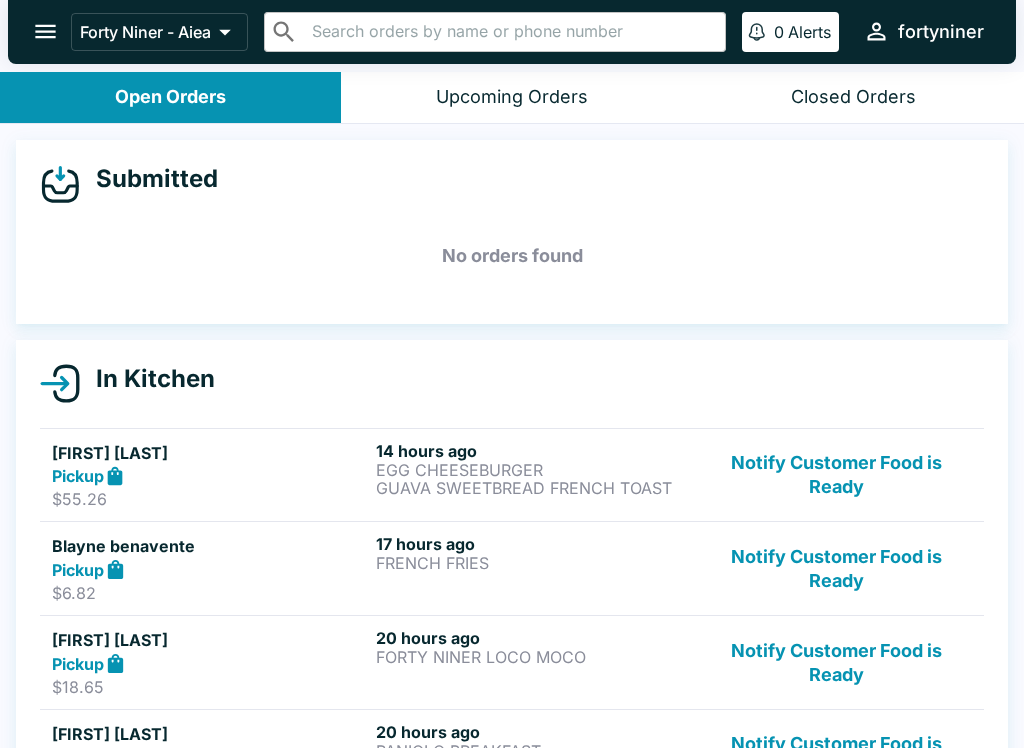 click on "Notify Customer Food is Ready" at bounding box center (836, 475) 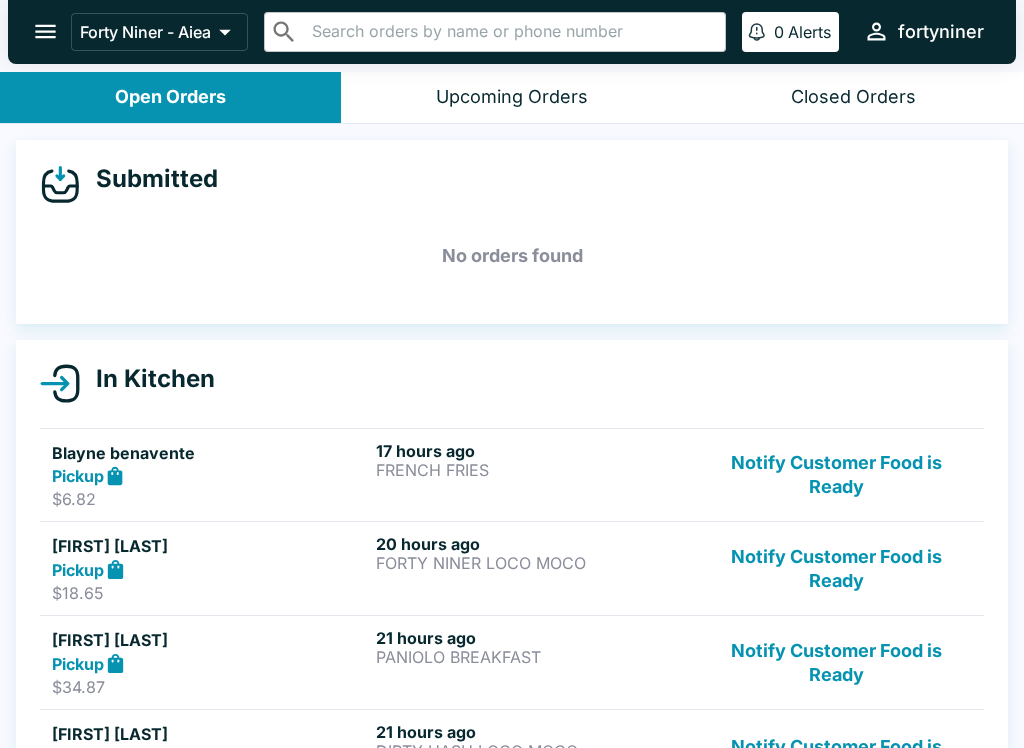 click on "Notify Customer Food is Ready" at bounding box center [836, 475] 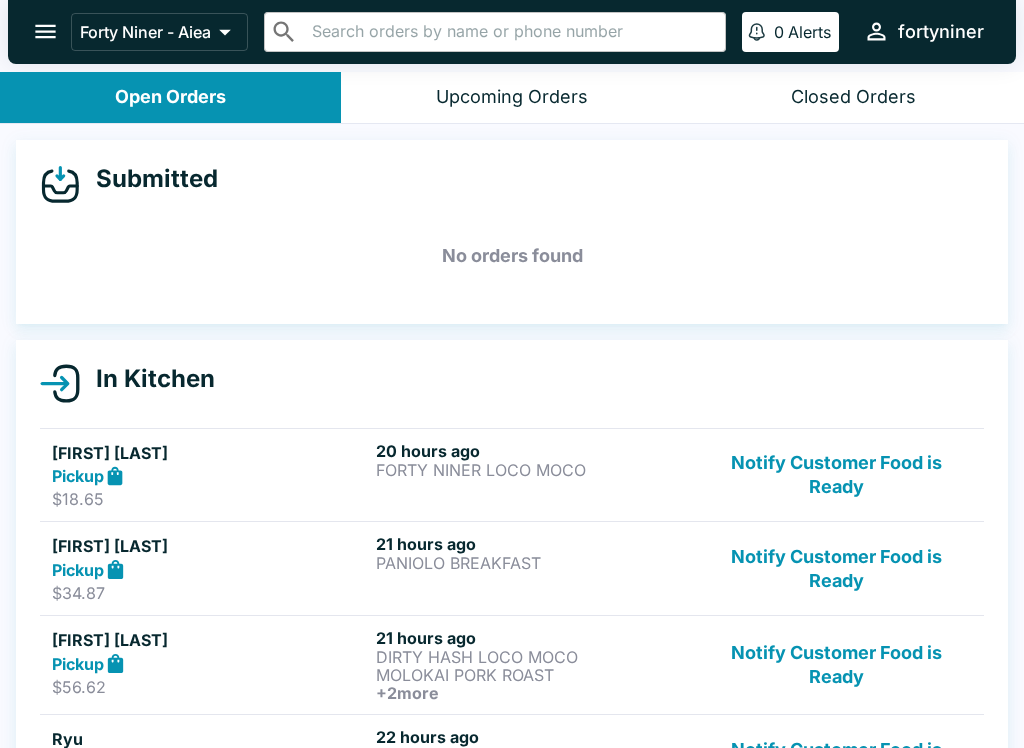 click on "Notify Customer Food is Ready" at bounding box center [836, 475] 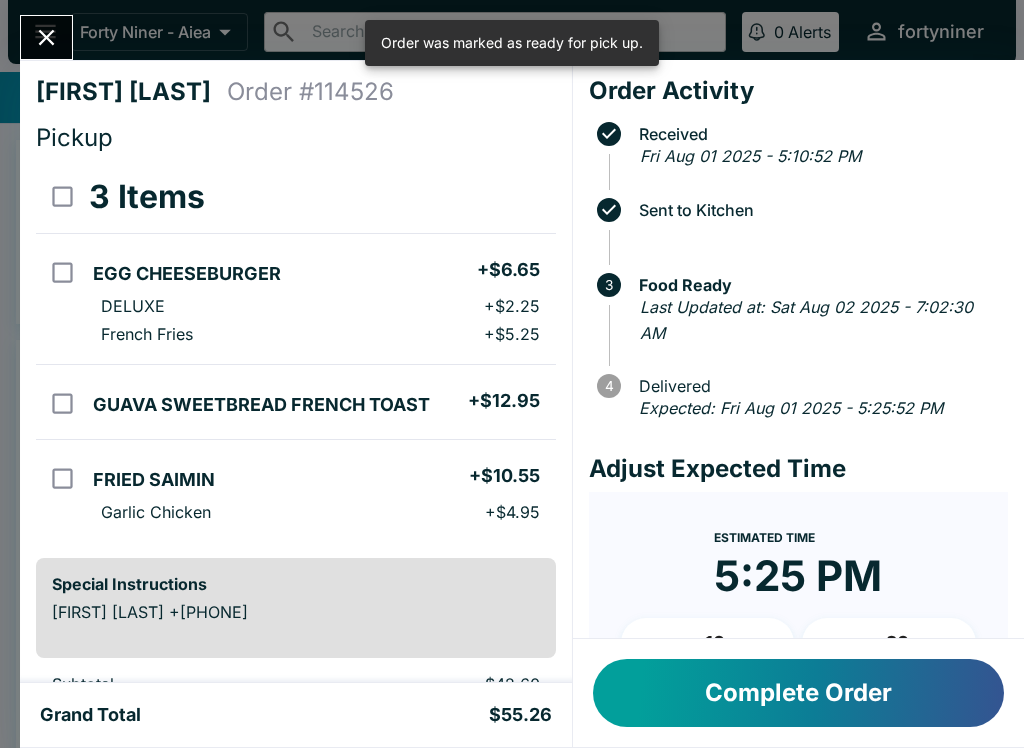 click on "Estimated Time 5:25 PM + 10 + 20 Reset Update ETA" at bounding box center (798, 658) 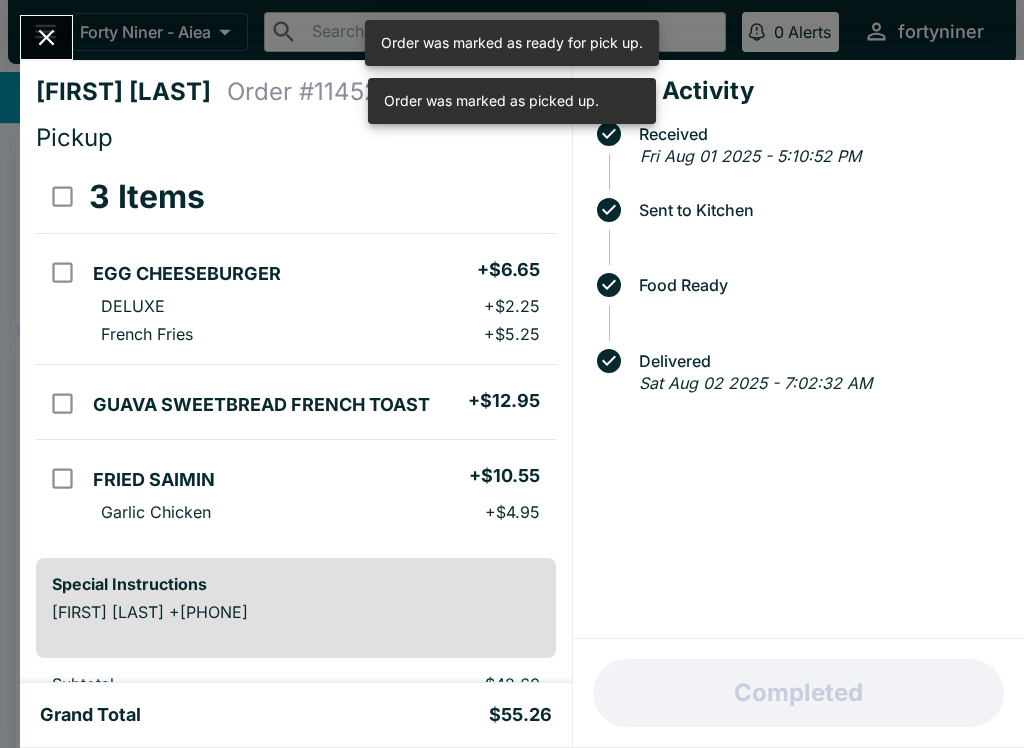 click 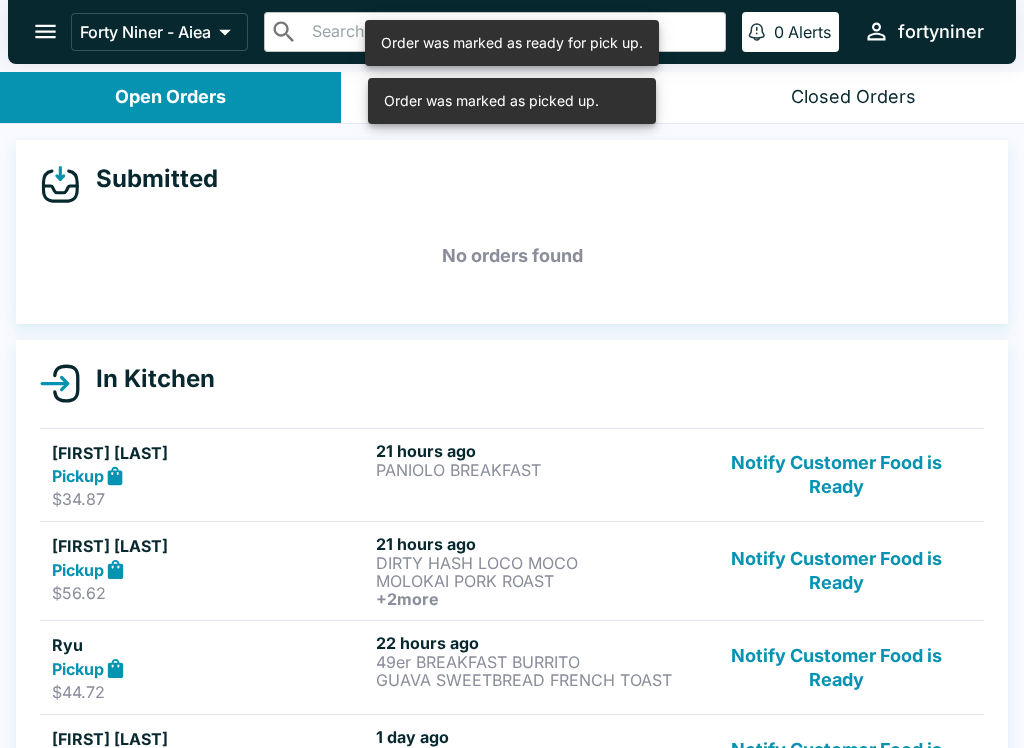 click on "Notify Customer Food is Ready" at bounding box center (836, 475) 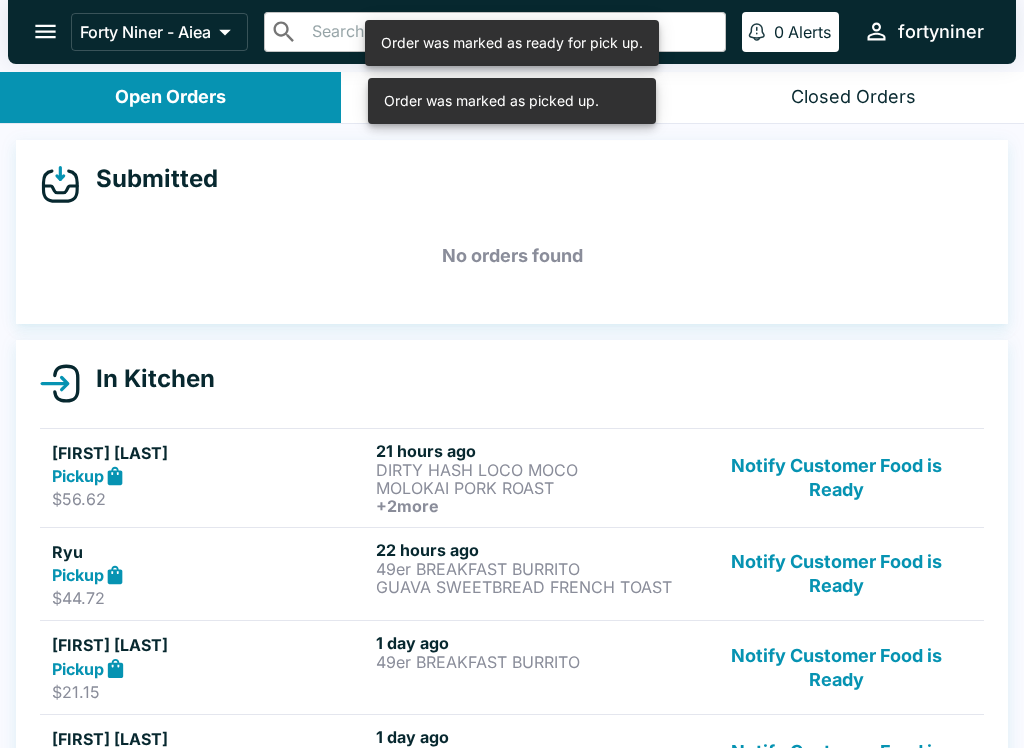 click on "Notify Customer Food is Ready" at bounding box center [836, 475] 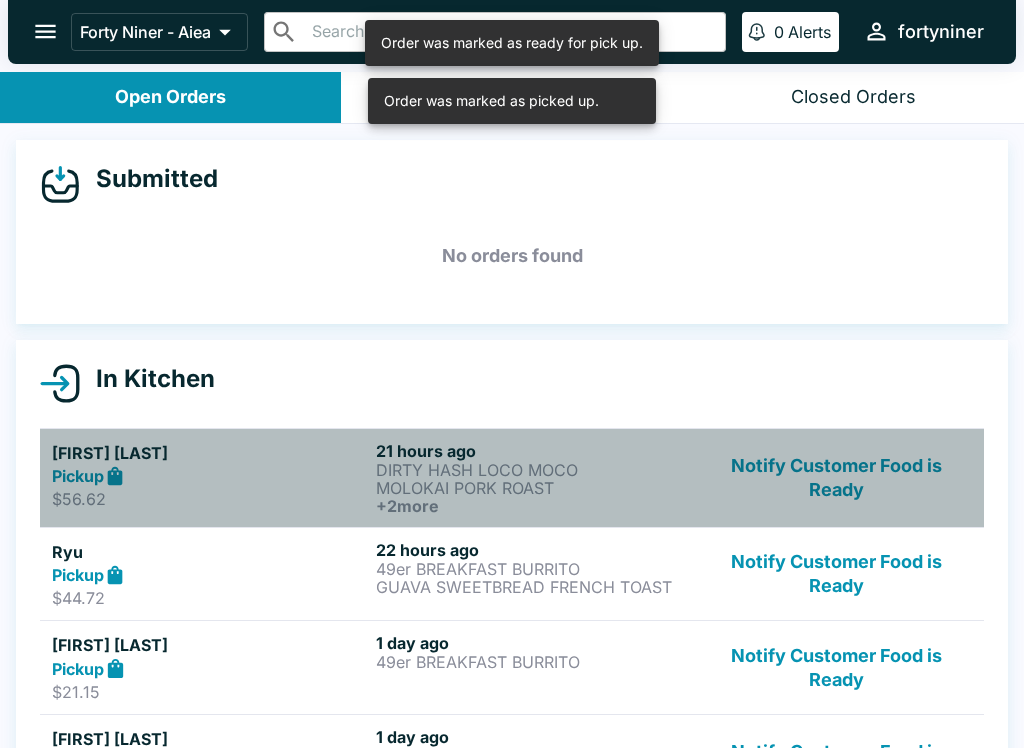 click on "Notify Customer Food is Ready" at bounding box center [836, 478] 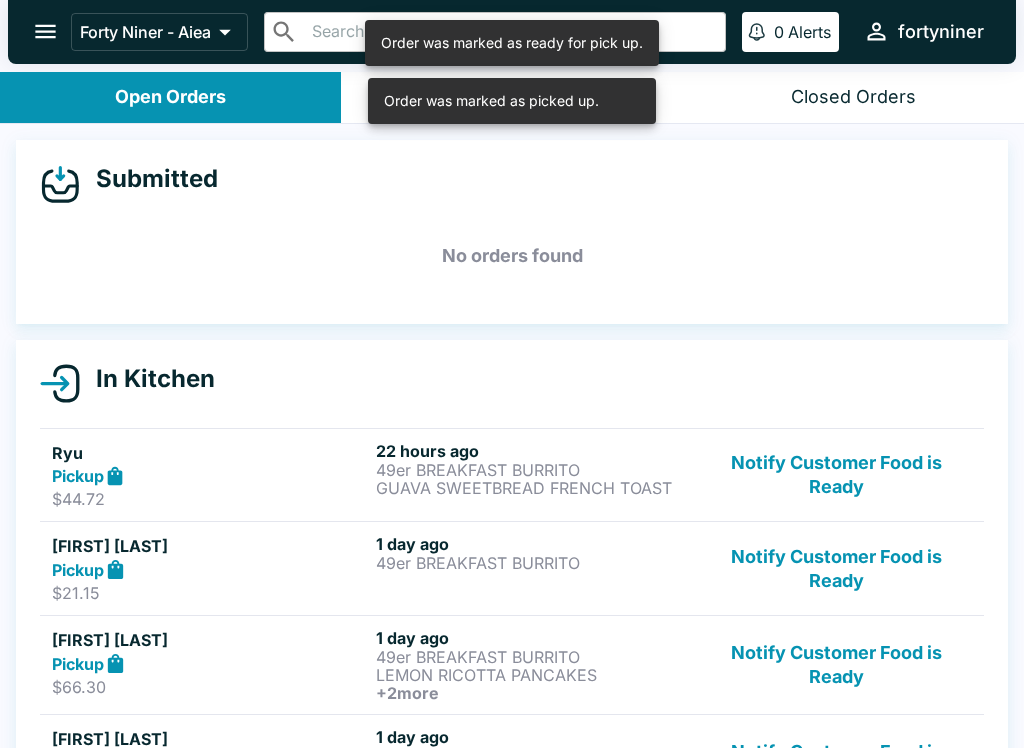 click on "Notify Customer Food is Ready" at bounding box center [836, 475] 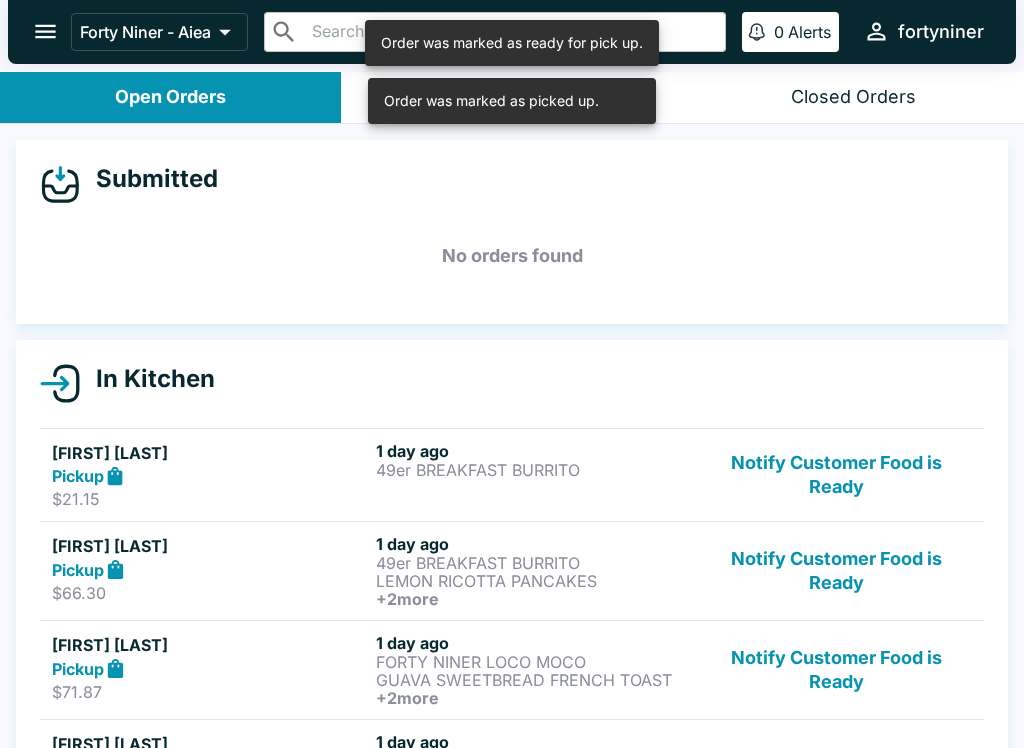 click on "Notify Customer Food is Ready" at bounding box center [836, 475] 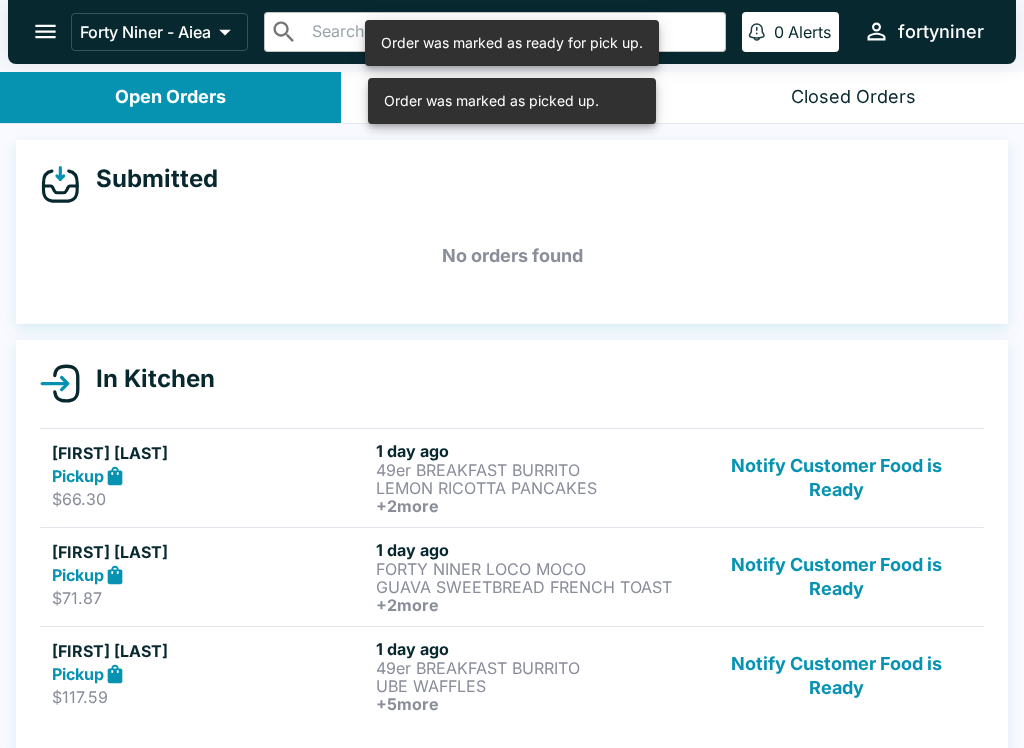 click on "Notify Customer Food is Ready" at bounding box center (836, 478) 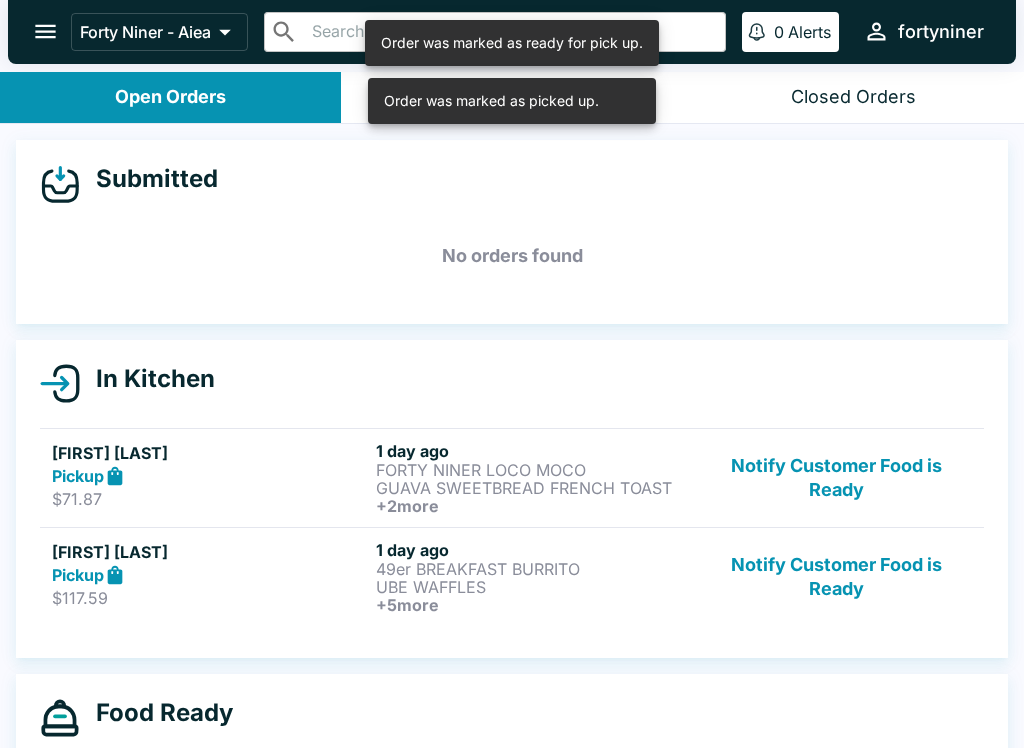 click on "Notify Customer Food is Ready" at bounding box center [836, 478] 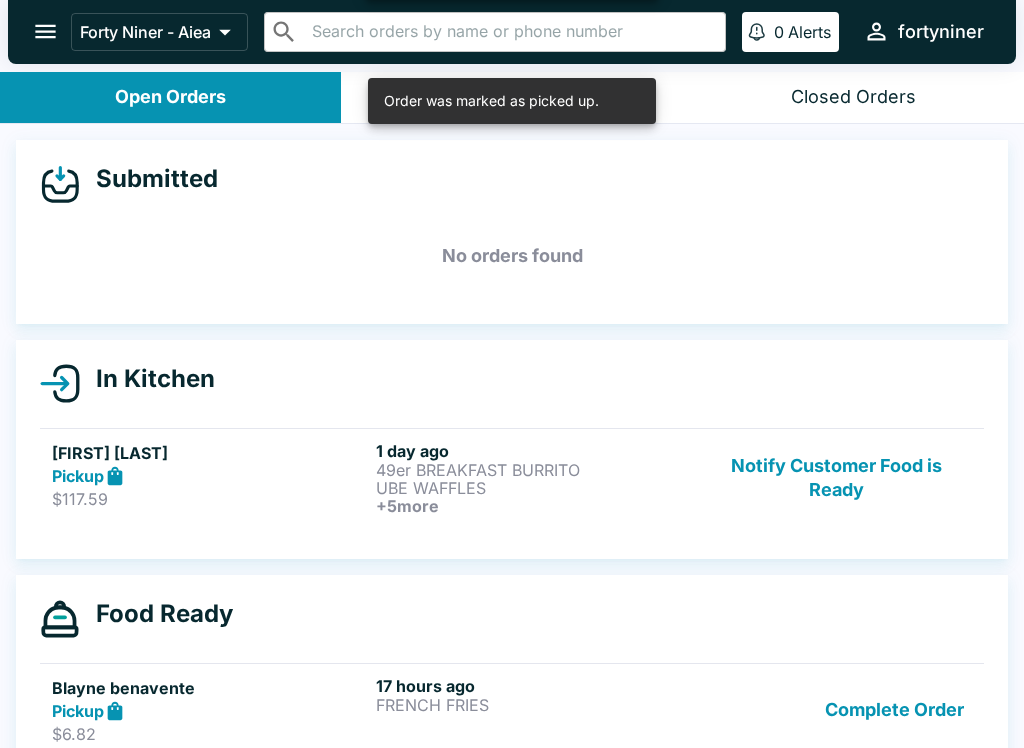 click on "Notify Customer Food is Ready" at bounding box center (836, 478) 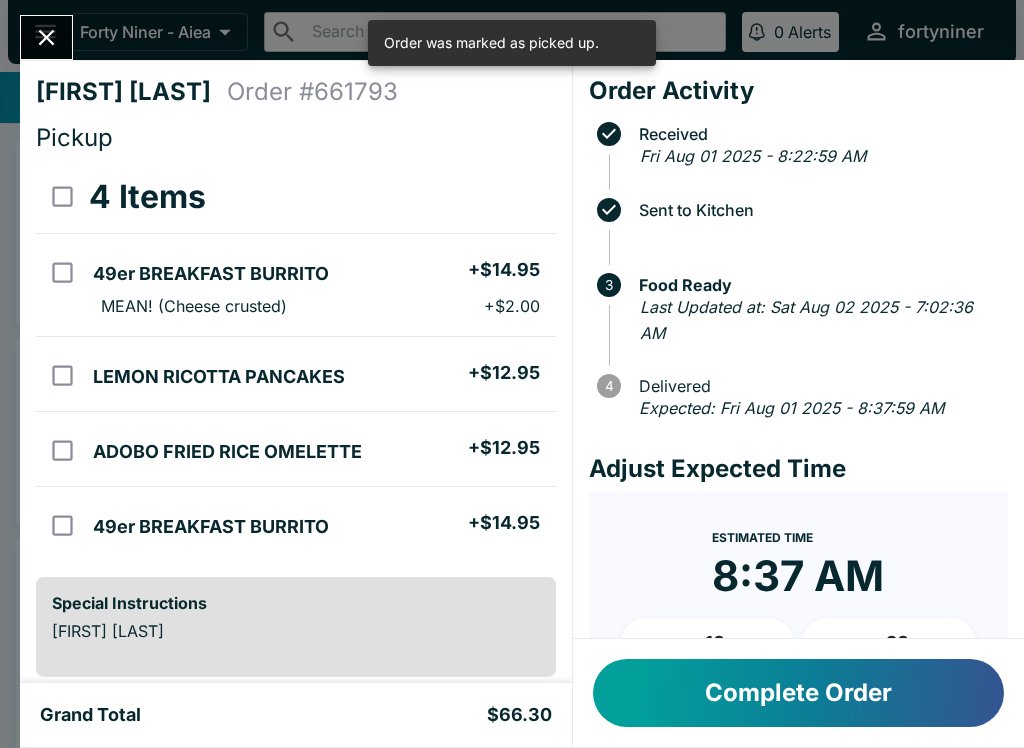 click on "Complete Order" at bounding box center [798, 693] 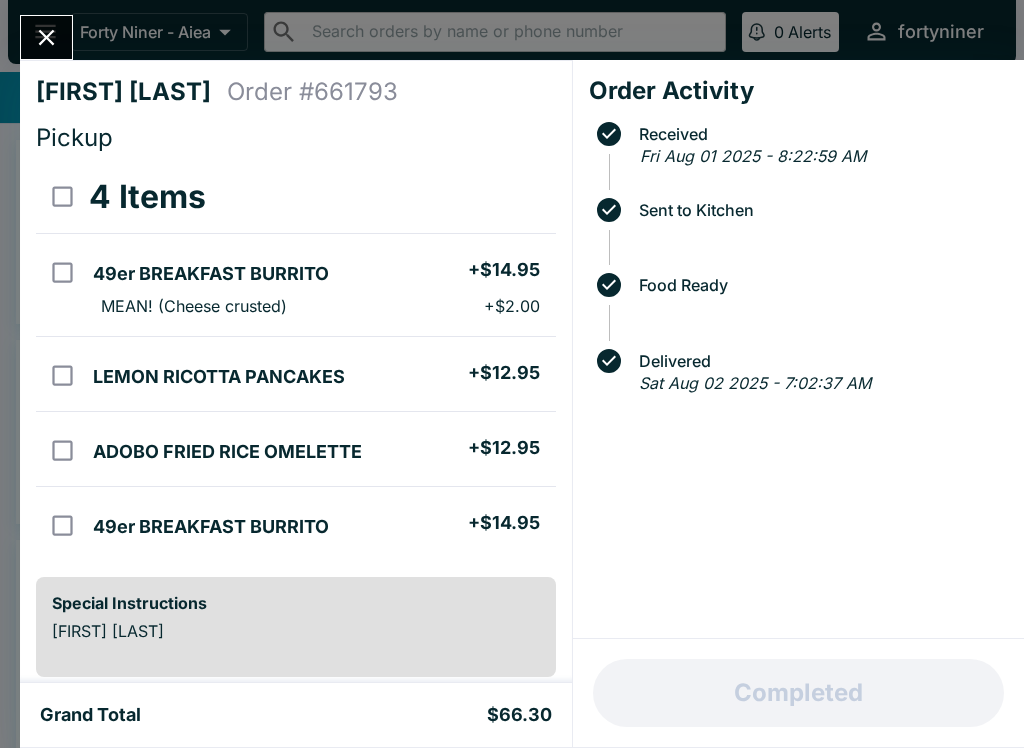 click 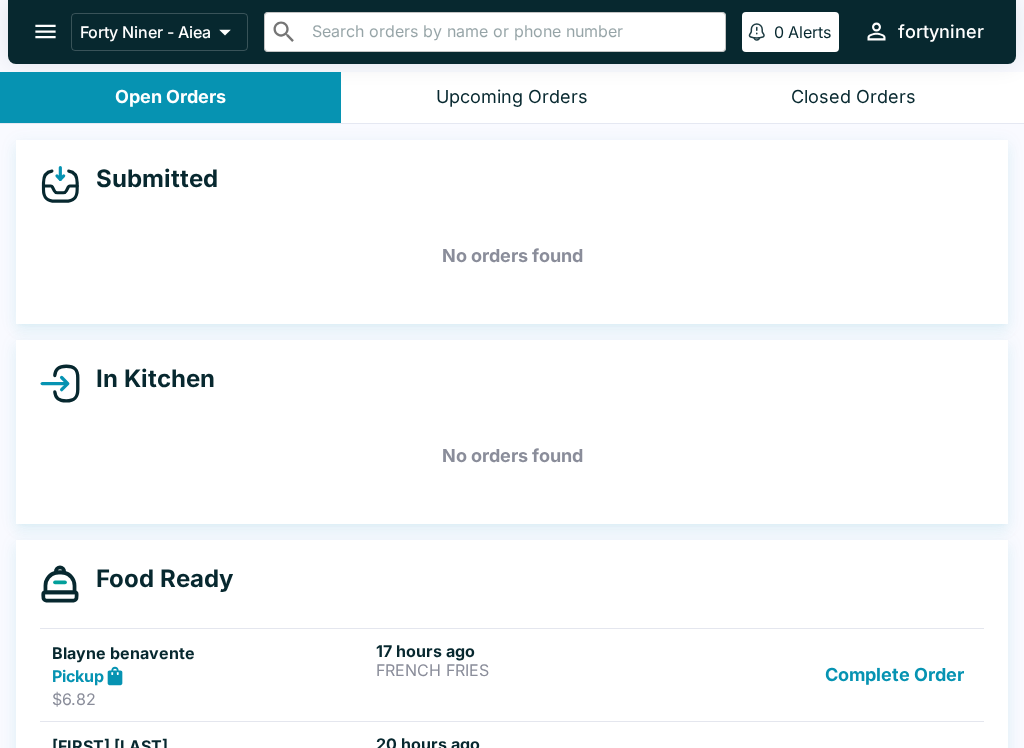 click on "Complete Order" at bounding box center [894, 675] 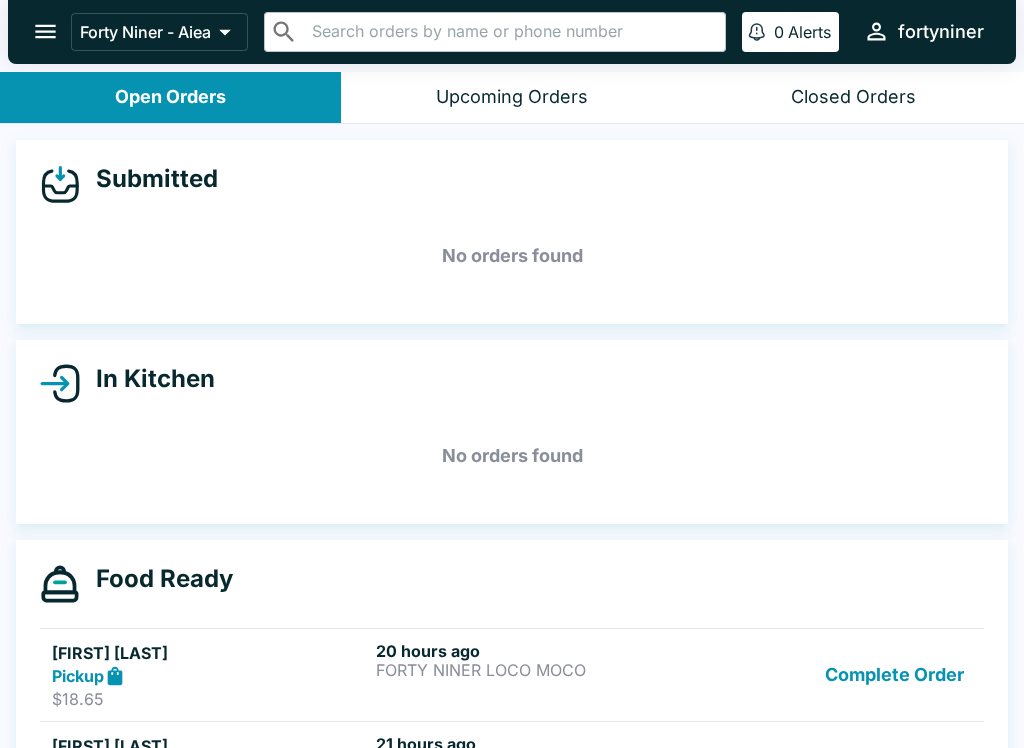 click on "Complete Order" at bounding box center [894, 675] 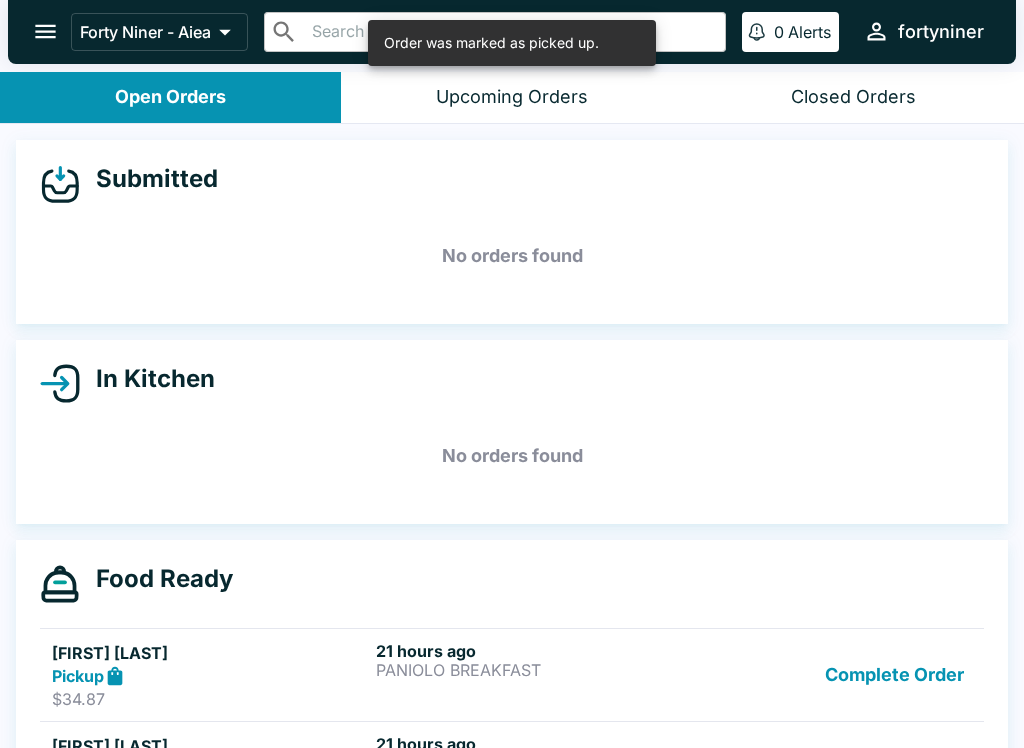 click on "Complete Order" at bounding box center (894, 675) 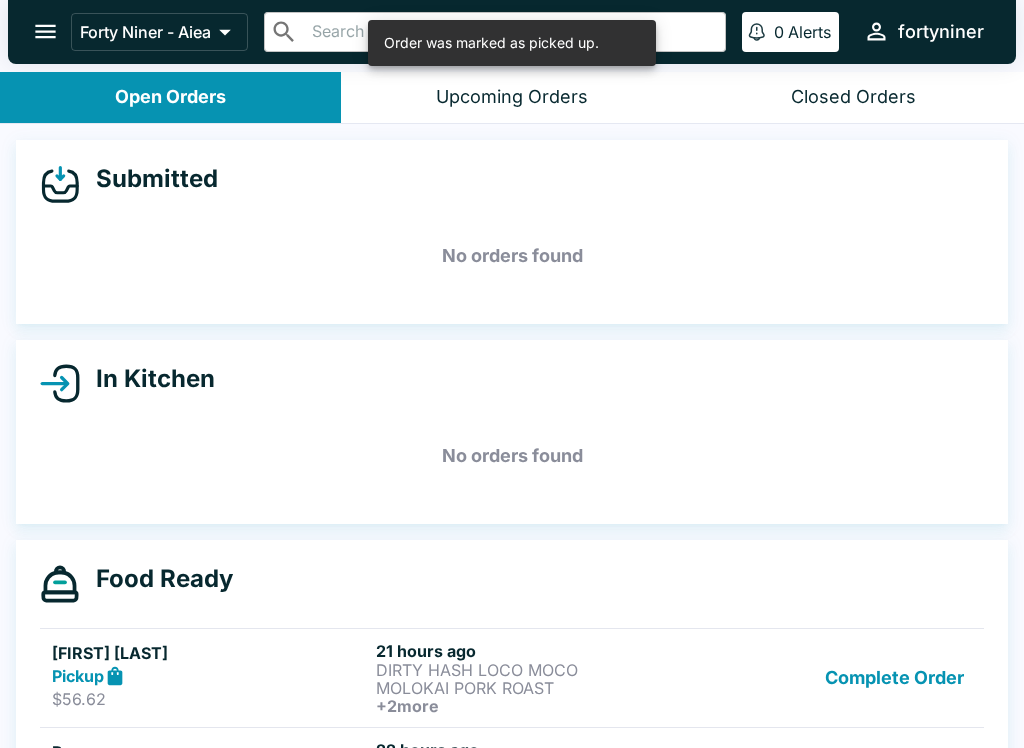 click on "Complete Order" at bounding box center [894, 678] 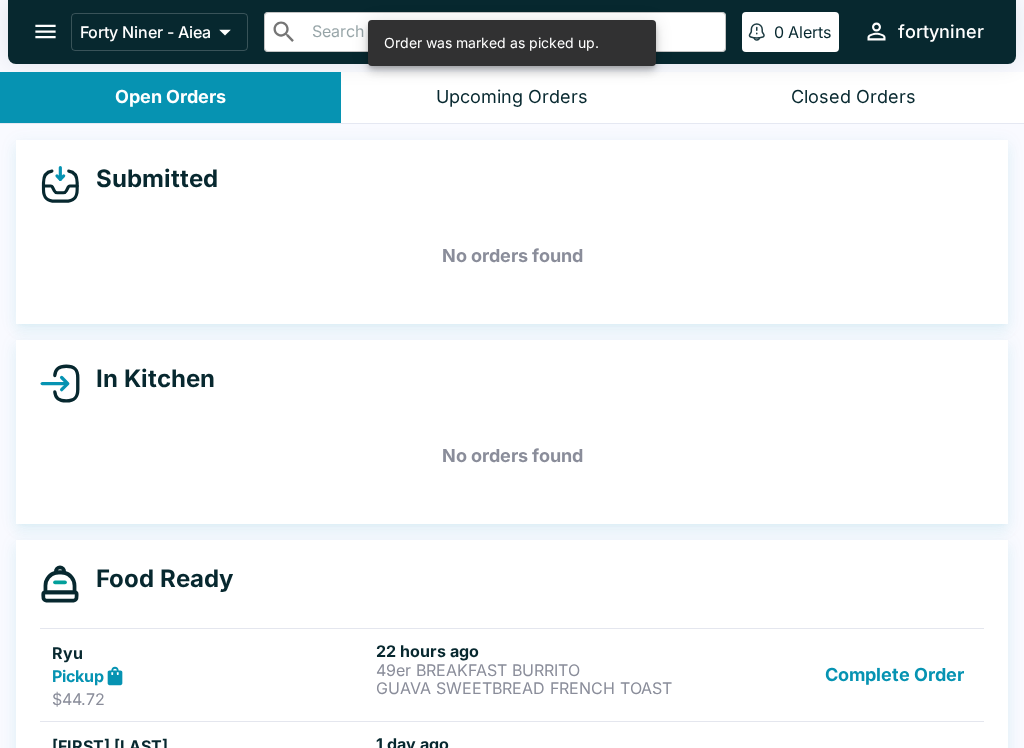 click on "Complete Order" at bounding box center [894, 678] 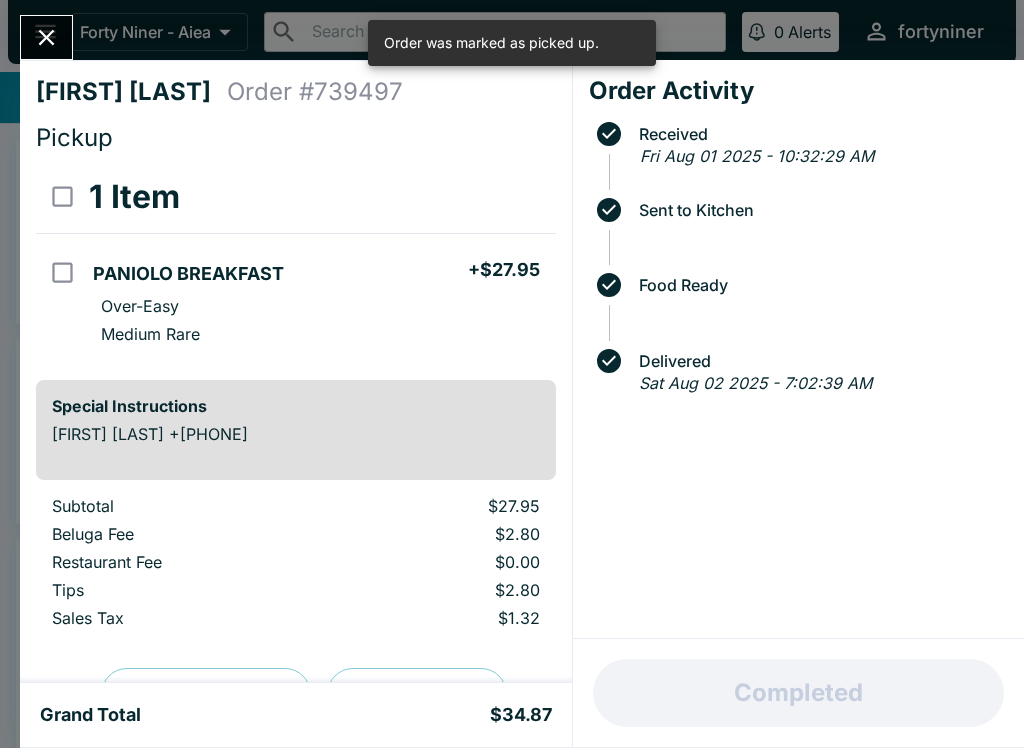 click on "Completed" at bounding box center (798, 693) 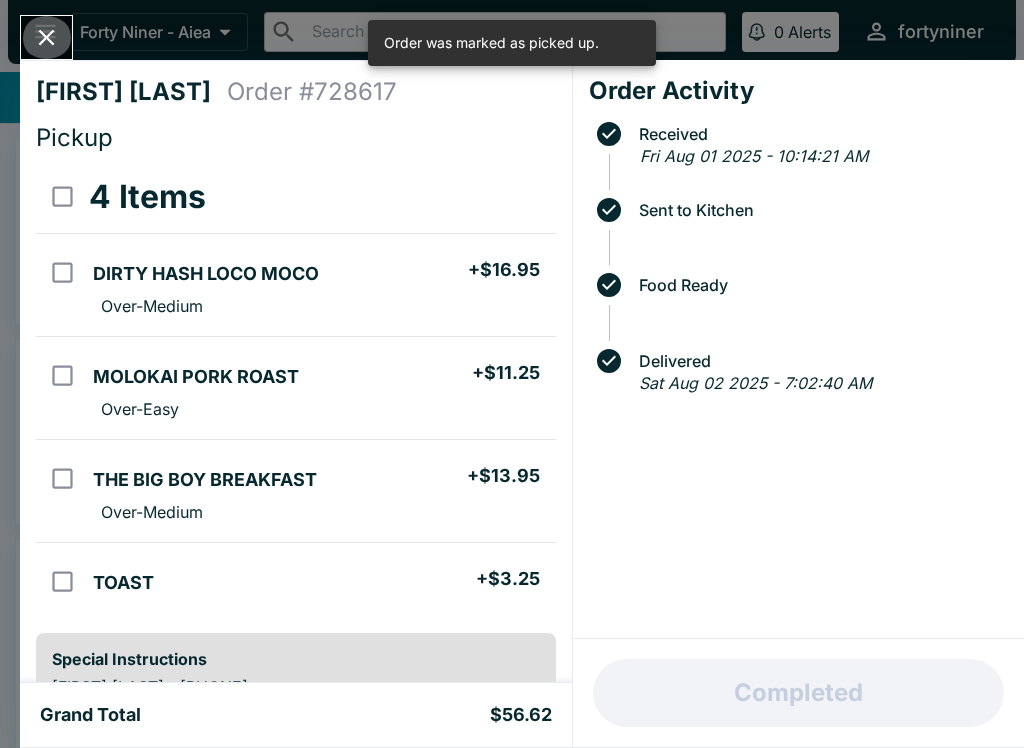 click at bounding box center (46, 37) 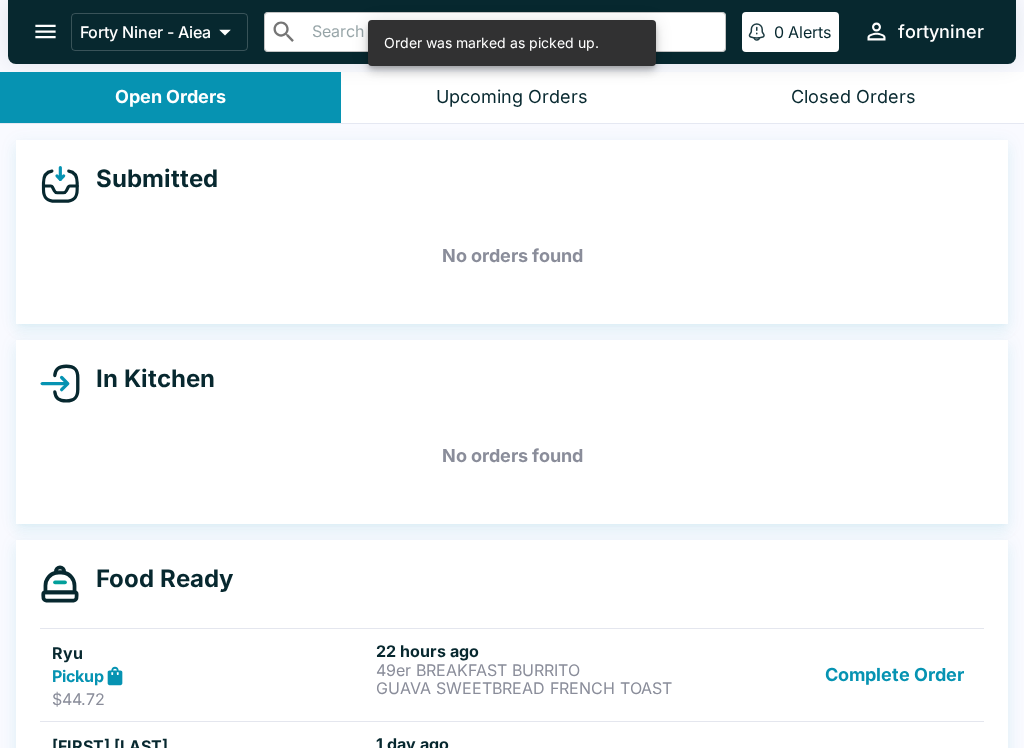 click on "Complete Order" at bounding box center (894, 675) 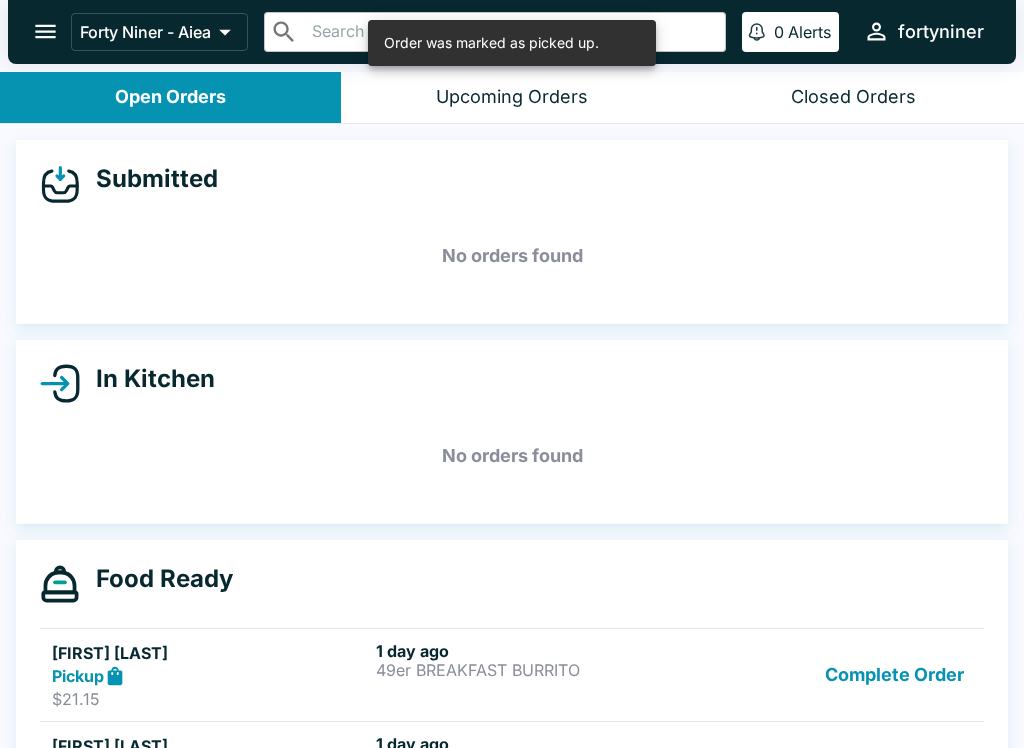 click on "Complete Order" at bounding box center [894, 675] 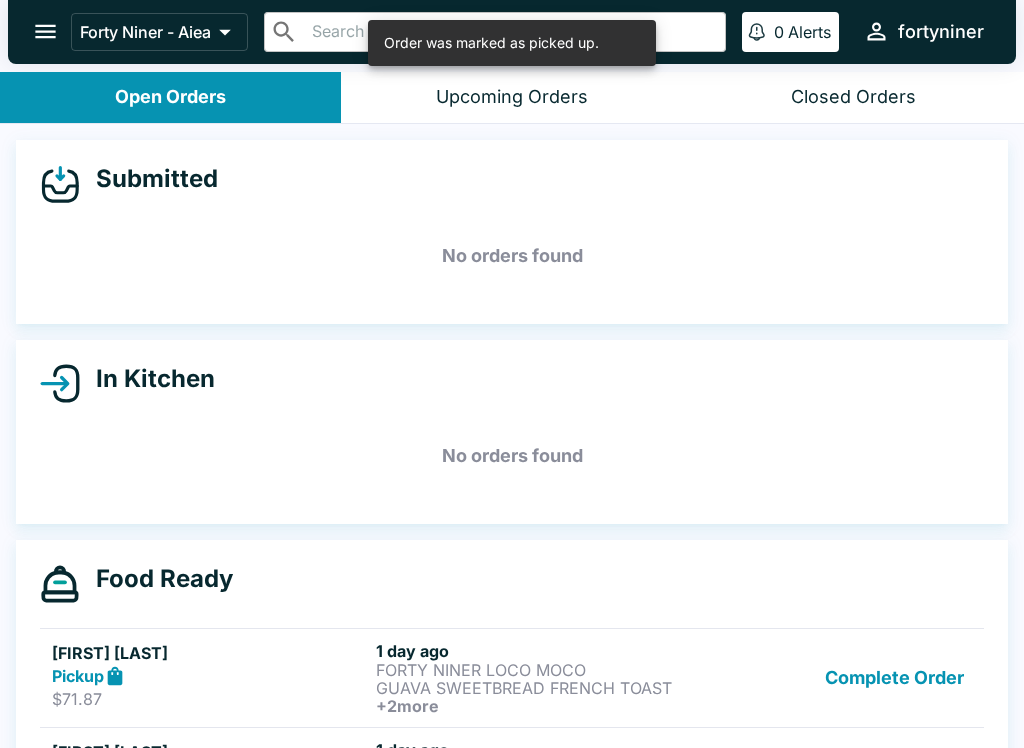 click on "Complete Order" at bounding box center [894, 675] 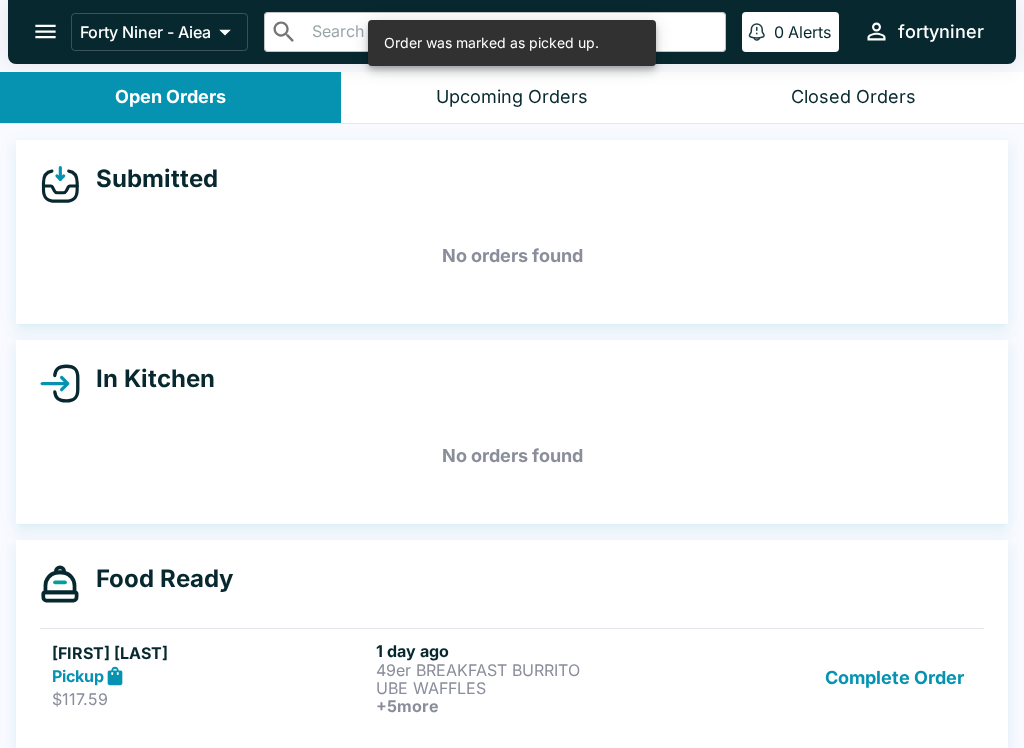 click on "Complete Order" at bounding box center [894, 678] 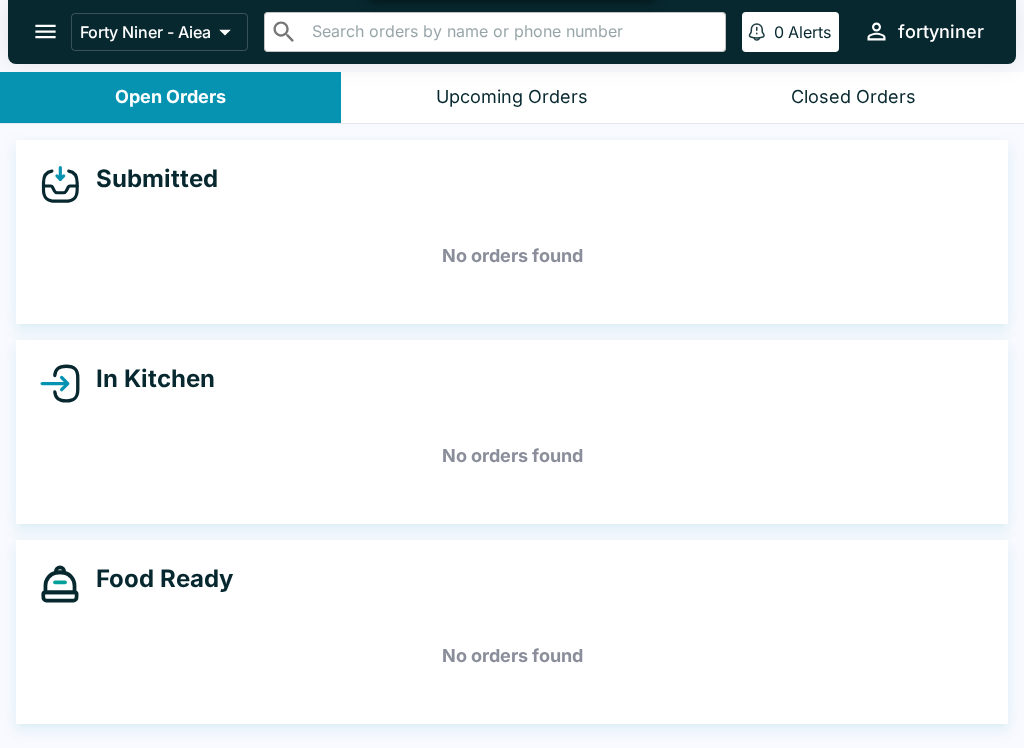 click at bounding box center (45, 31) 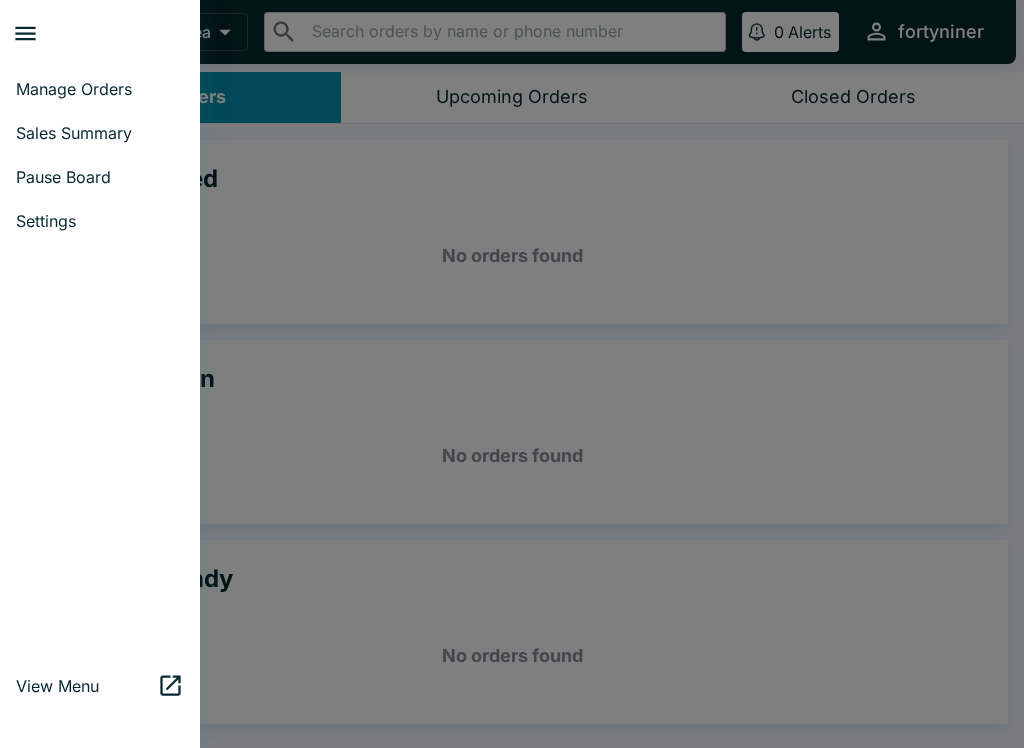 click on "Sales Summary" at bounding box center [100, 133] 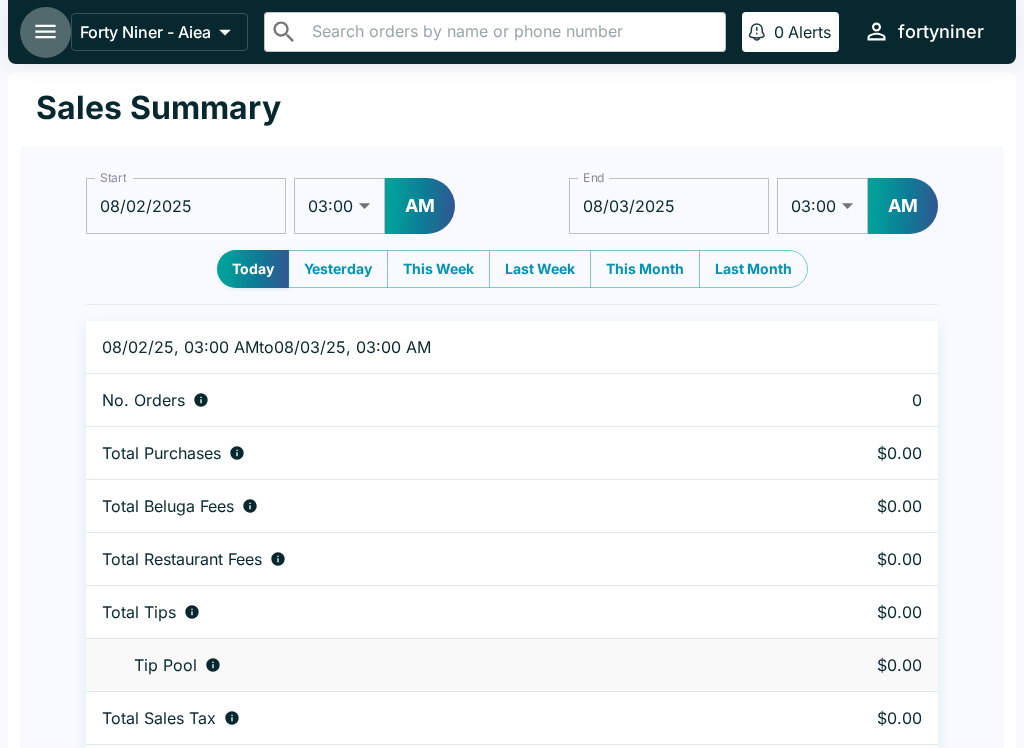 click 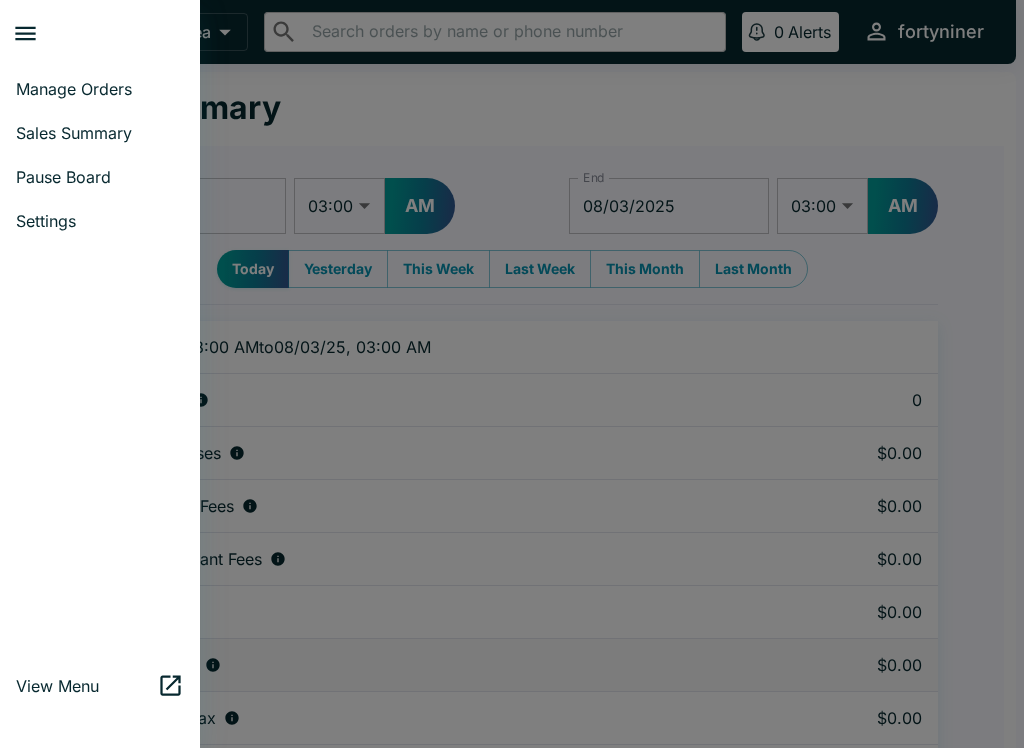 click on "Manage Orders" at bounding box center (100, 89) 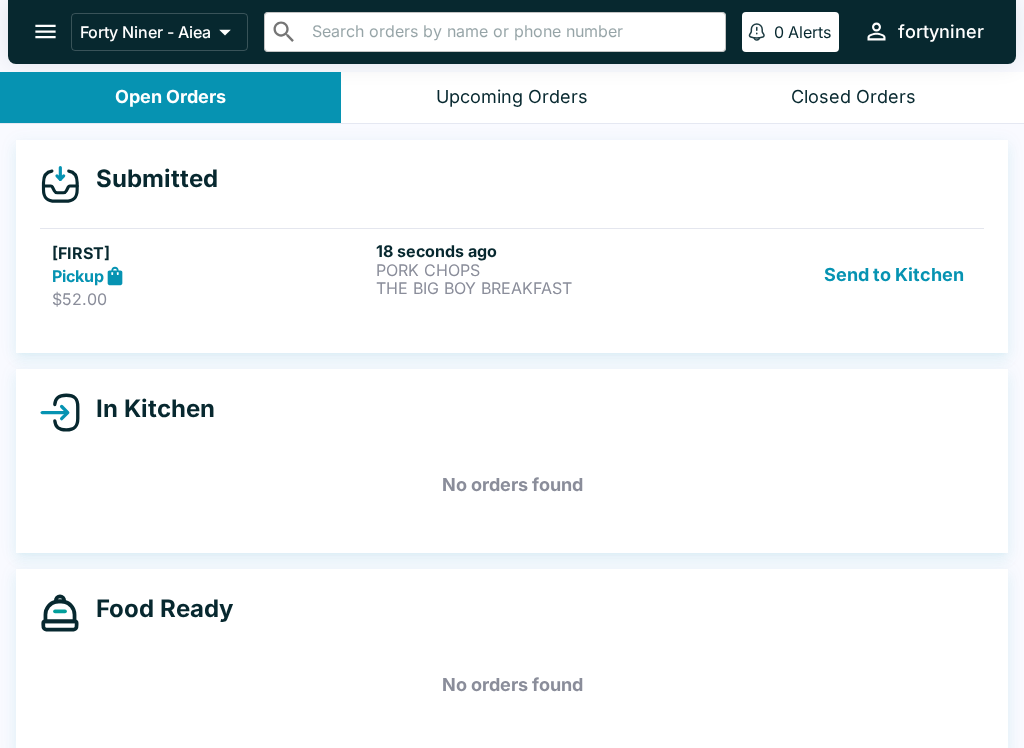 click on "PORK CHOPS" at bounding box center [534, 270] 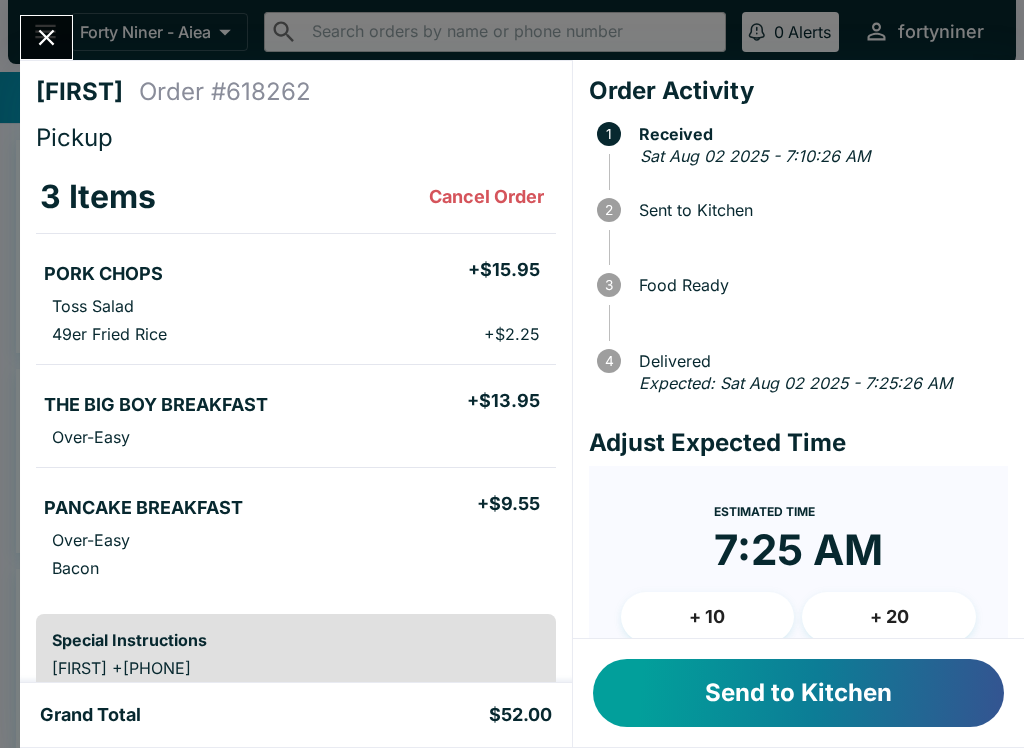 click on "Send to Kitchen" at bounding box center (798, 693) 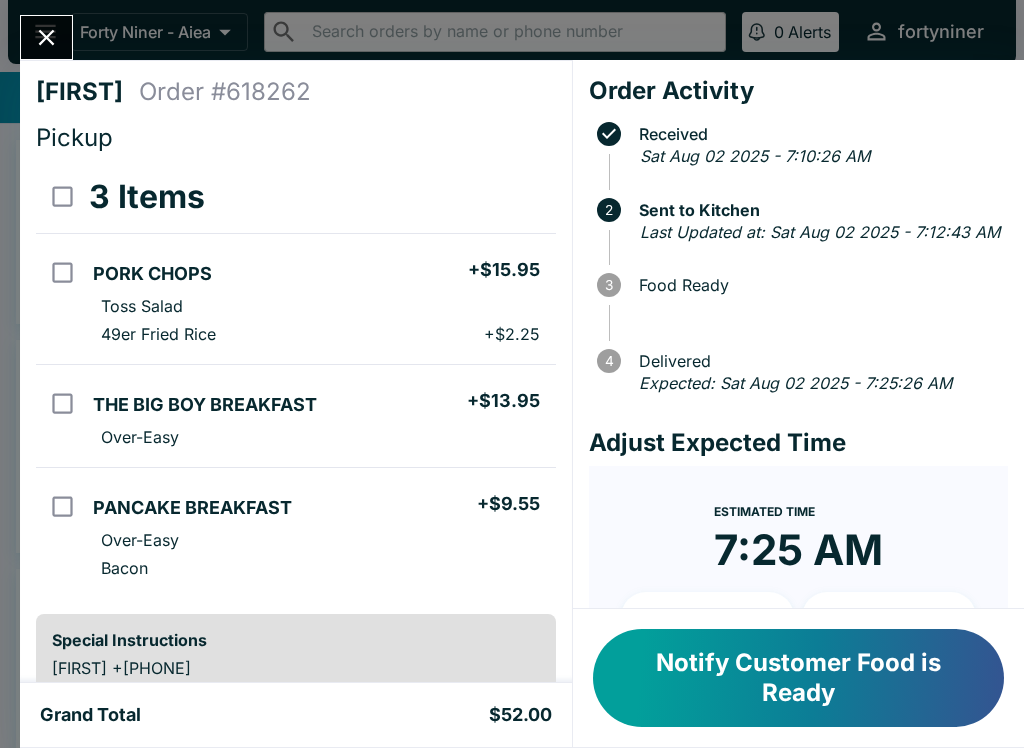 click 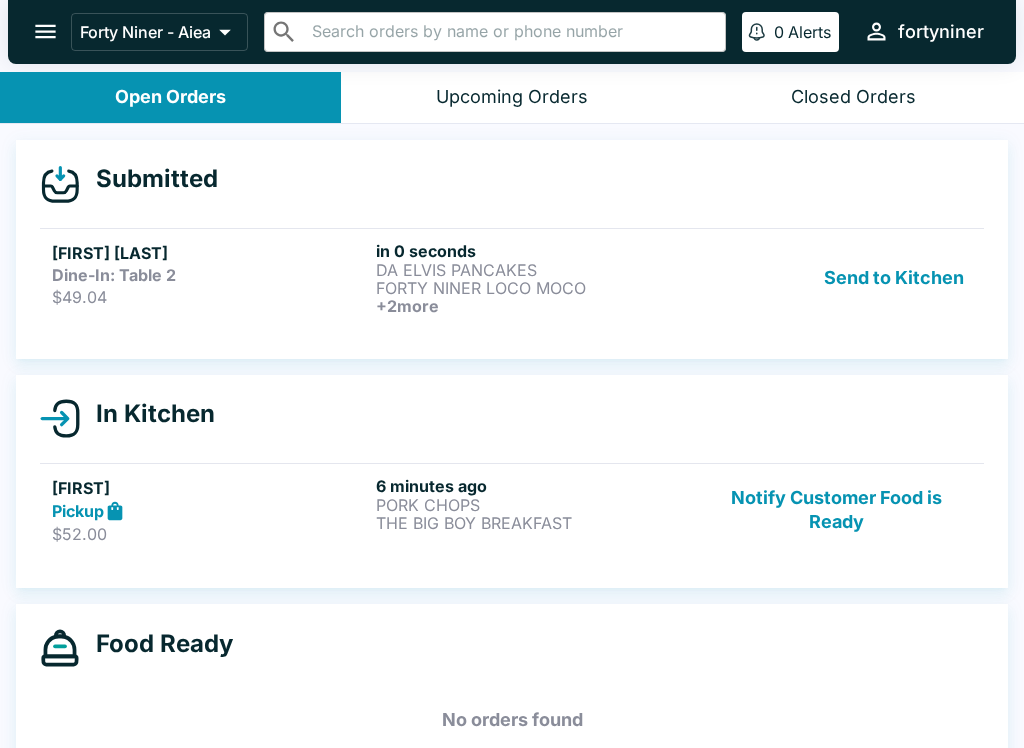click on "$49.04" at bounding box center [210, 297] 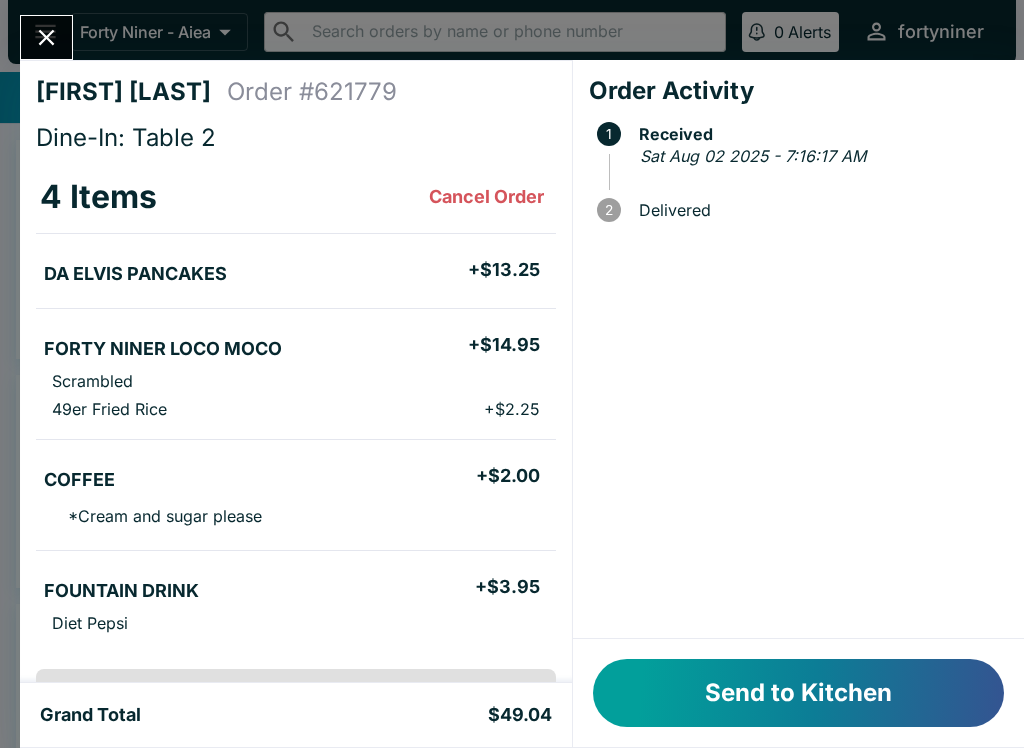 click on "Send to Kitchen" at bounding box center [798, 693] 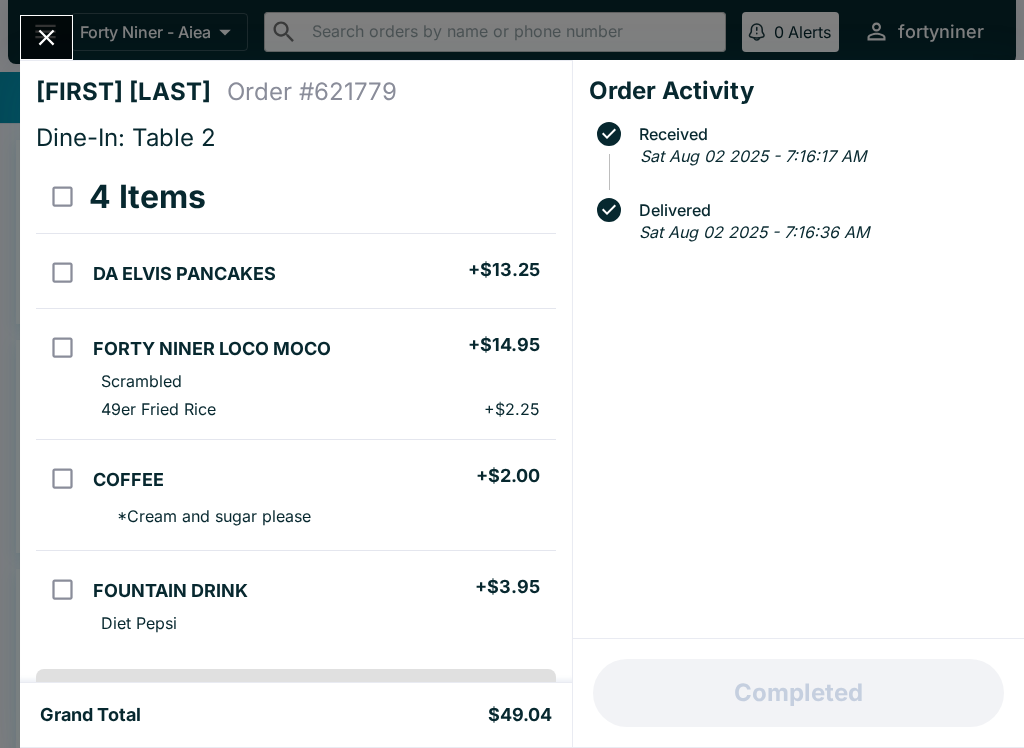 click at bounding box center (46, 37) 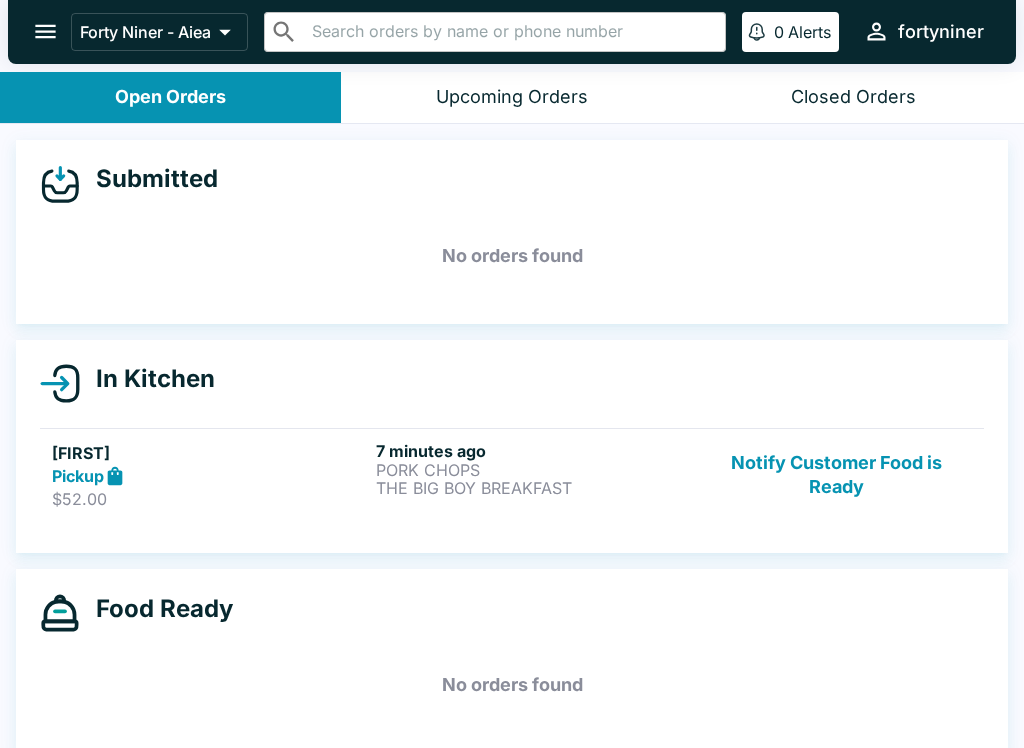 click on "Closed Orders" at bounding box center (853, 97) 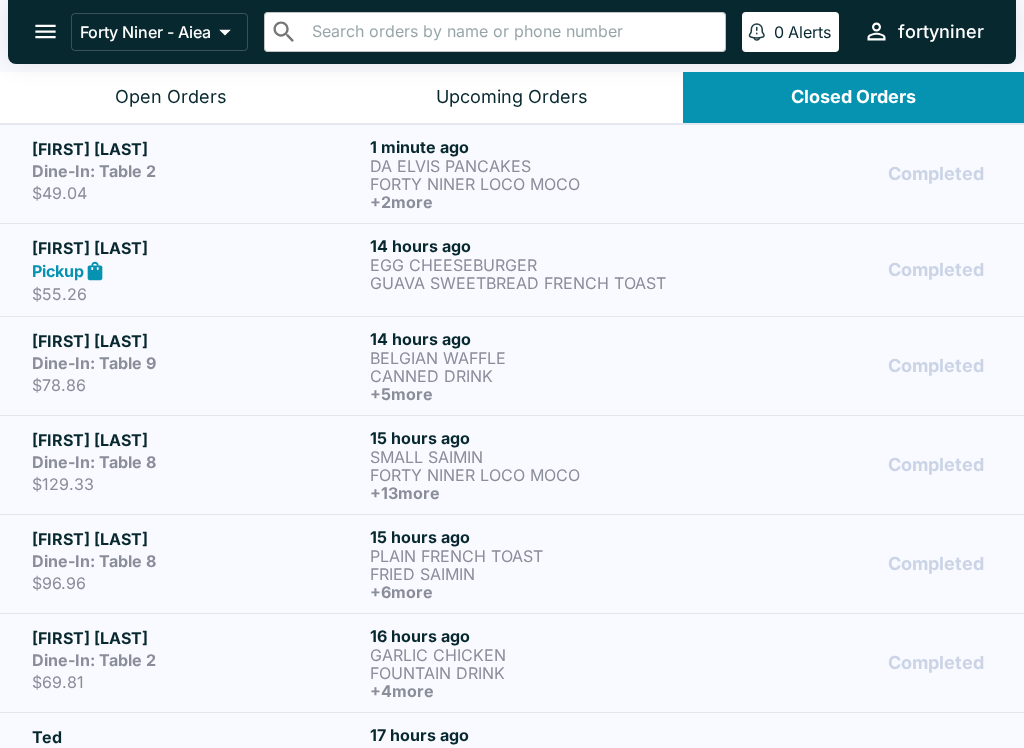 click on "FORTY NINER LOCO MOCO" at bounding box center (535, 184) 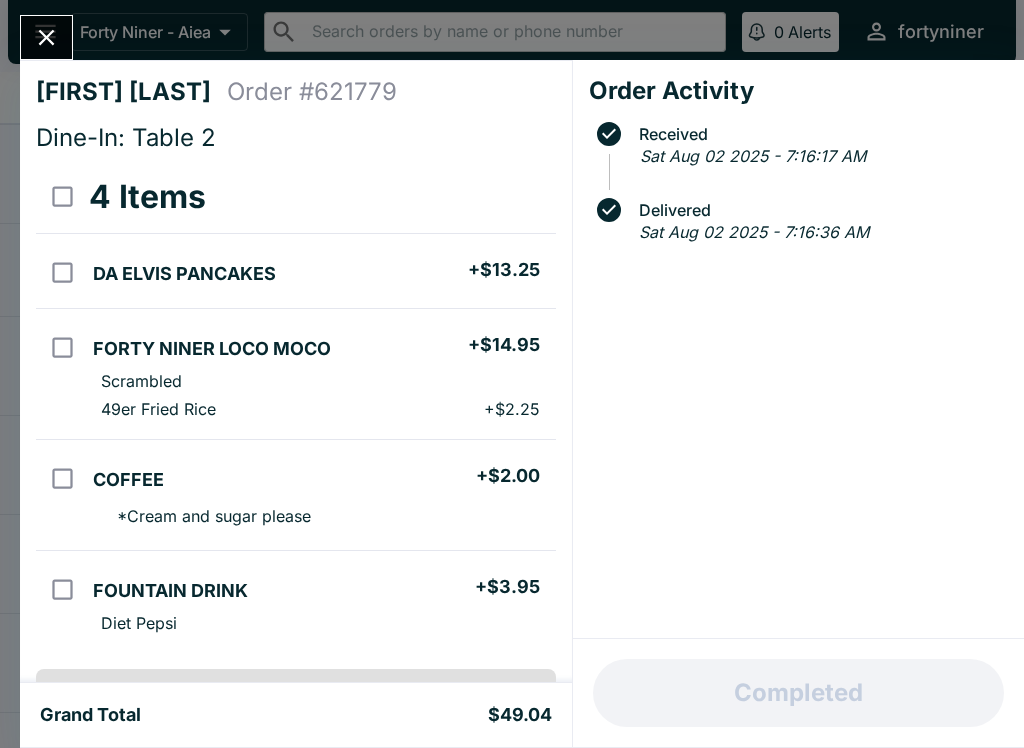 click at bounding box center [46, 37] 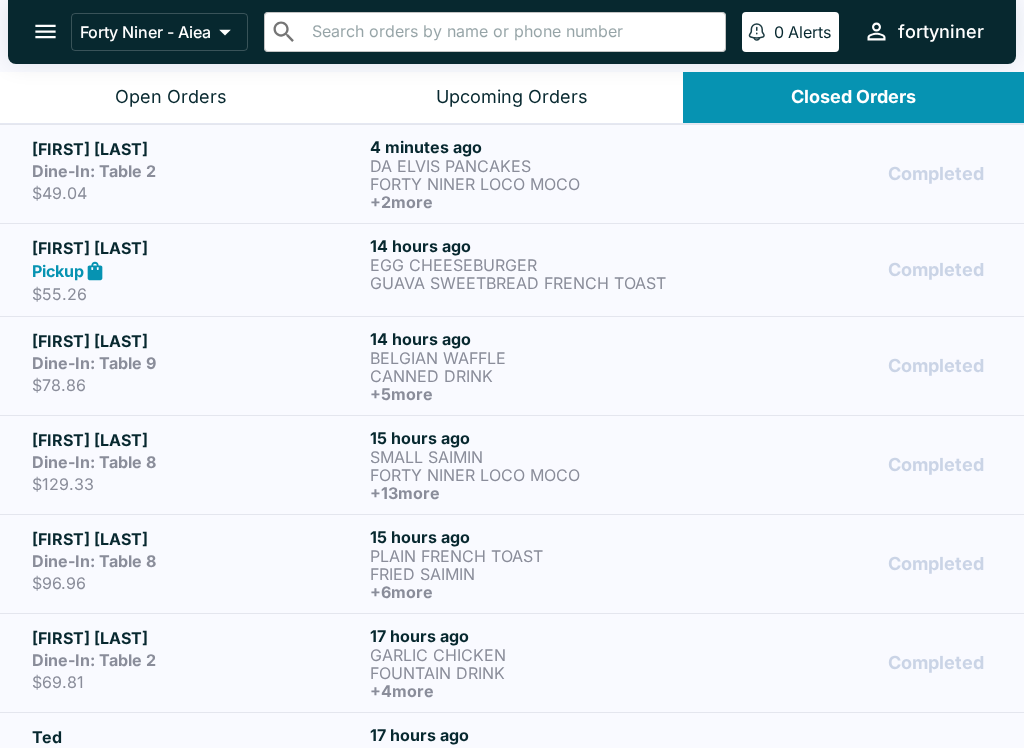 click on "Open Orders" at bounding box center [171, 97] 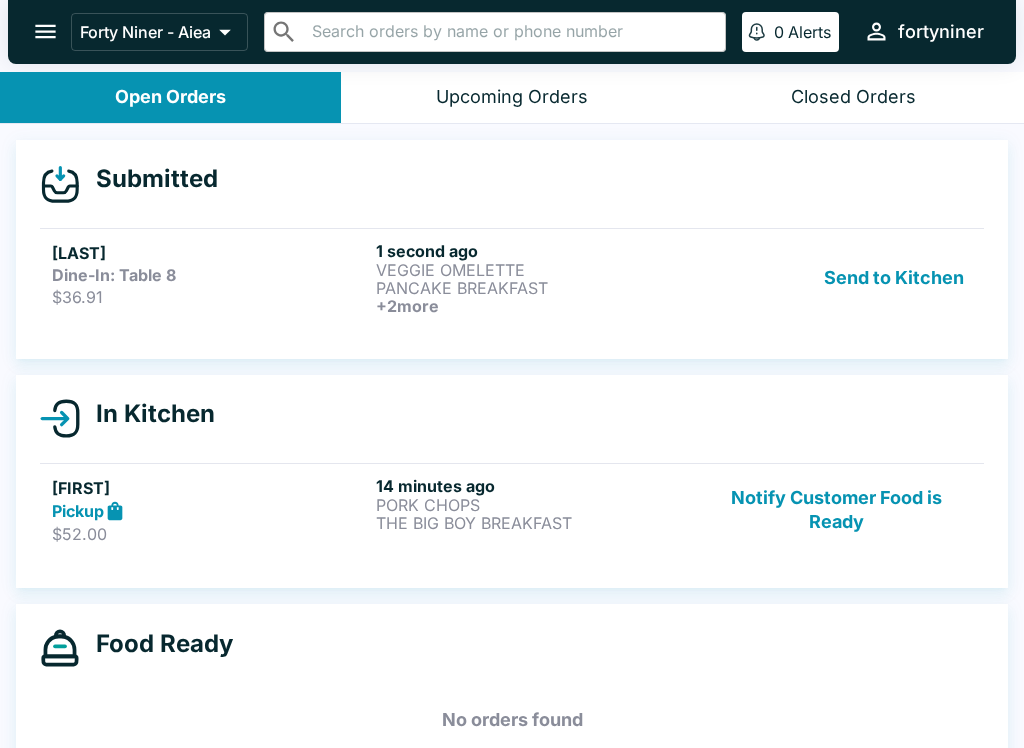 click on "[FIRST] Dine-In: Table 8 $36.91 1 second ago VEGGIE OMELETTE PANCAKE BREAKFAST + 2  more Send to Kitchen" at bounding box center [512, 278] 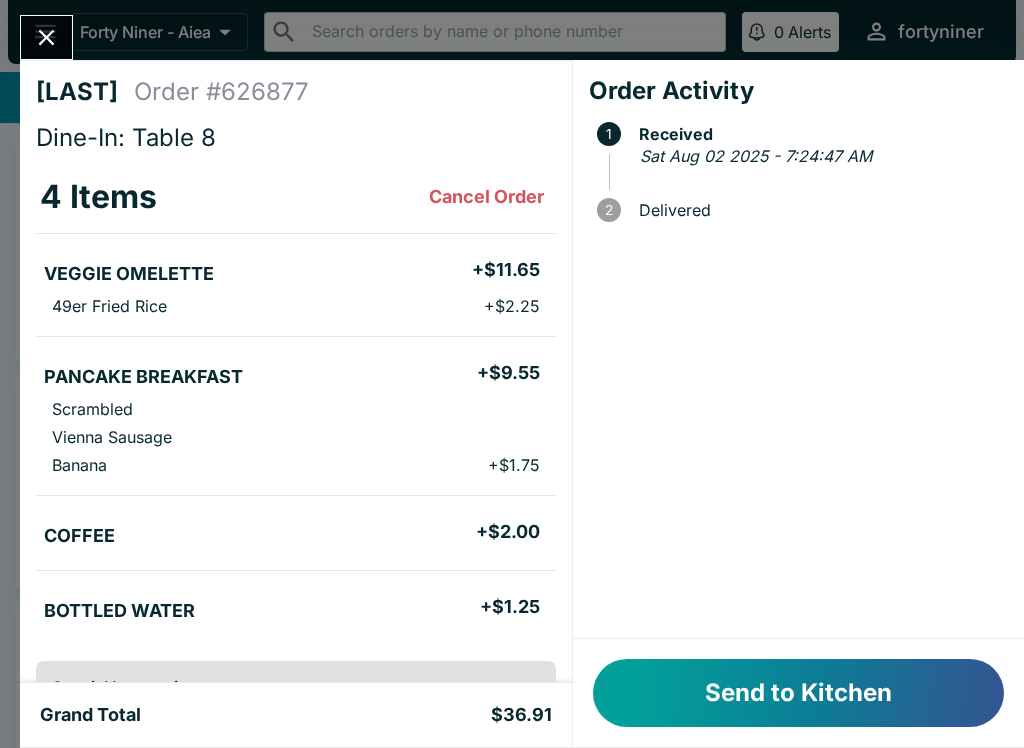 click on "Send to Kitchen" at bounding box center [798, 693] 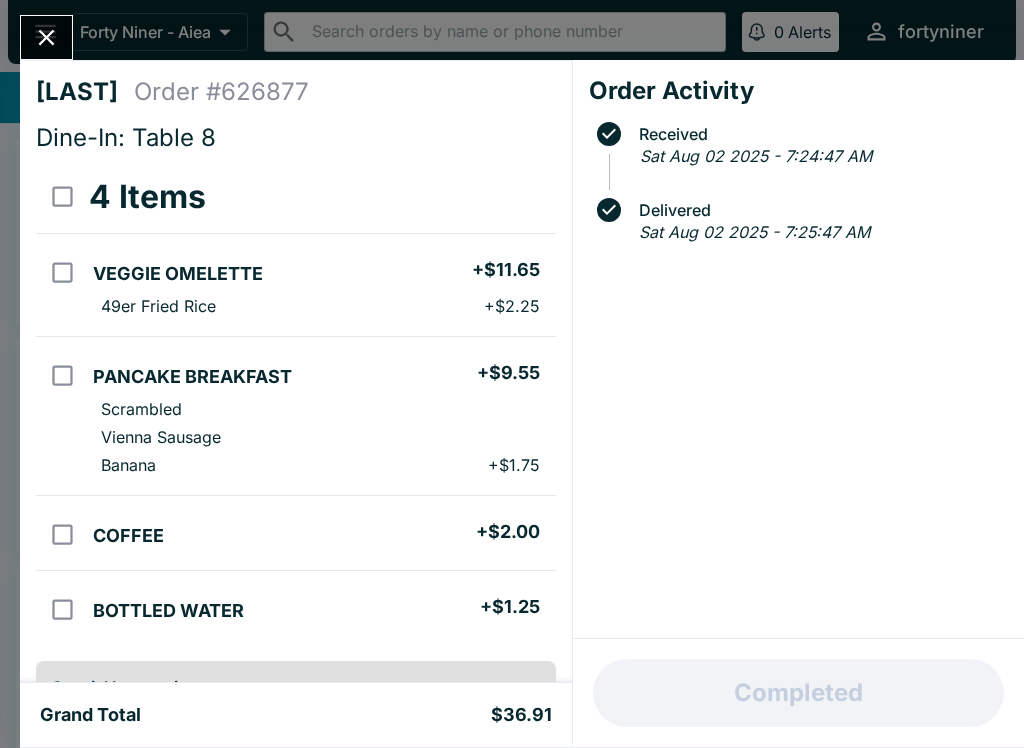 click 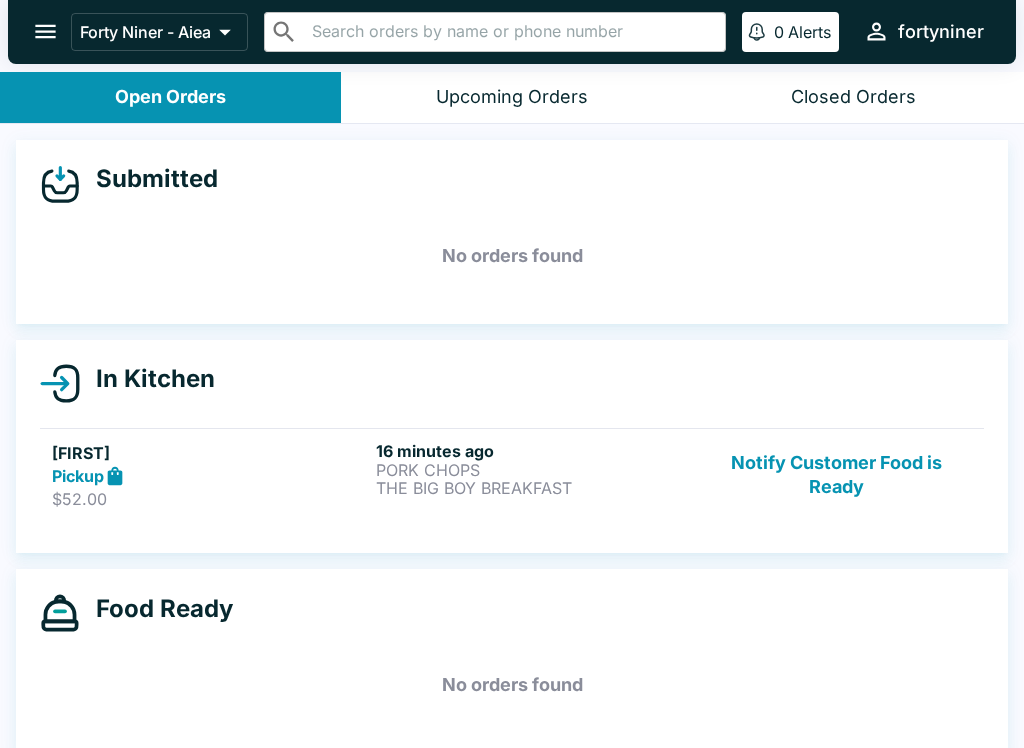 click 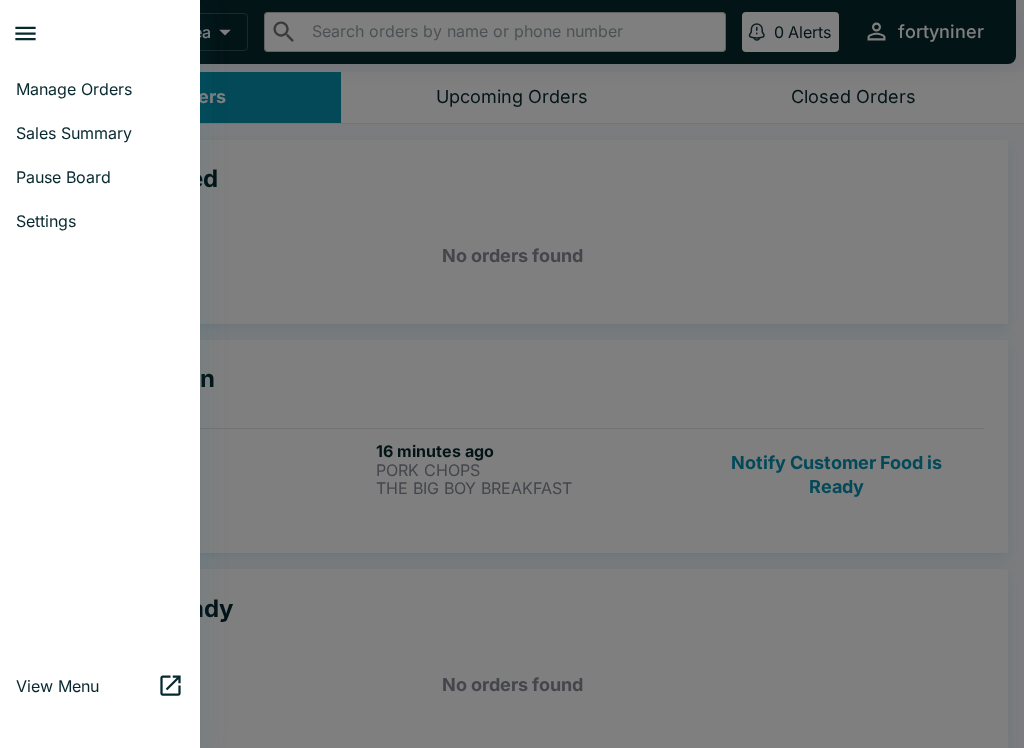 click on "Pause Board" at bounding box center [100, 177] 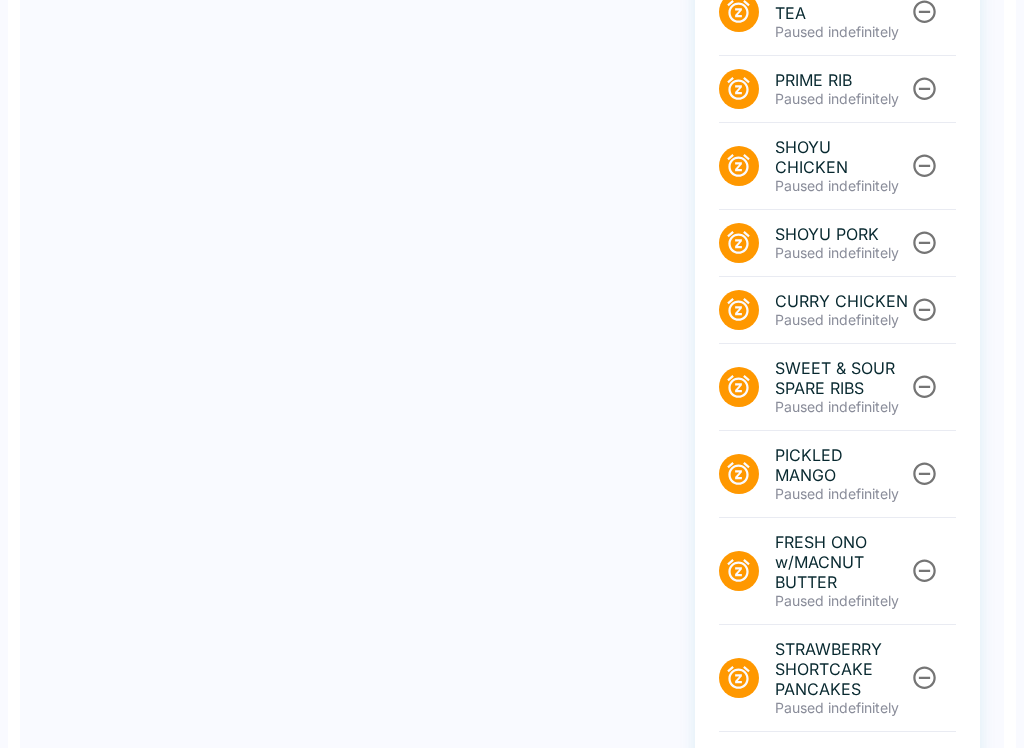 scroll, scrollTop: 1039, scrollLeft: 0, axis: vertical 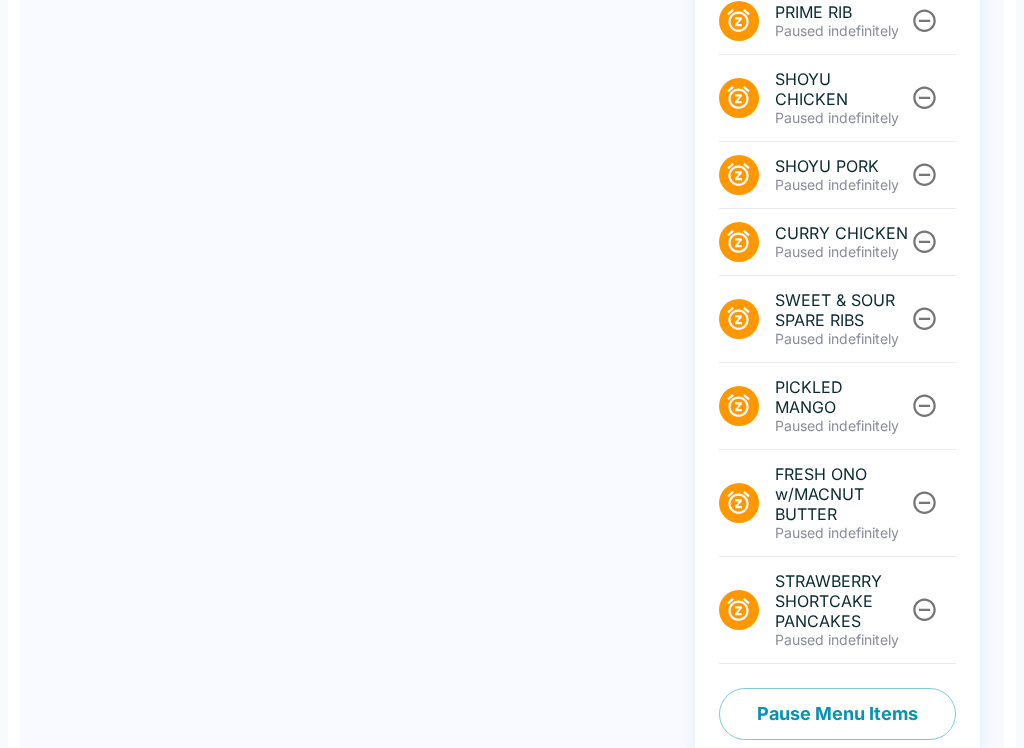click on "Pause Menu Items" at bounding box center [837, 714] 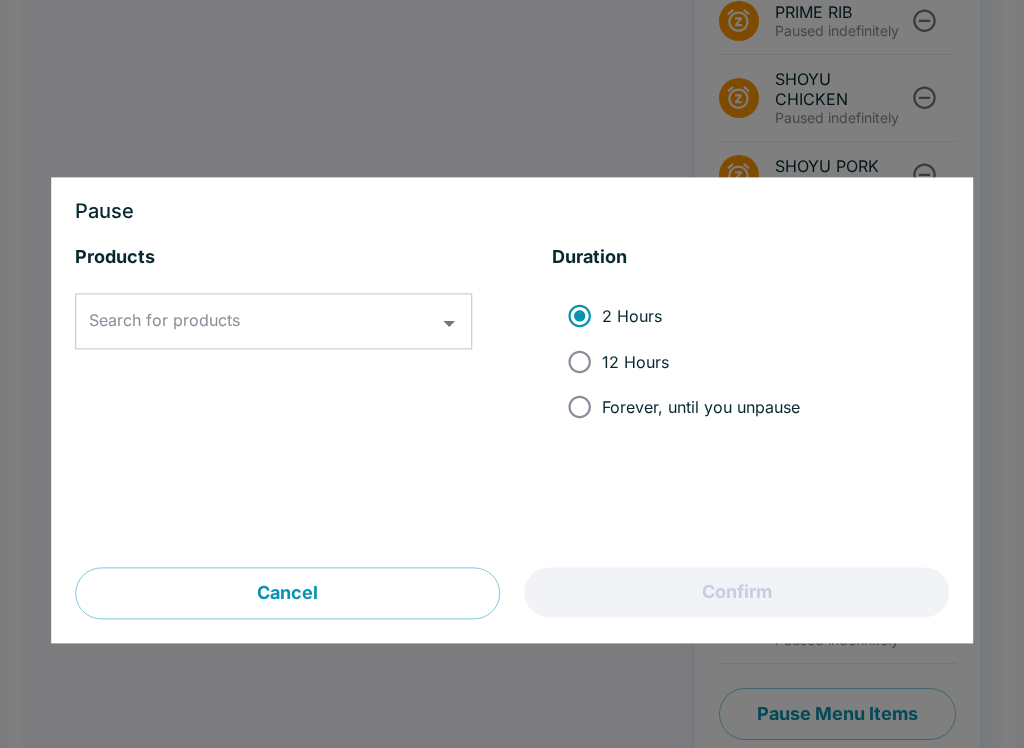 click on "Search for products Search for products" at bounding box center (273, 322) 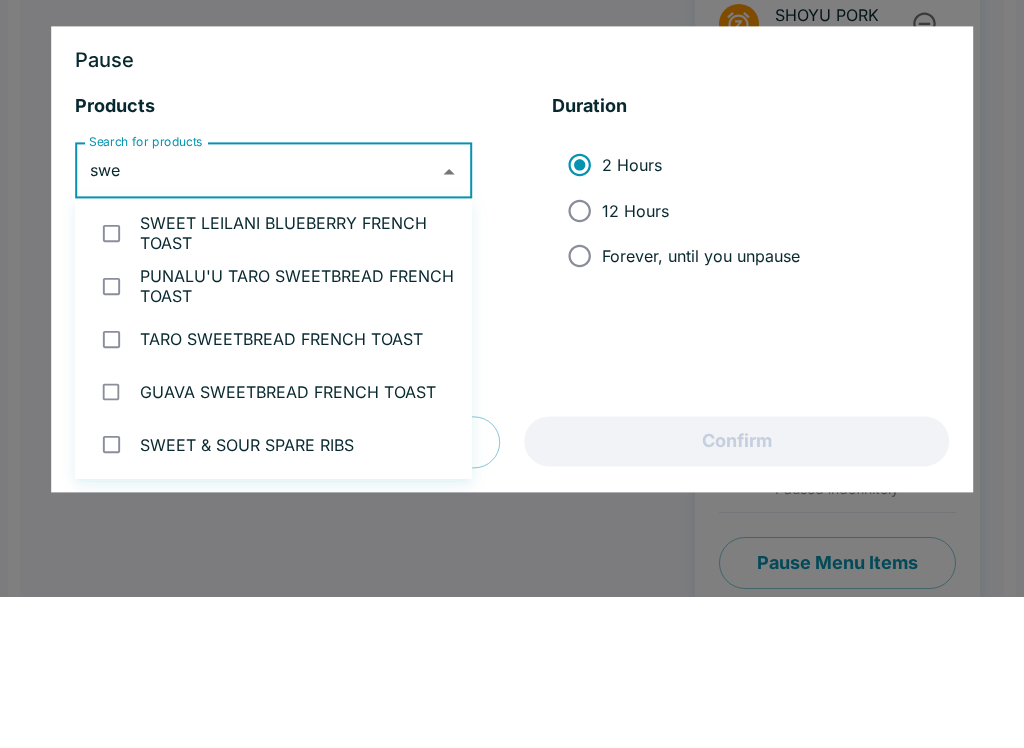 type on "swee" 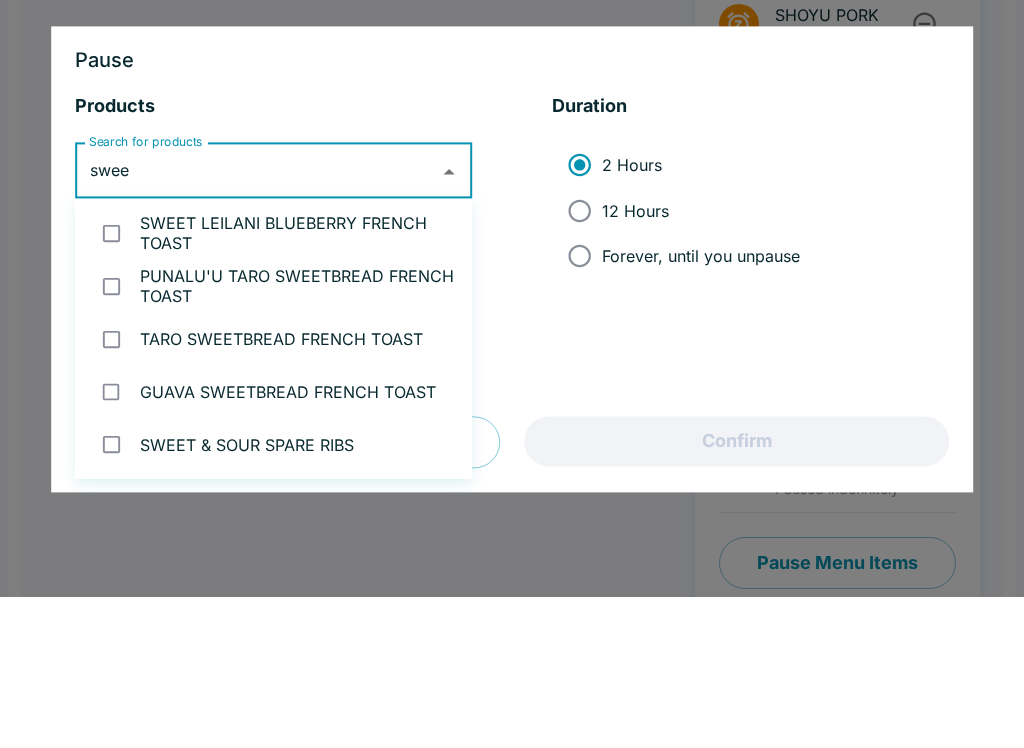 click on "SWEET LEILANI BLUEBERRY FRENCH TOAST" at bounding box center [273, 384] 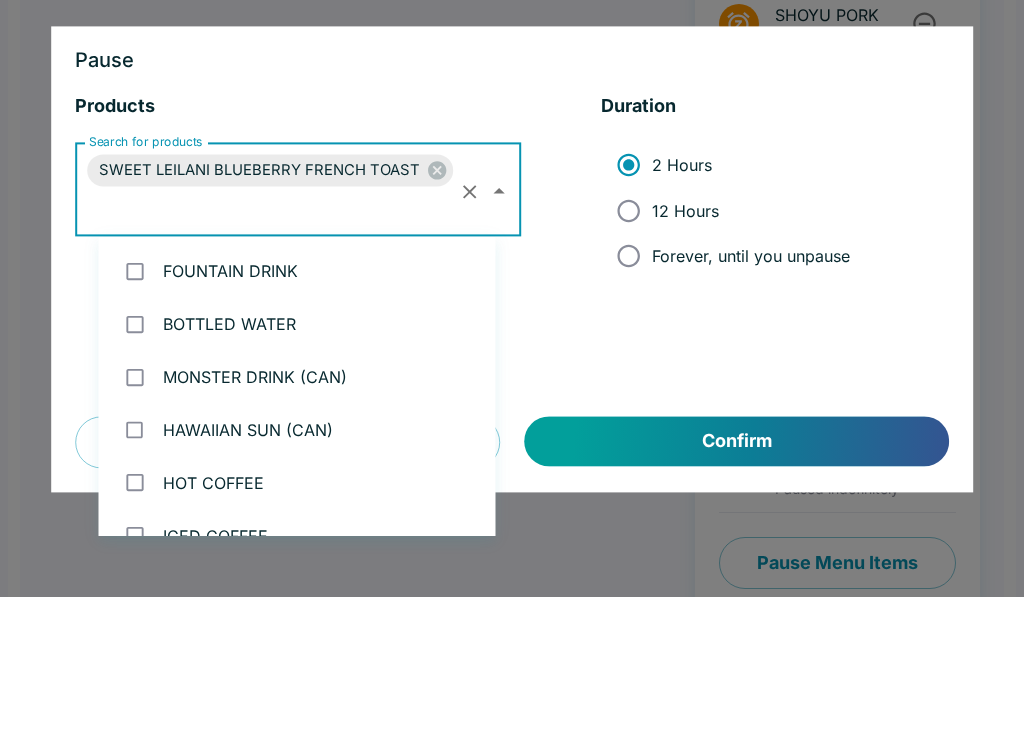 scroll, scrollTop: 1294, scrollLeft: 0, axis: vertical 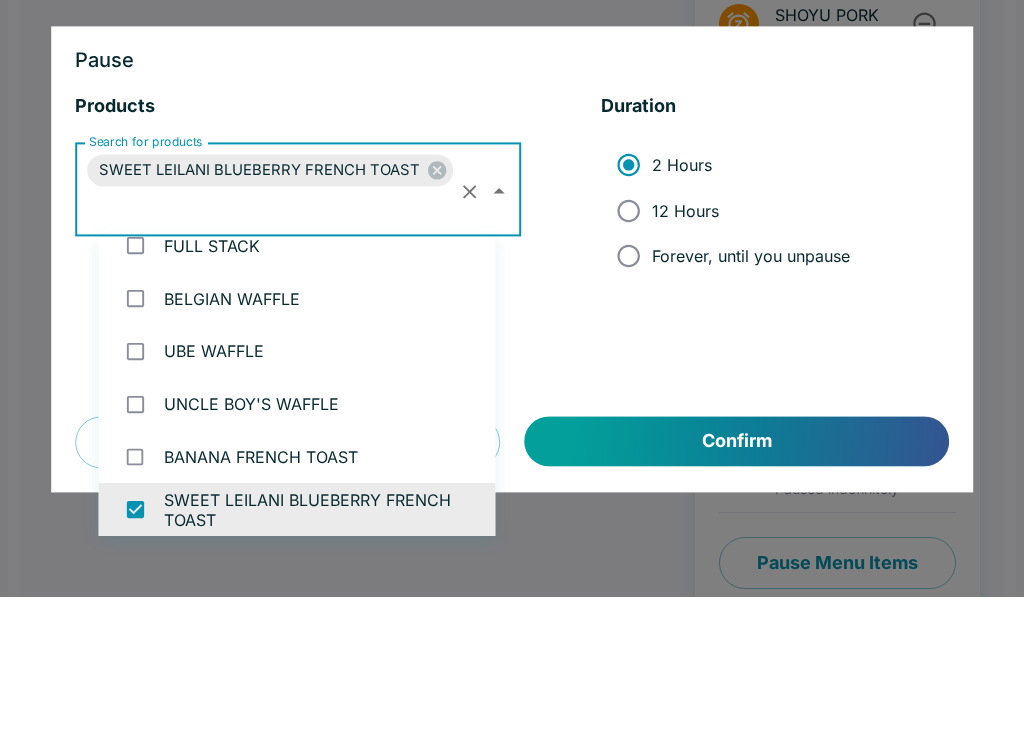 click on "12 Hours" at bounding box center (628, 361) 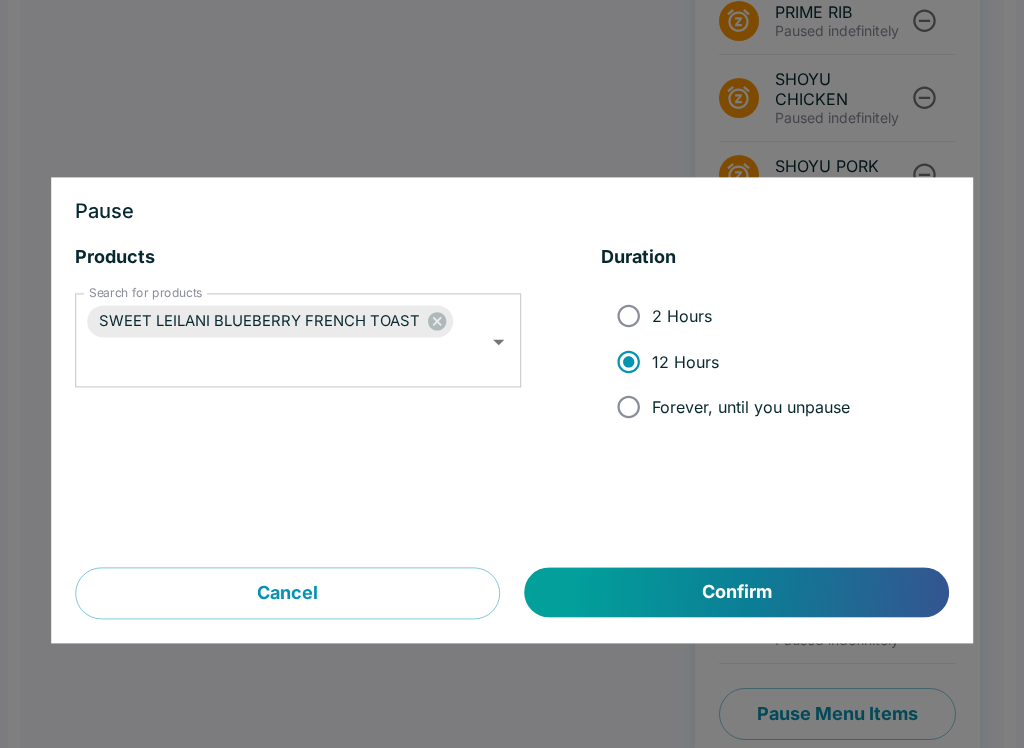 click on "Confirm" at bounding box center [737, 593] 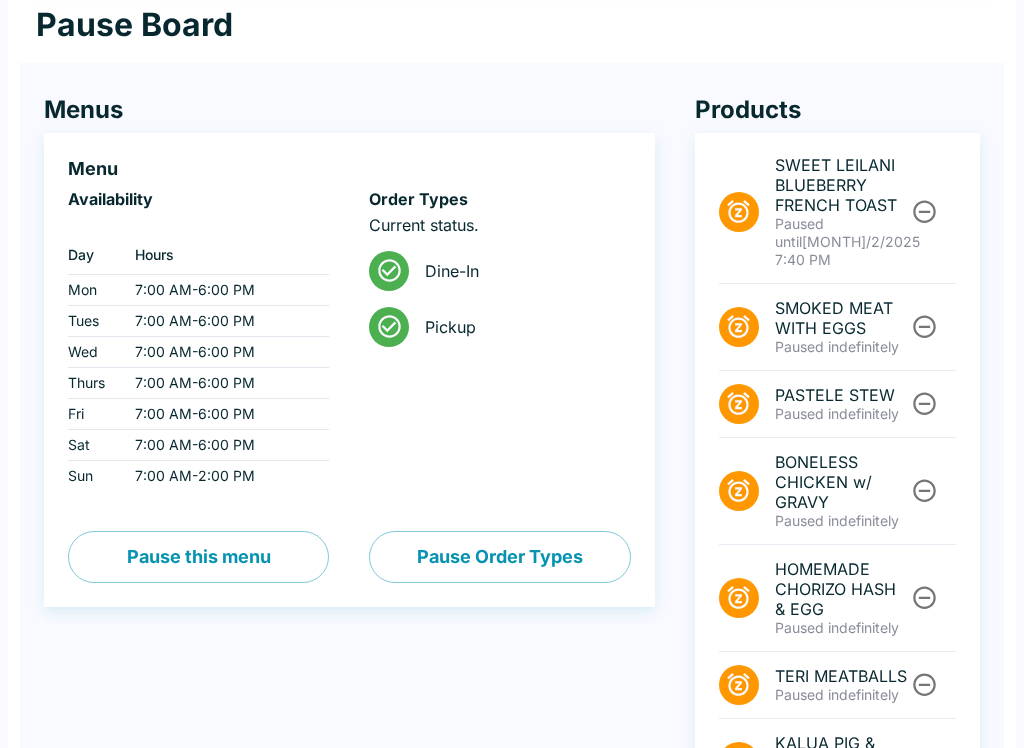 scroll, scrollTop: 0, scrollLeft: 0, axis: both 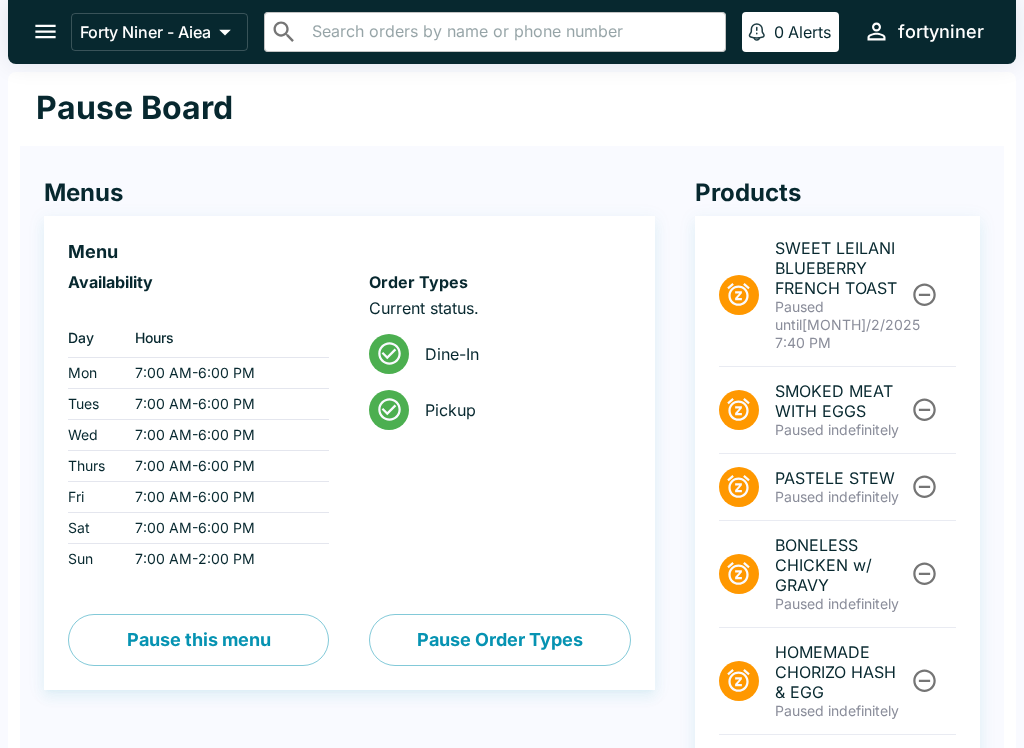 click 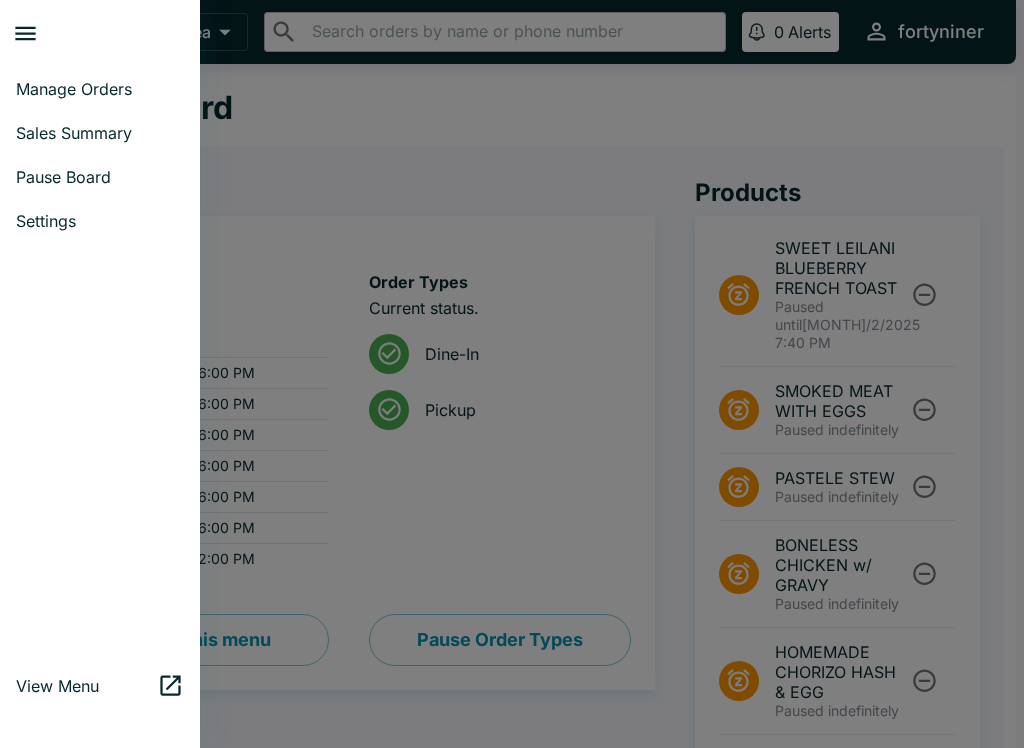 click on "Manage Orders" at bounding box center [100, 89] 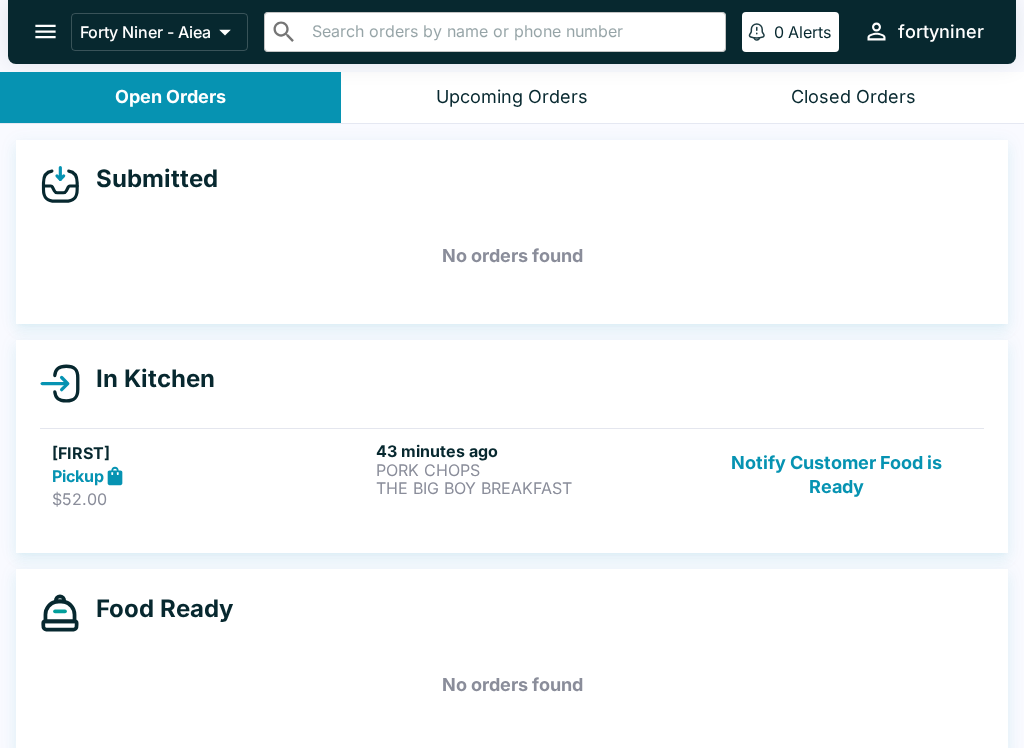 click 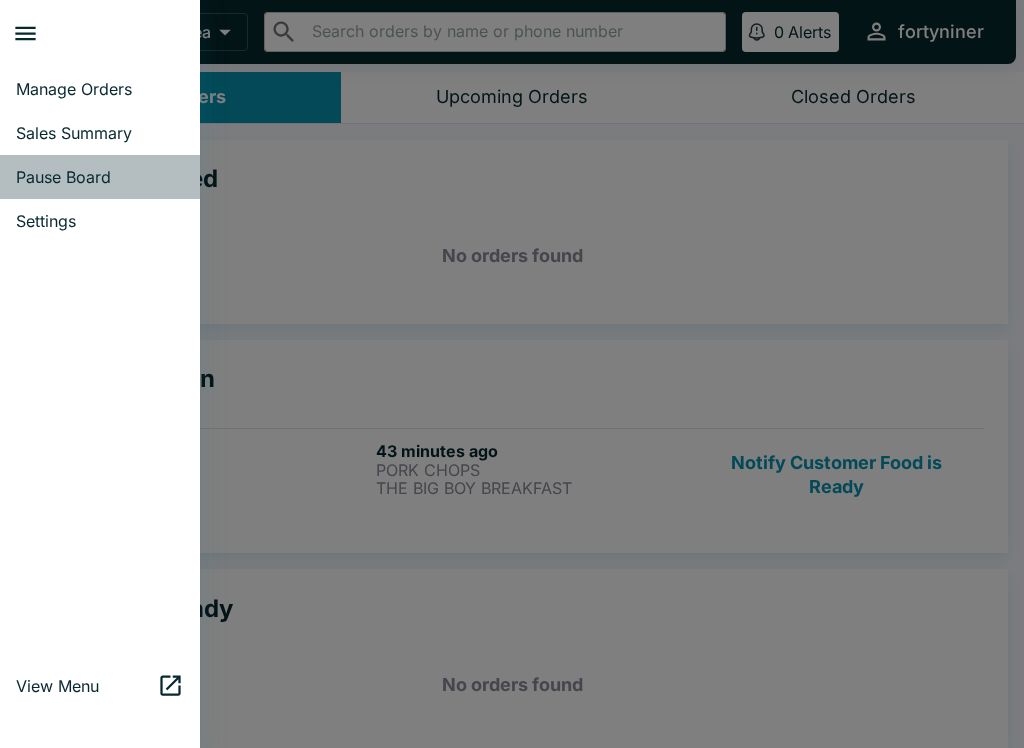 click on "Pause Board" at bounding box center [100, 177] 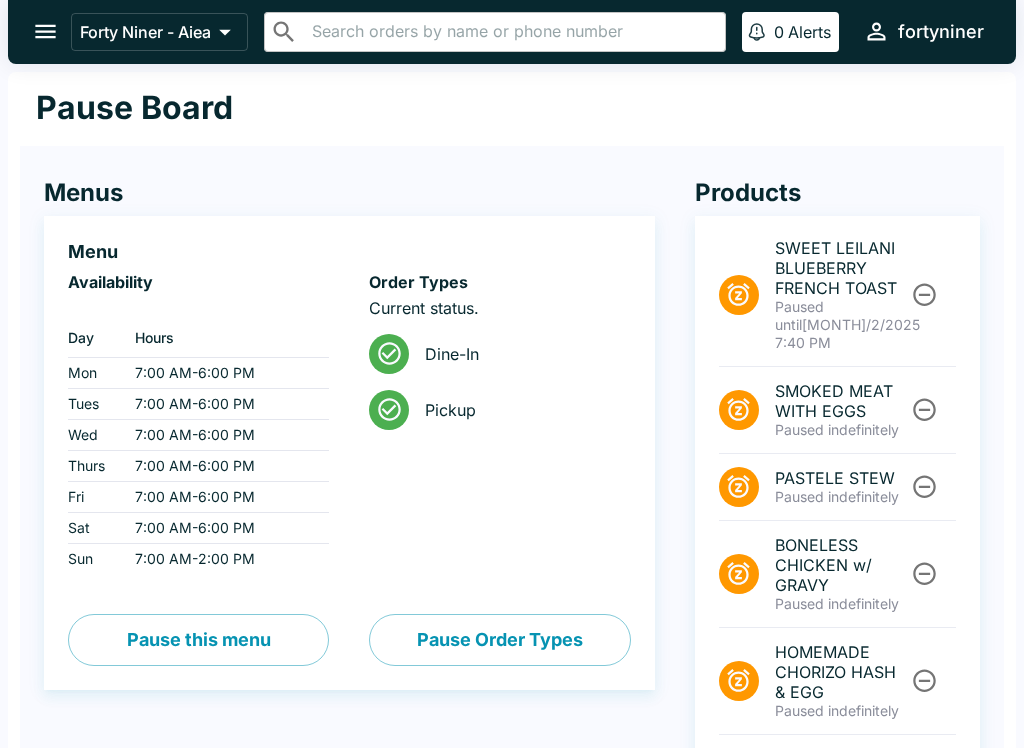 click at bounding box center (45, 31) 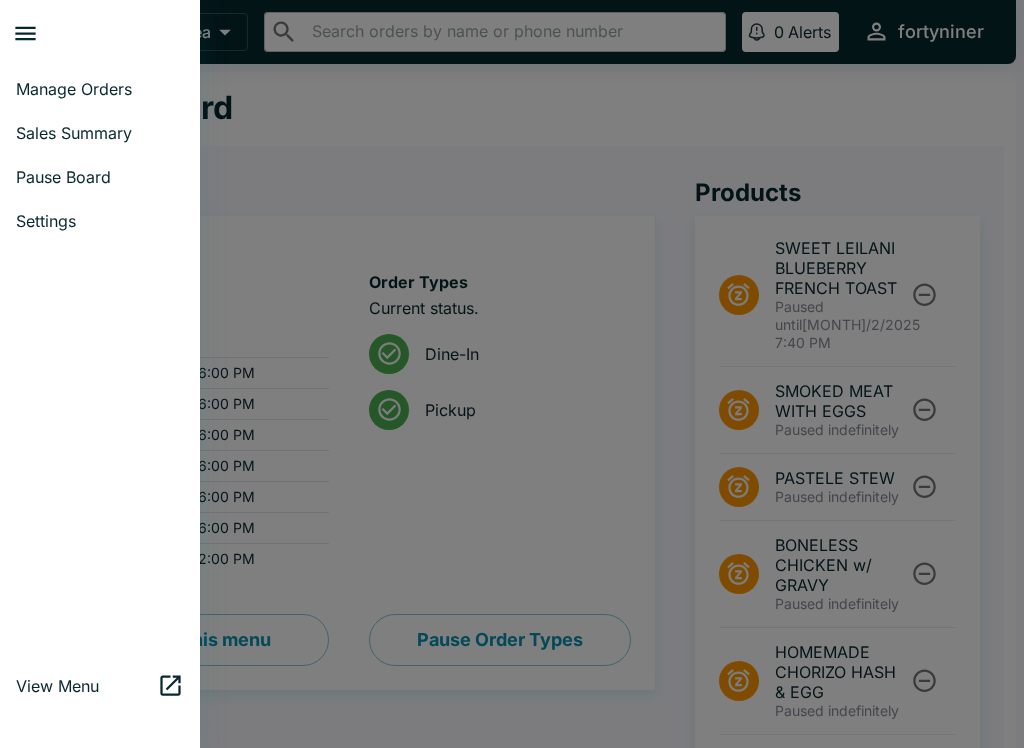 click on "Sales Summary" at bounding box center [100, 133] 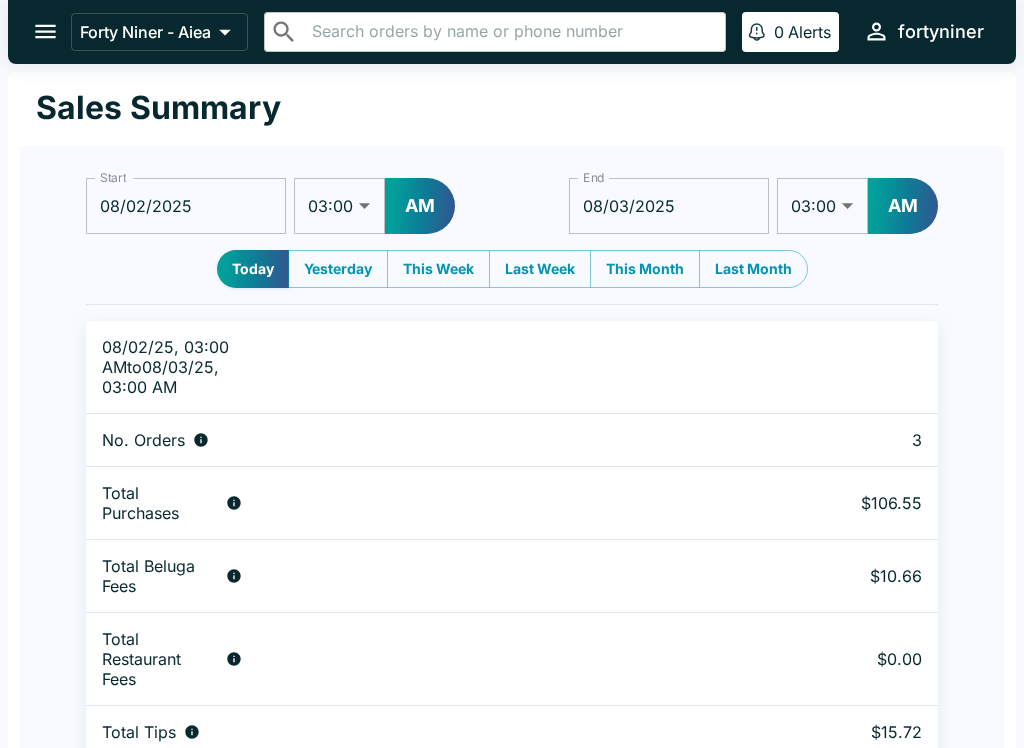 click 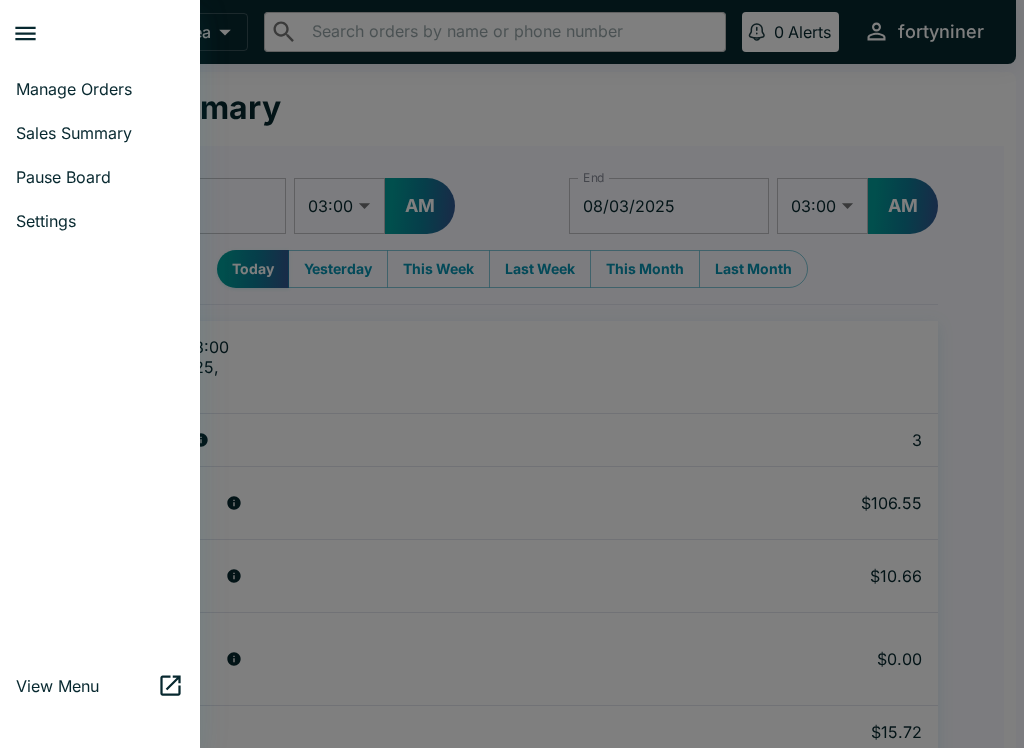 click on "Manage Orders" at bounding box center (100, 89) 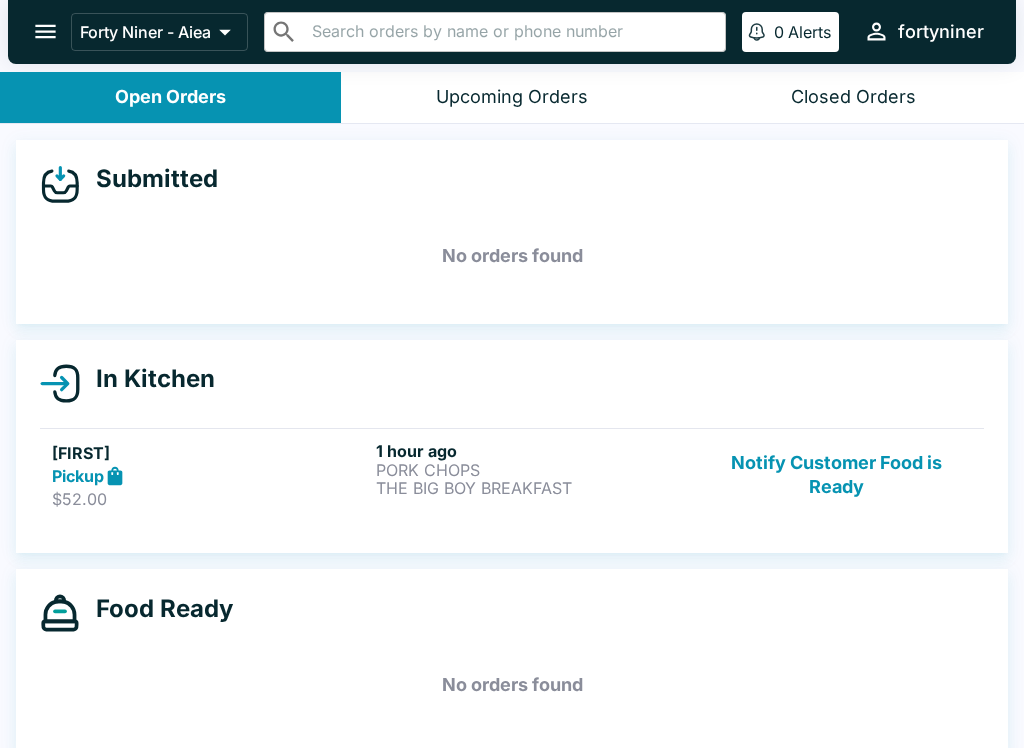 click on "Upcoming Orders" at bounding box center [512, 97] 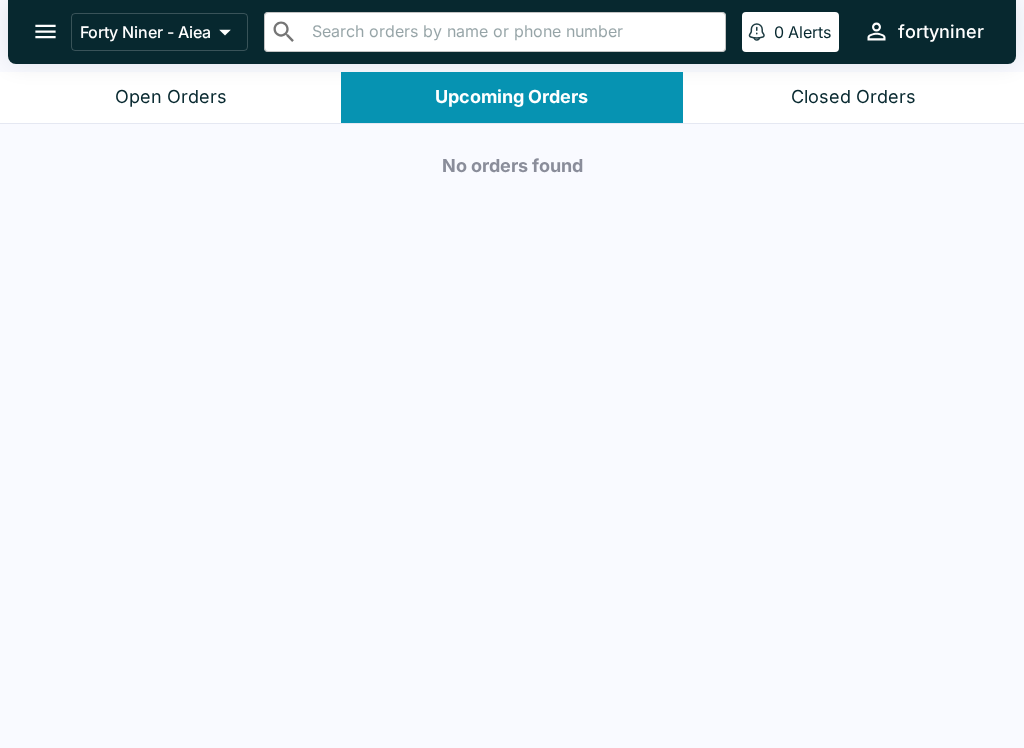 click on "Closed Orders" at bounding box center (853, 97) 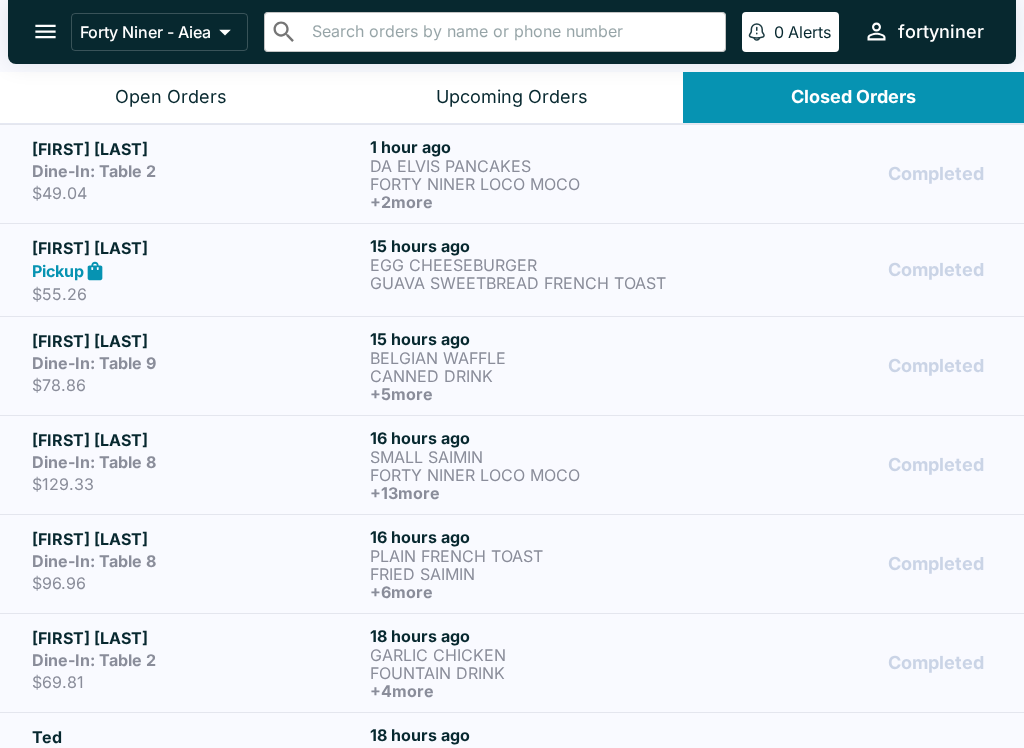 click on "Upcoming Orders" at bounding box center [512, 97] 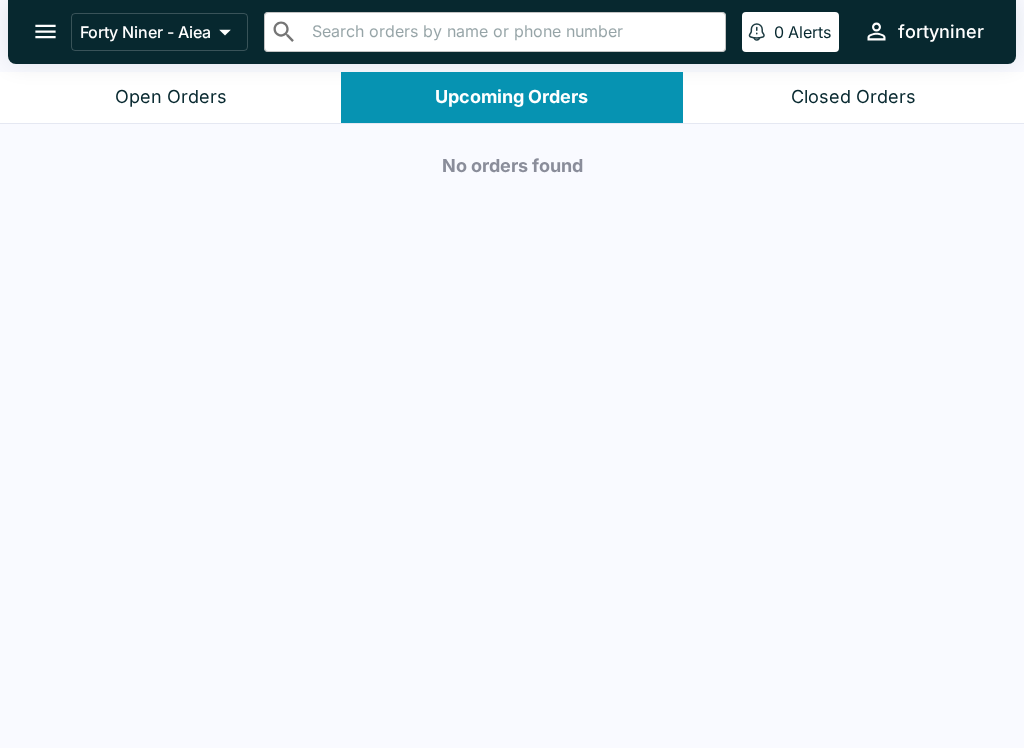 click on "Open Orders" at bounding box center [170, 97] 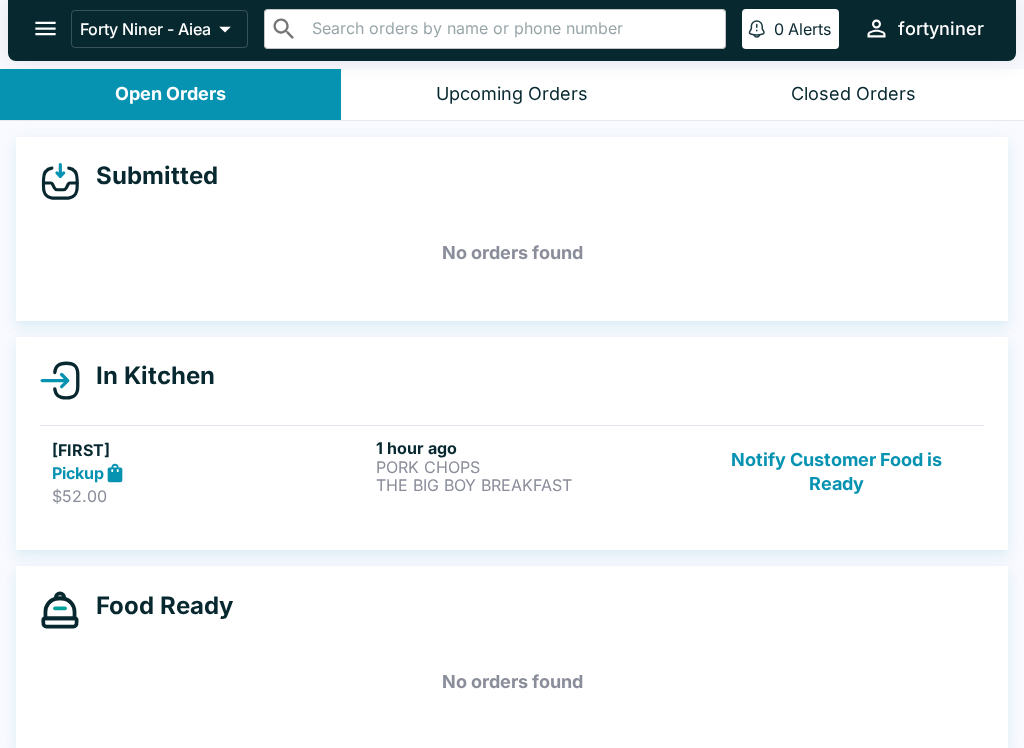 scroll, scrollTop: 0, scrollLeft: 0, axis: both 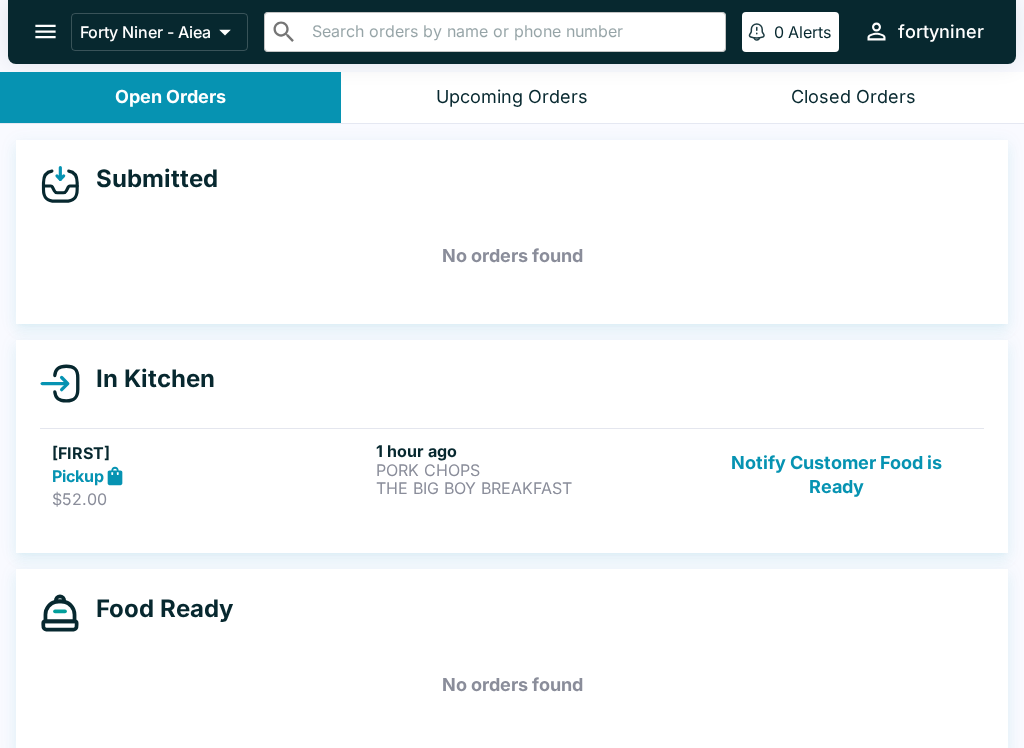 click on "Upcoming Orders" at bounding box center [512, 97] 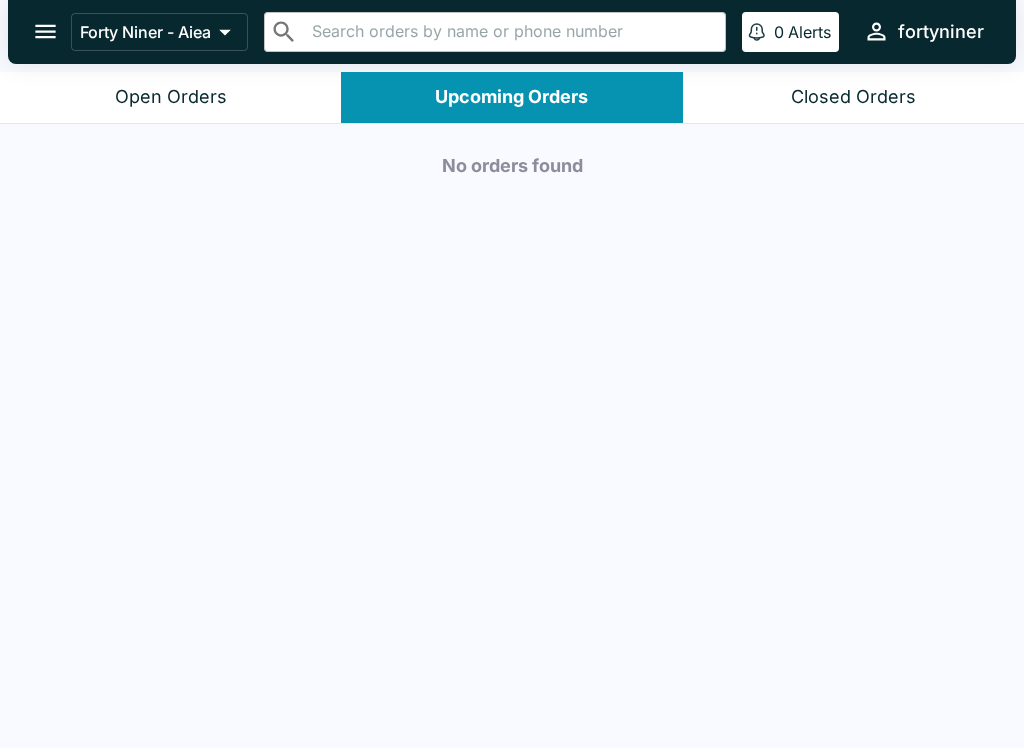 click on "Open Orders" at bounding box center [171, 97] 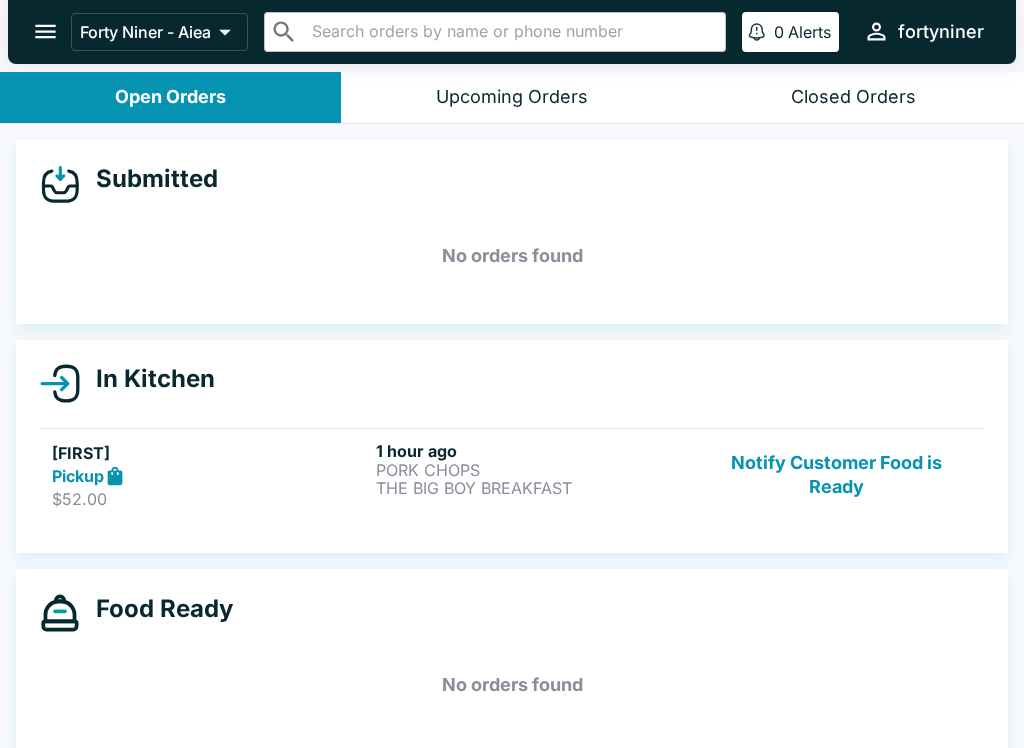 click at bounding box center (511, 32) 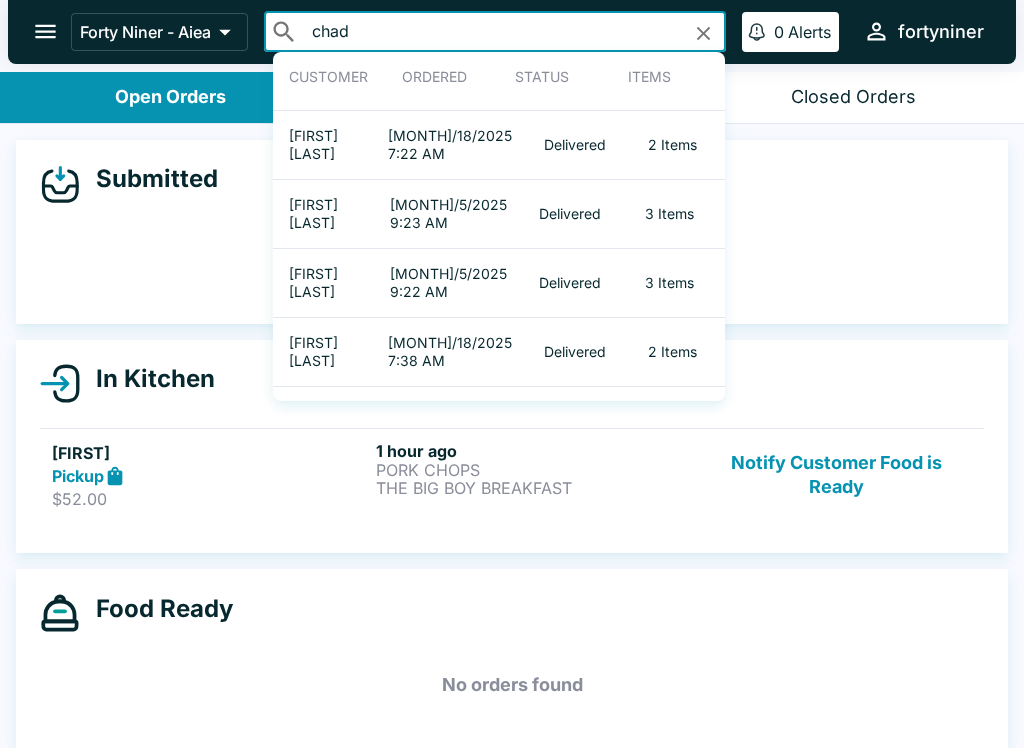 type on "chad" 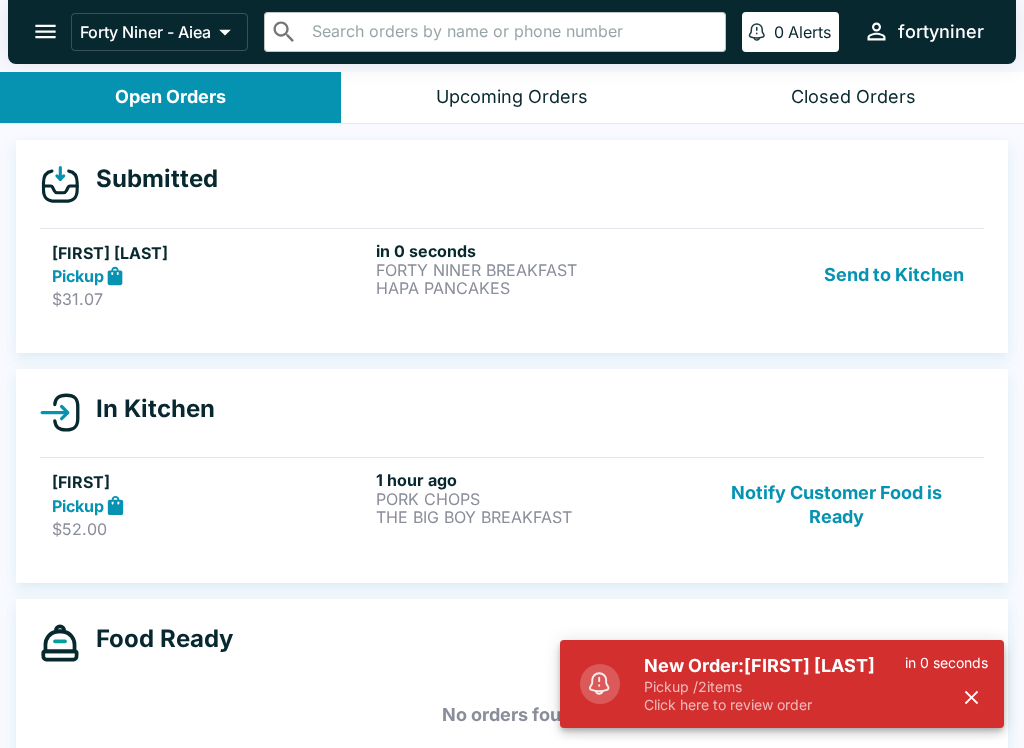 click on "in 0 seconds FORTY NINER BREAKFAST HAPA PANCAKES" at bounding box center [534, 275] 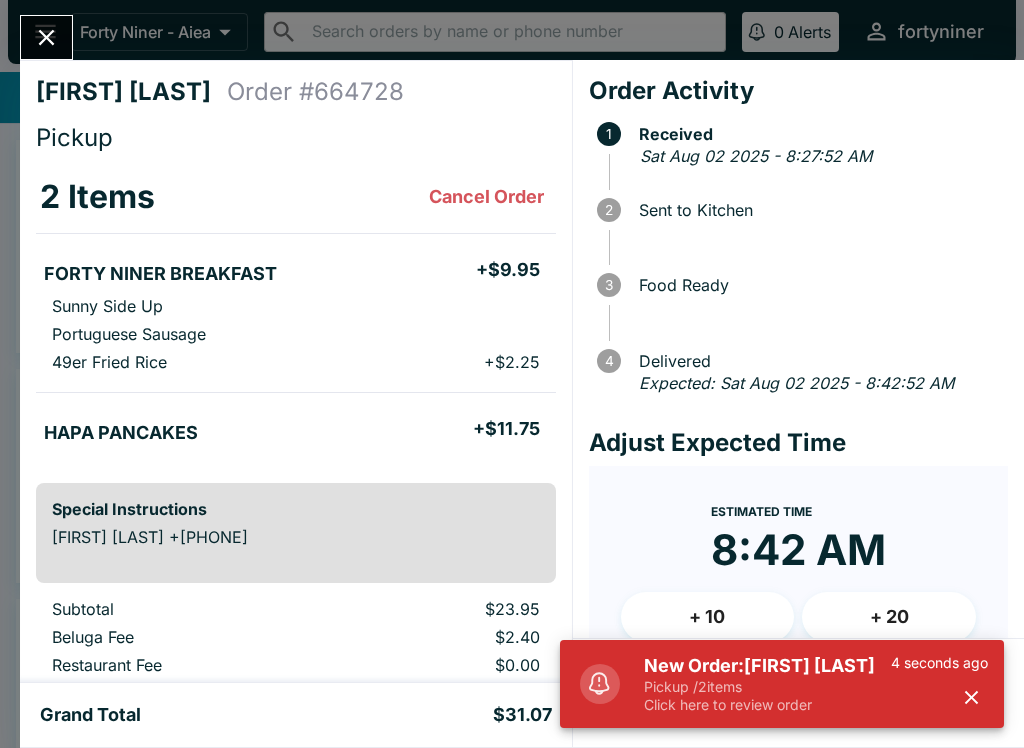 click 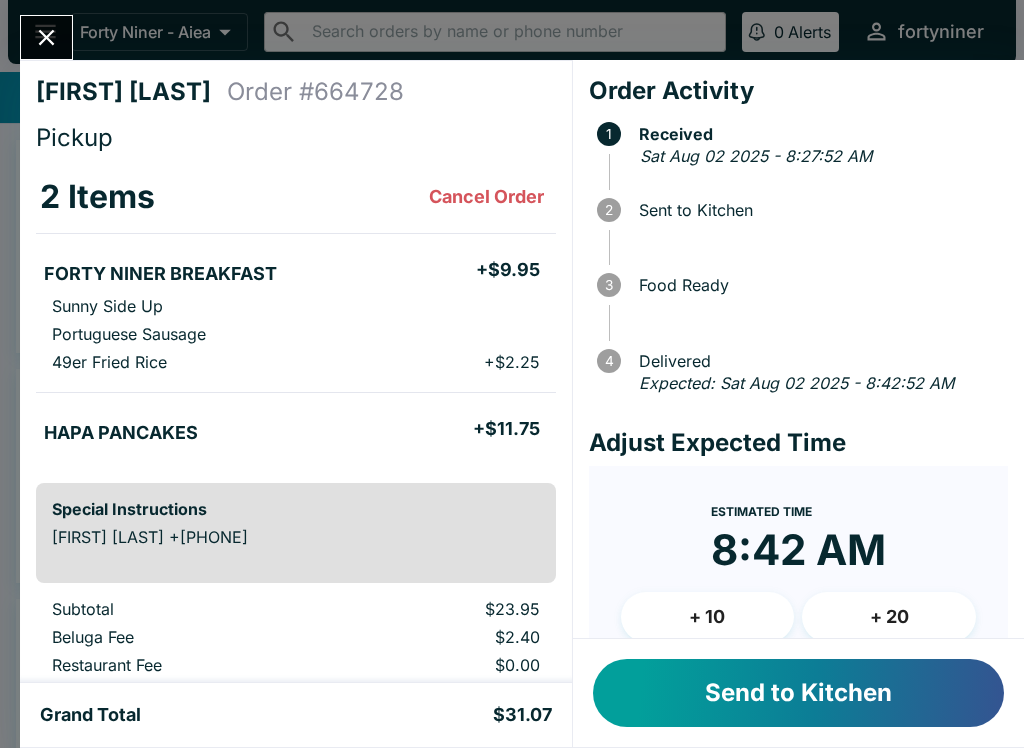 click on "Send to Kitchen" at bounding box center (798, 693) 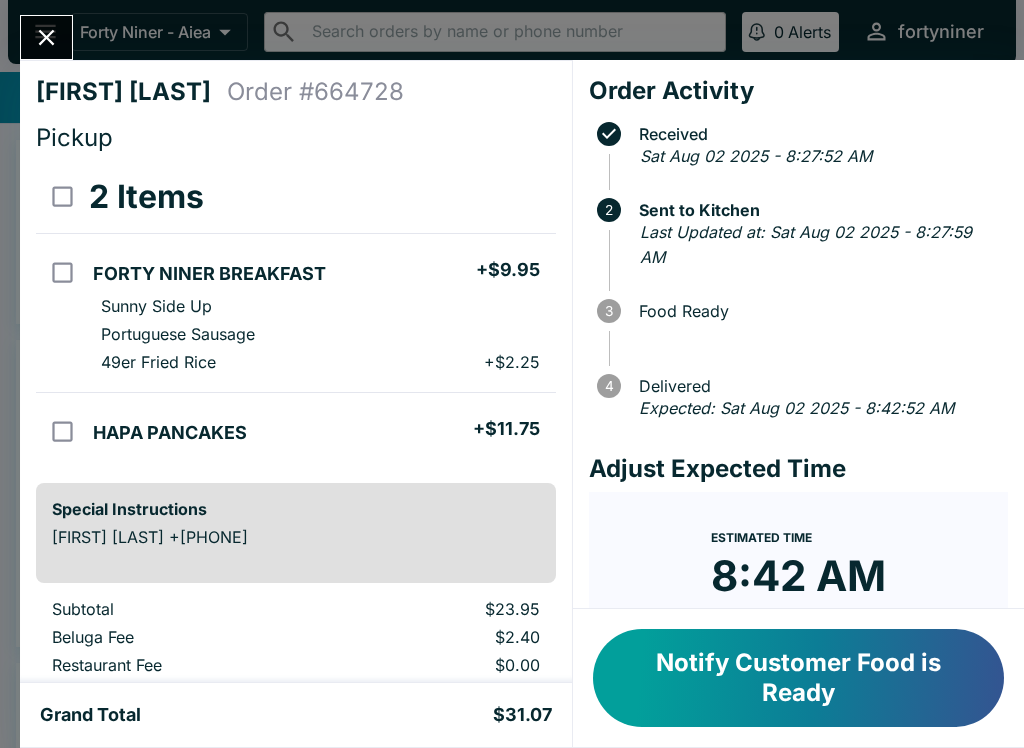 click 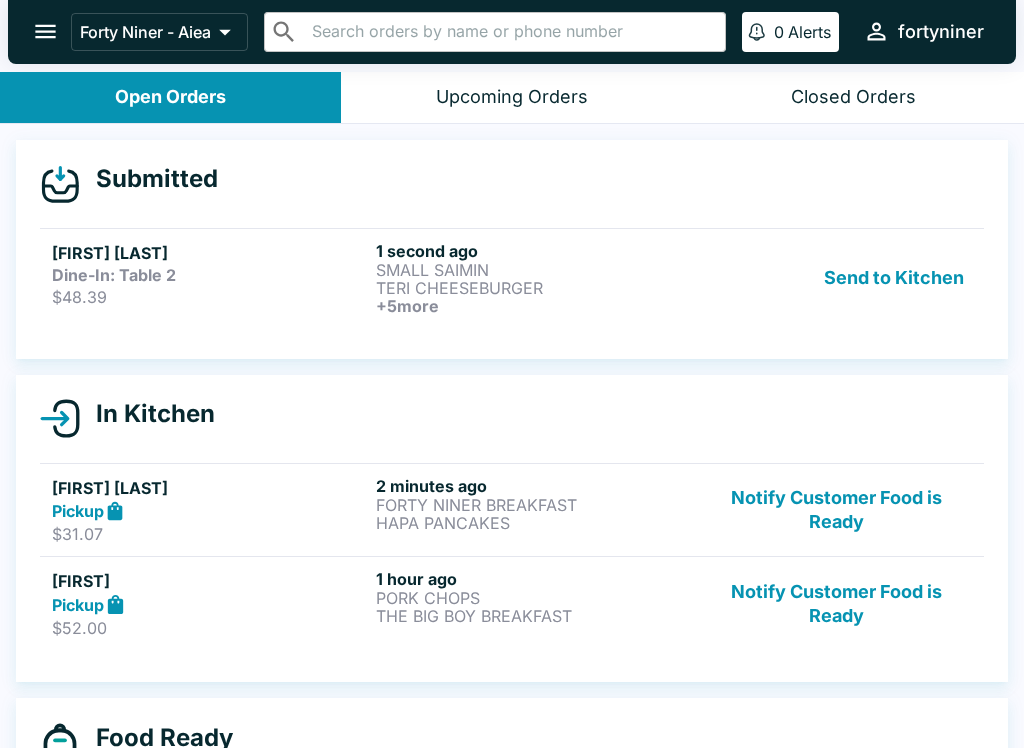 click on "+ 5  more" at bounding box center [534, 306] 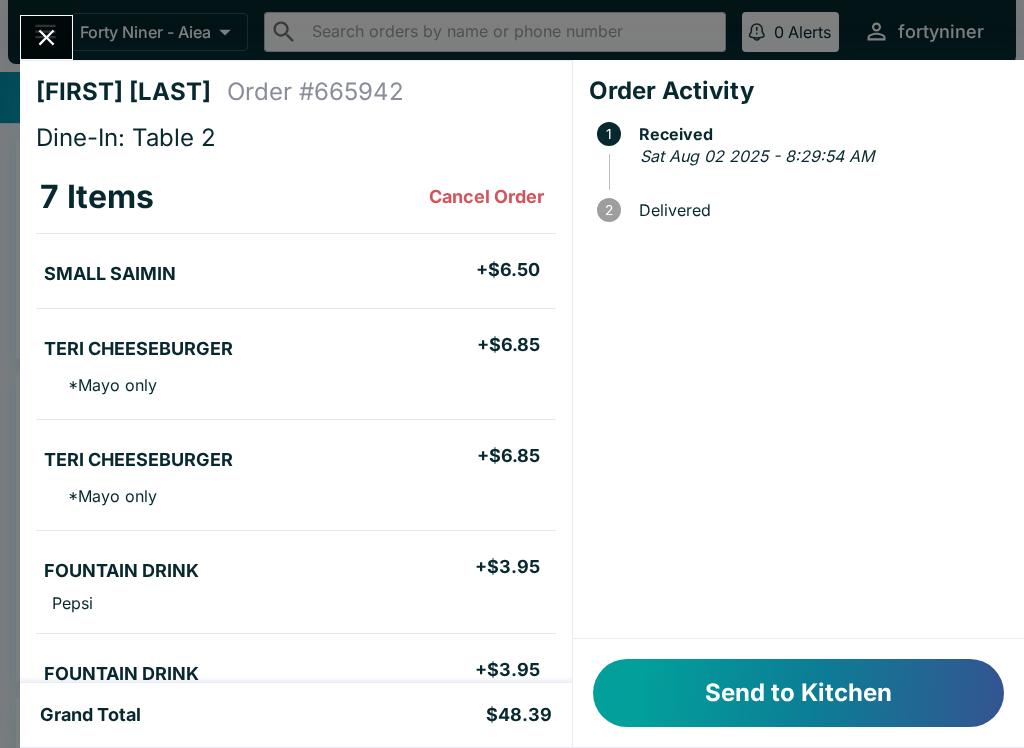 click on "Send to Kitchen" at bounding box center [798, 693] 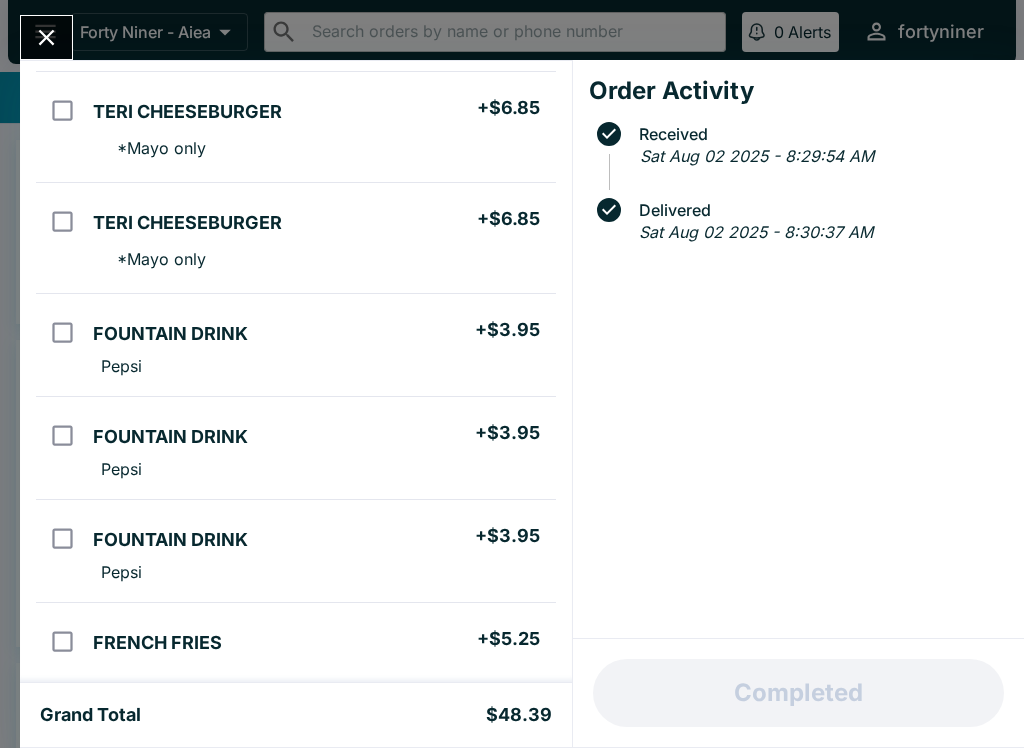 scroll, scrollTop: 236, scrollLeft: 0, axis: vertical 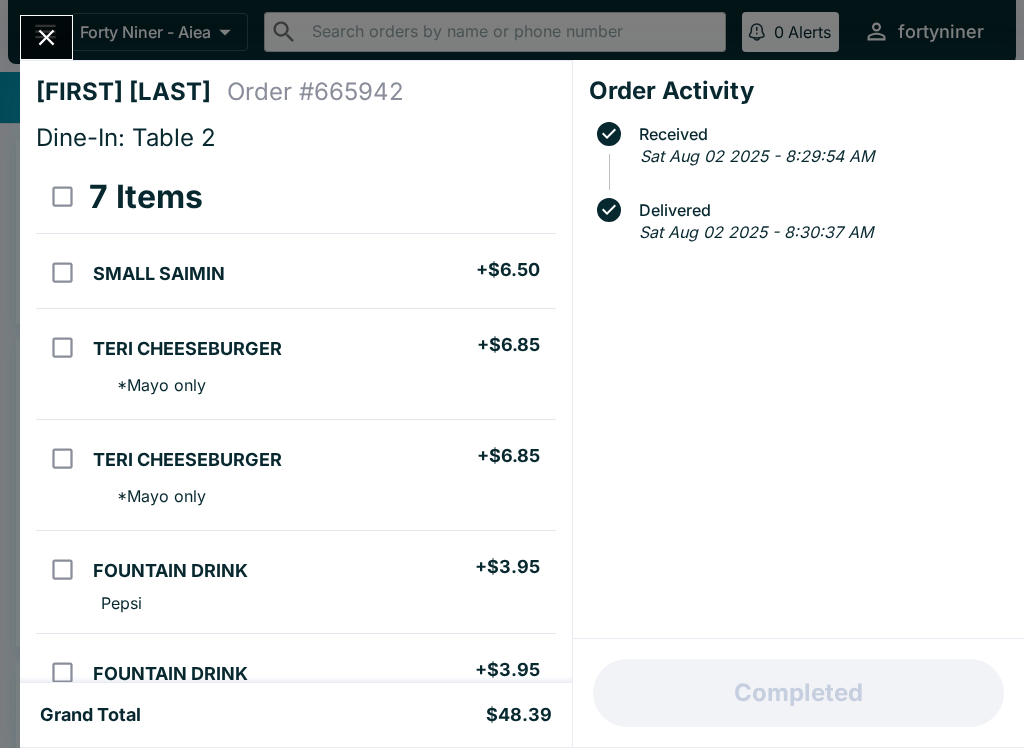 click on "[FIRST] [LAST] Order # 665942 Dine-In: Table 2 7 Items SMALL SAIMIN + $6.50 TERI CHEESEBURGER + $6.85 * Mayo only TERI CHEESEBURGER + $6.85 * Mayo only FOUNTAIN DRINK + $3.95 Pepsi FOUNTAIN DRINK + $3.95 Pepsi FOUNTAIN DRINK + $3.95 Pepsi FRENCH FRIES + $5.25 Special Instructions [FIRST] [LAST] +[PHONE] Subtotal $37.30 Beluga Fee $3.73 Restaurant Fee $0.00 Tips $5.60 Sales Tax $1.76 Preview Receipt Print Receipt Grand Total $48.39 Order Activity Received Sat Aug 02 2025 - 8:29:54 AM Delivered Sat Aug 02 2025 - 8:30:37 AM Completed" at bounding box center (512, 374) 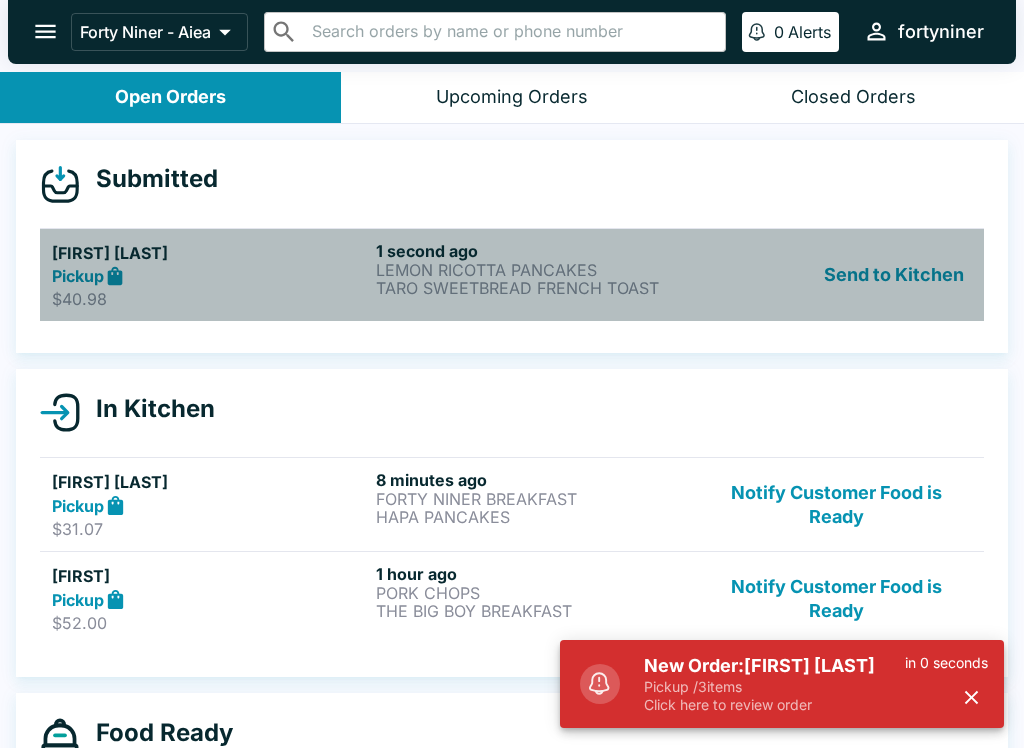 click on "Send to Kitchen" at bounding box center [836, 275] 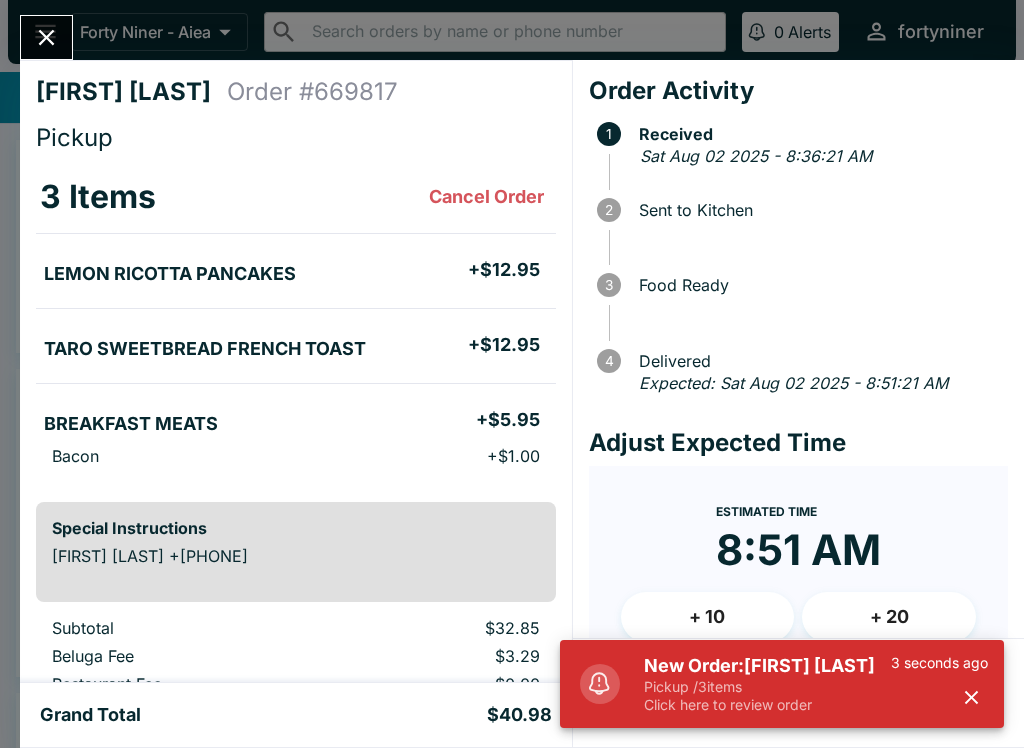 click at bounding box center (971, 697) 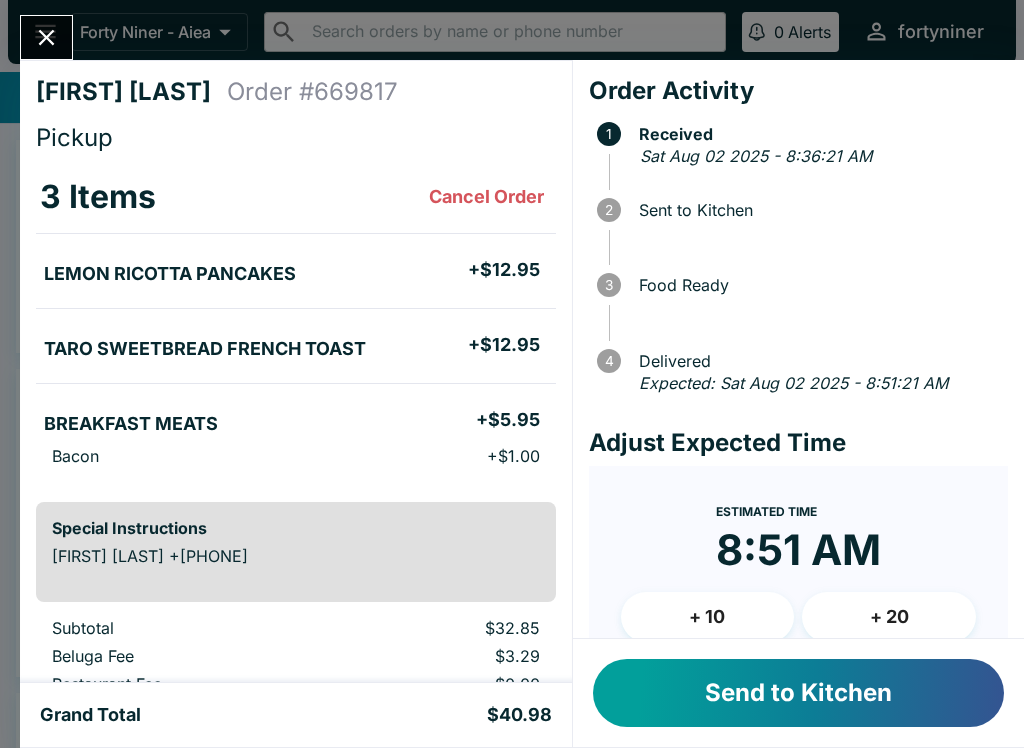 click on "Send to Kitchen" at bounding box center (798, 693) 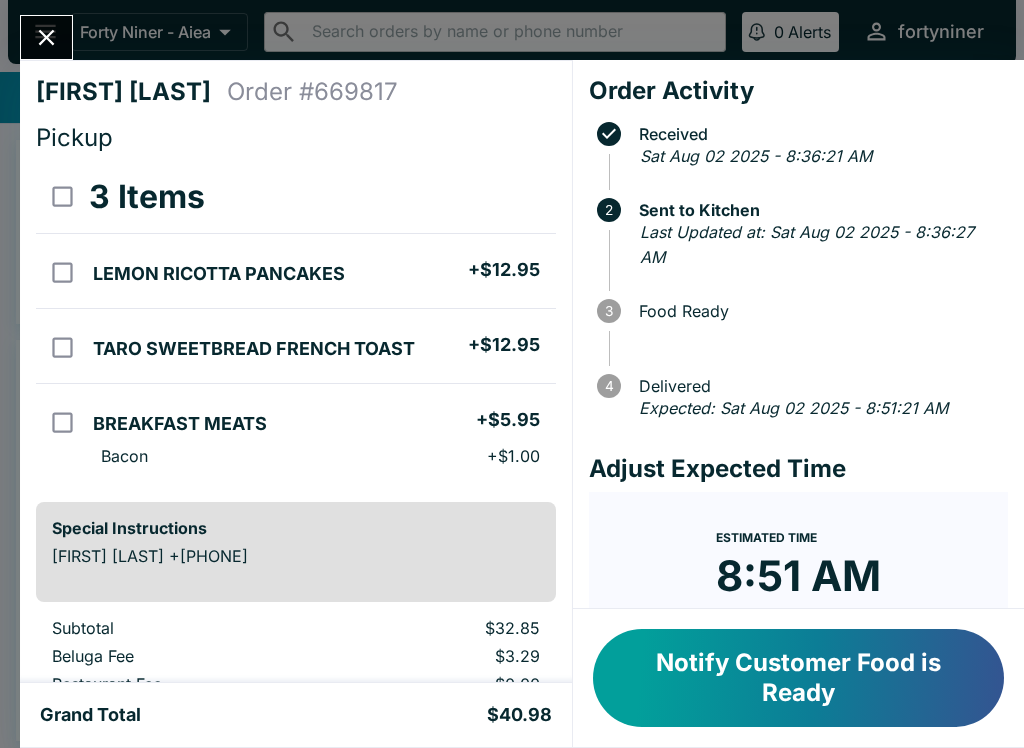 click at bounding box center (46, 37) 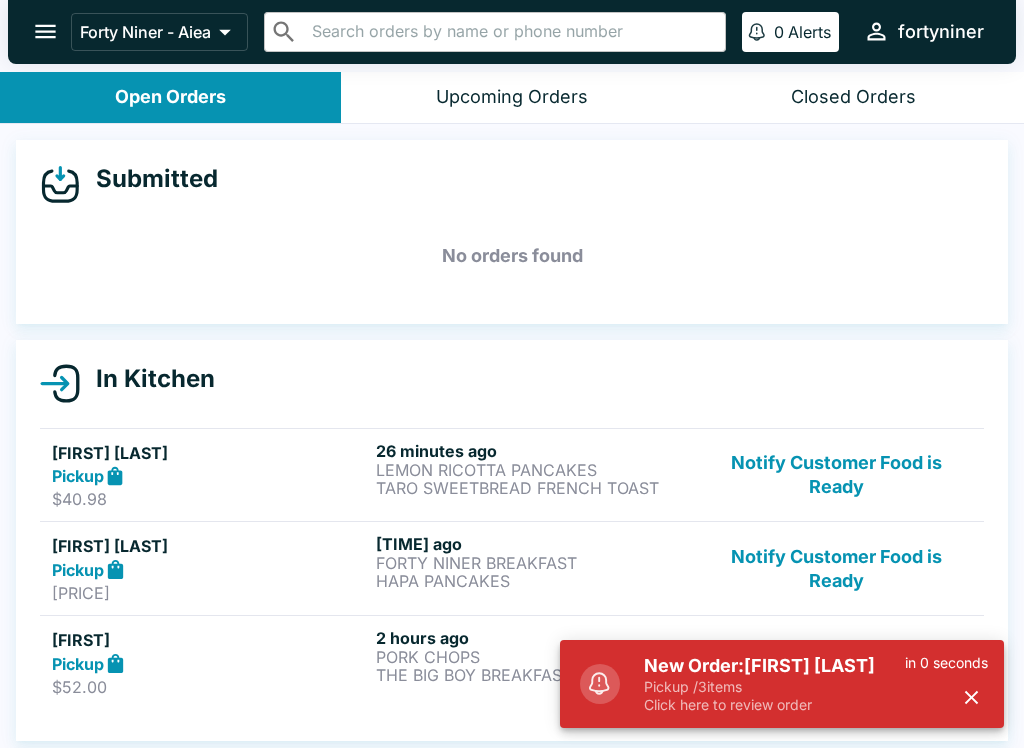 scroll, scrollTop: 0, scrollLeft: 0, axis: both 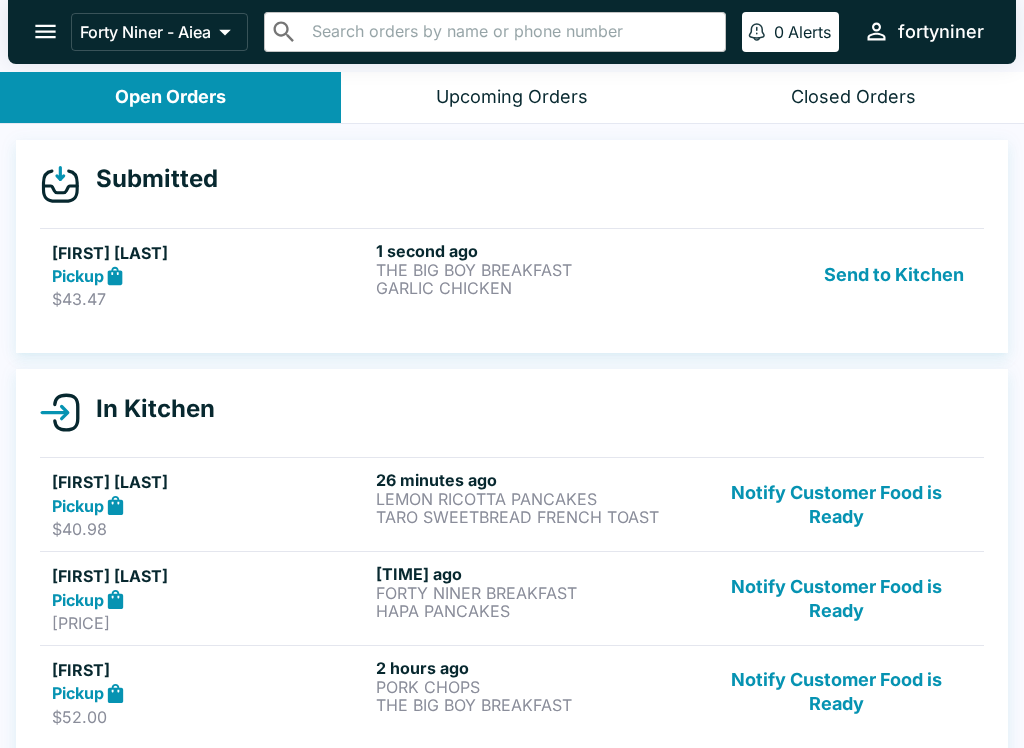 click on "THE BIG BOY BREAKFAST" at bounding box center [534, 270] 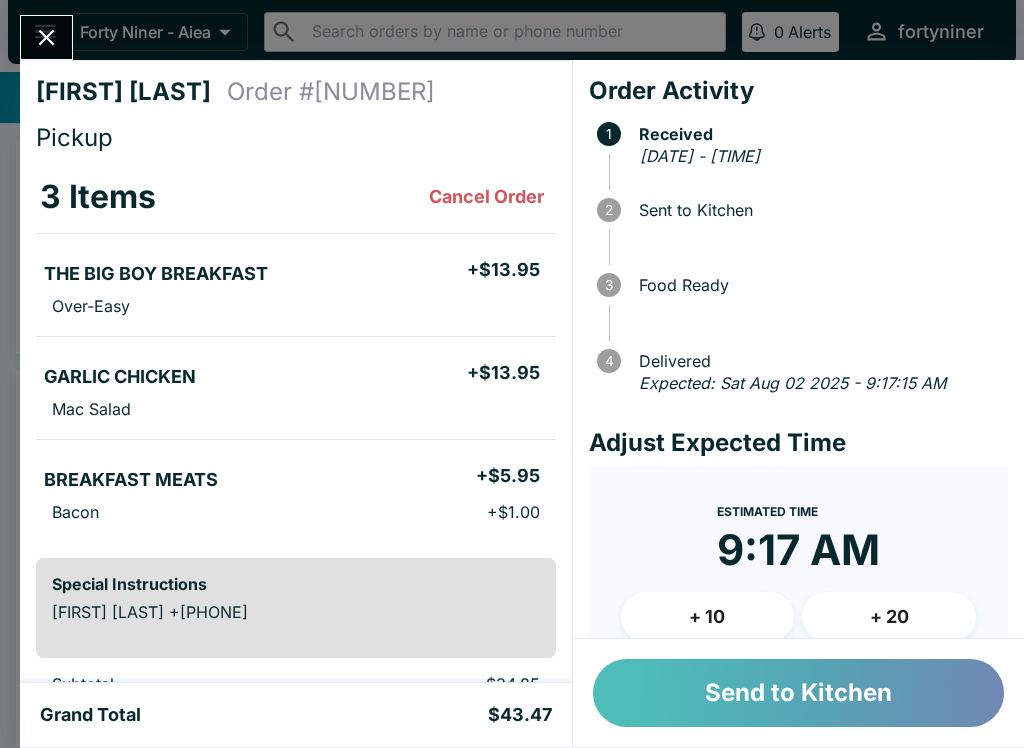 click on "Send to Kitchen" at bounding box center (798, 693) 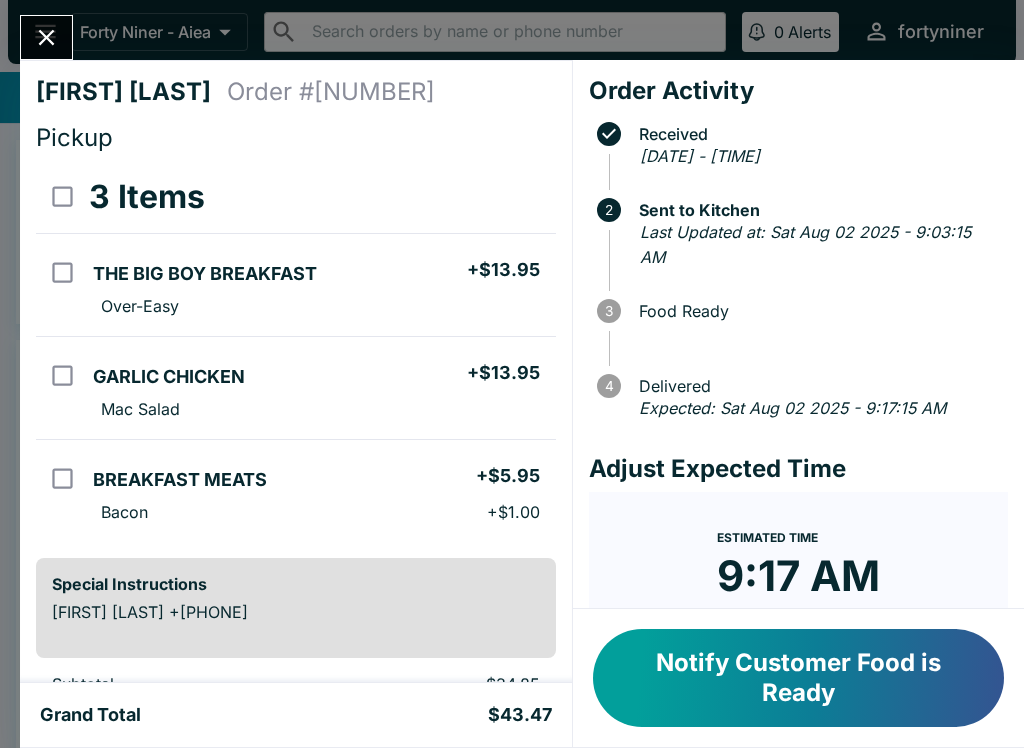 click at bounding box center [46, 37] 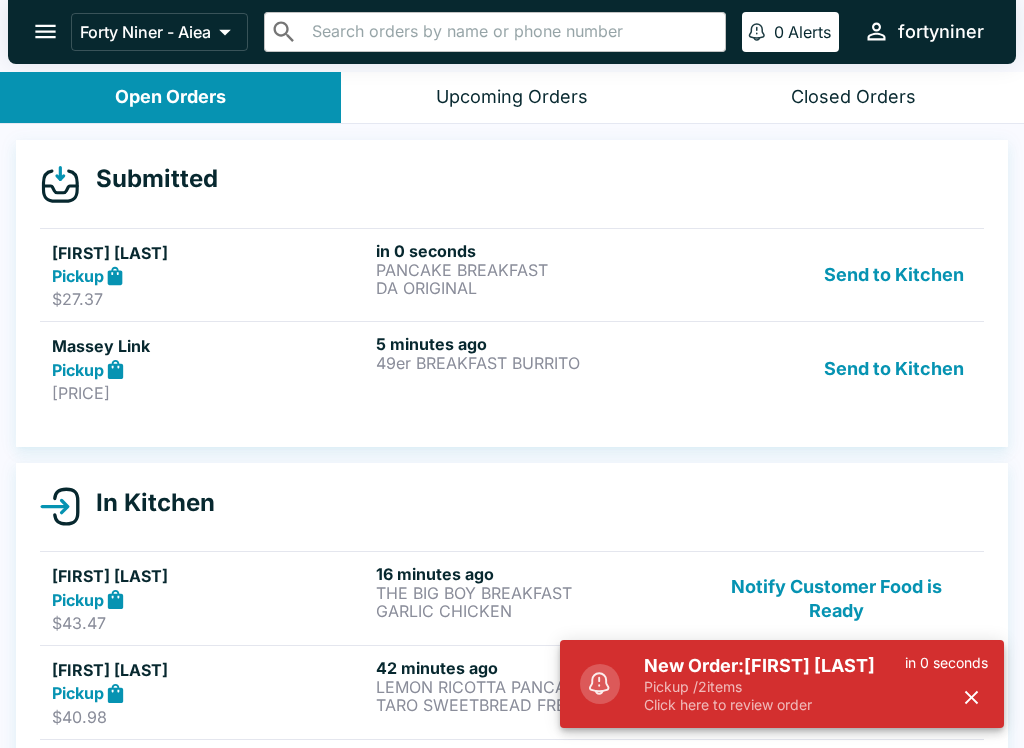 click on "Pickup" at bounding box center (210, 369) 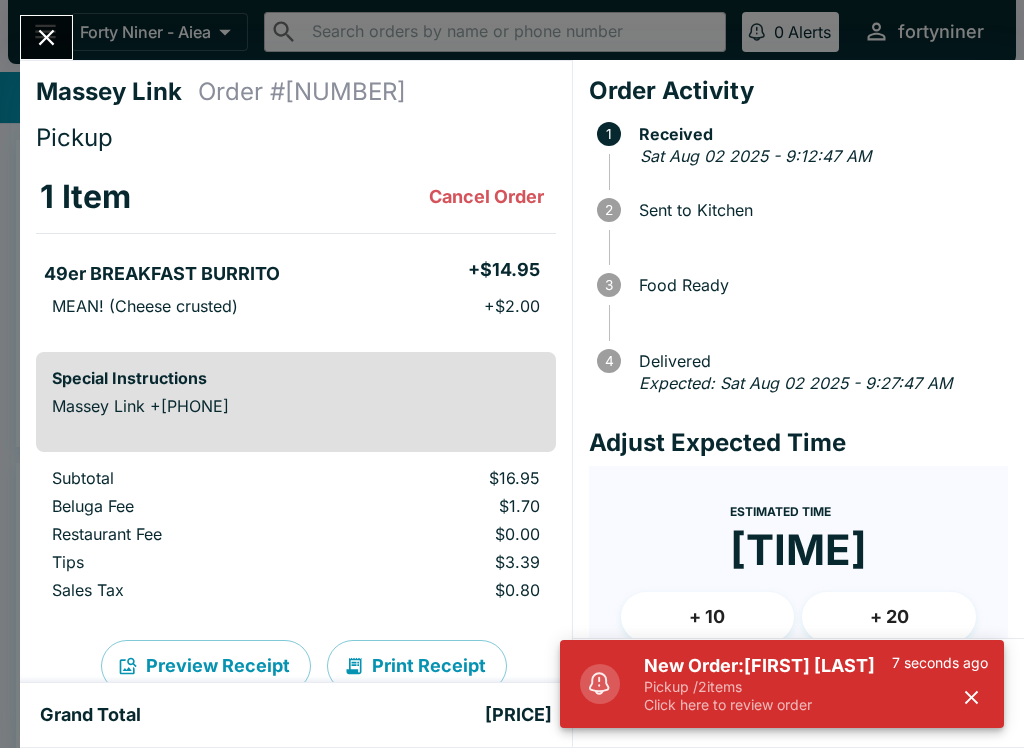click 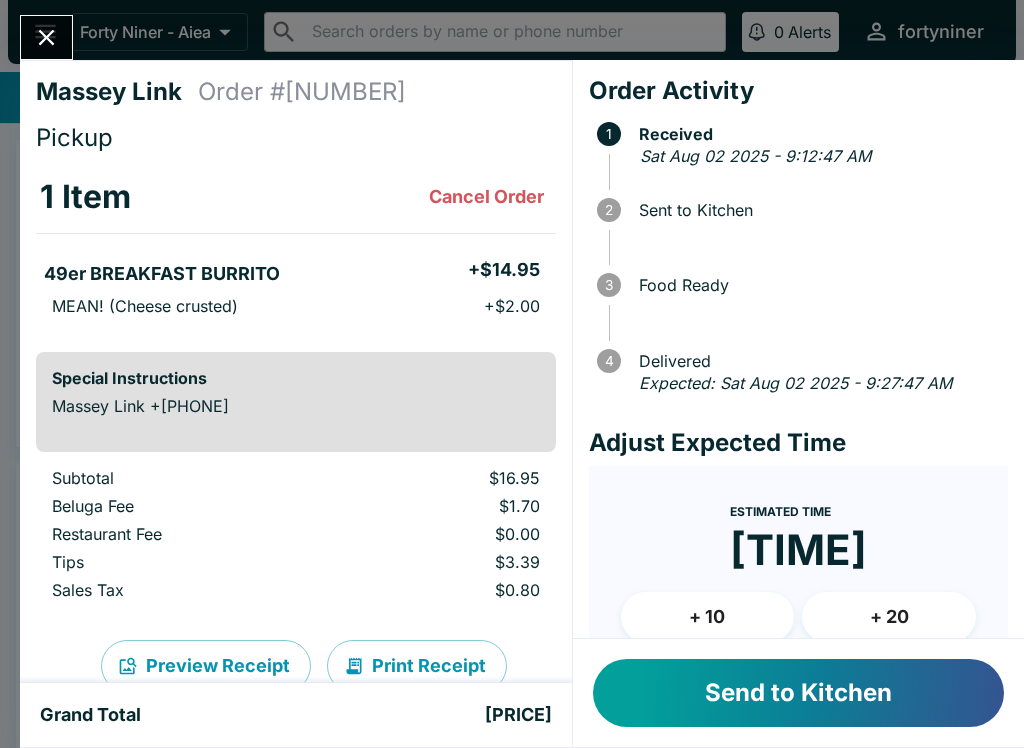 click on "+ 10" at bounding box center (708, 617) 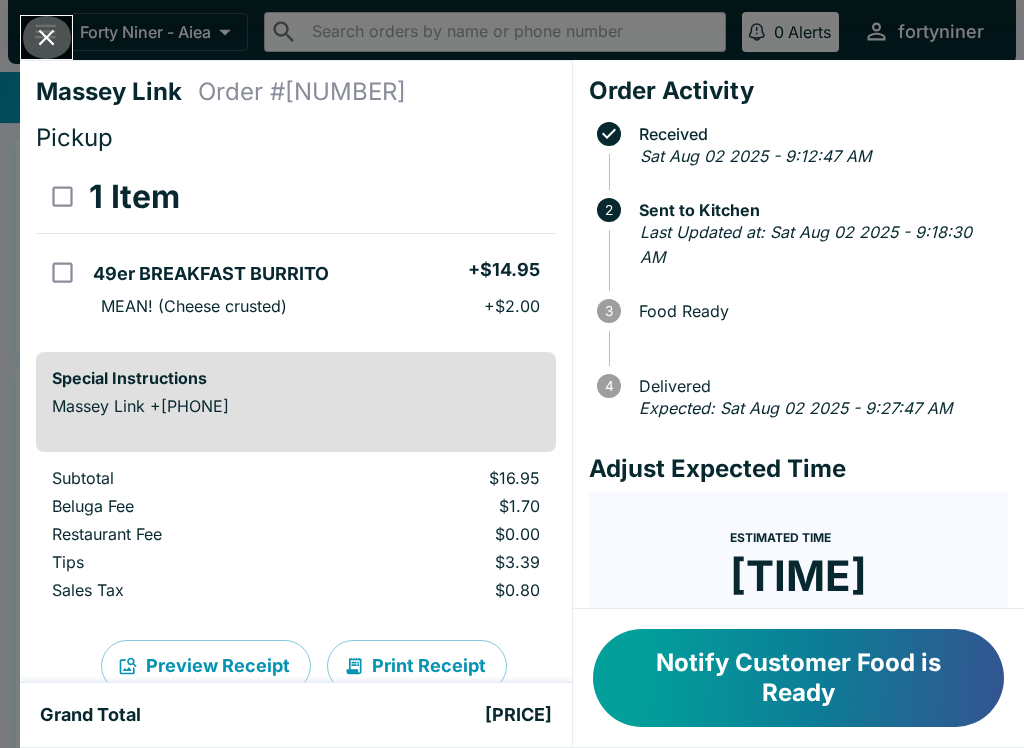 click 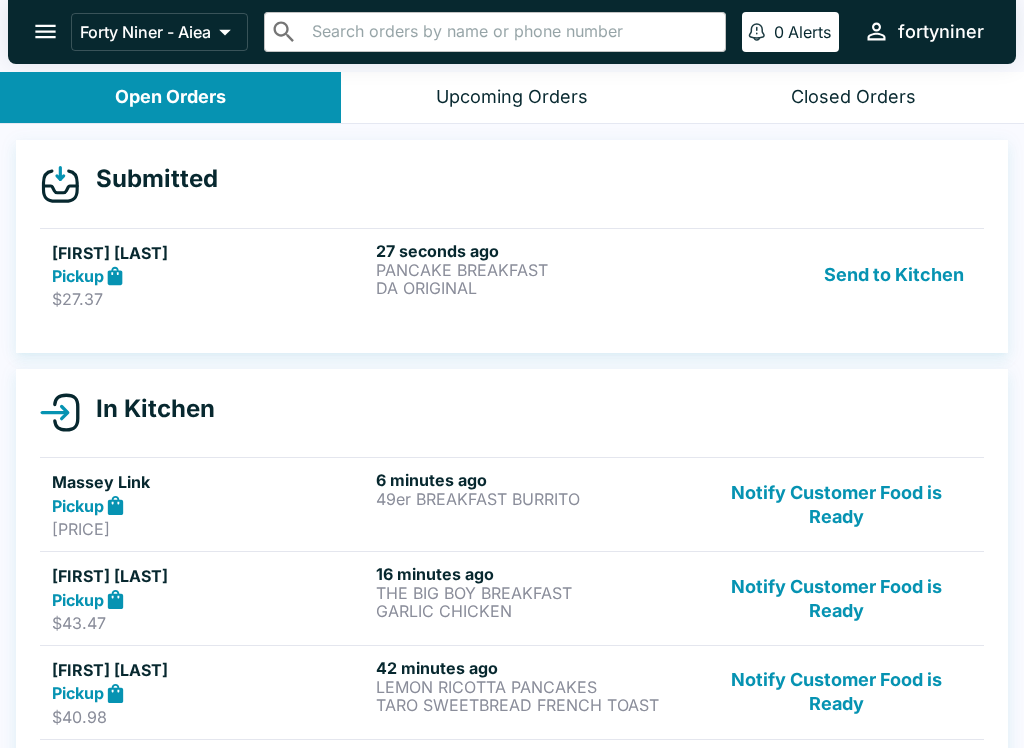 click 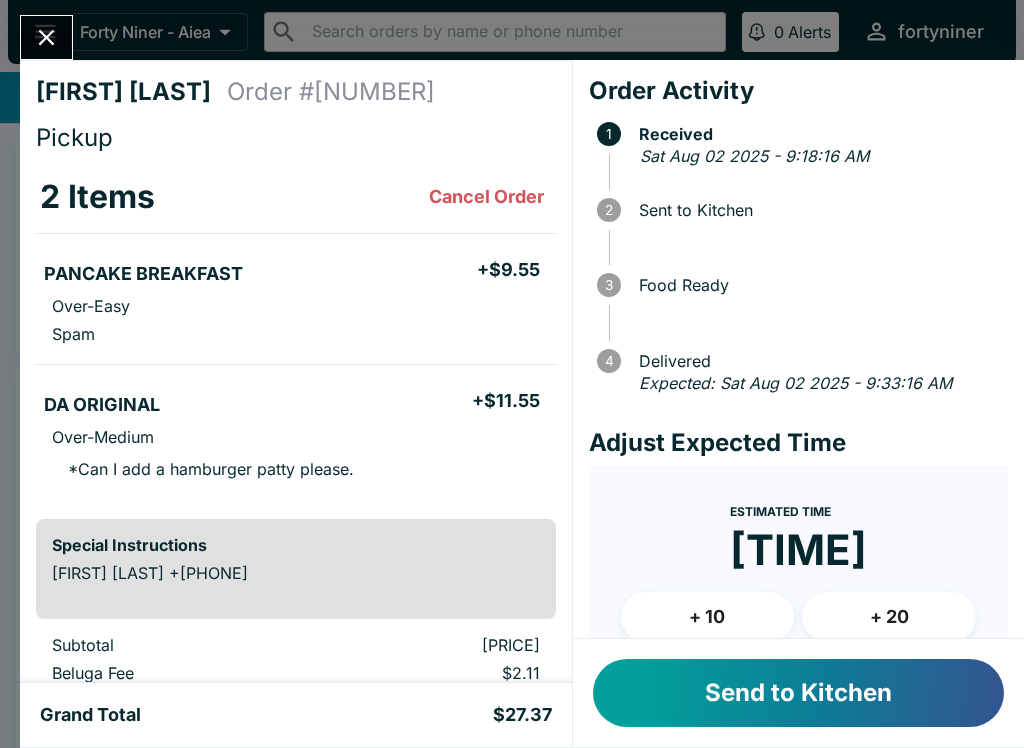 click on "+ 10" at bounding box center (708, 617) 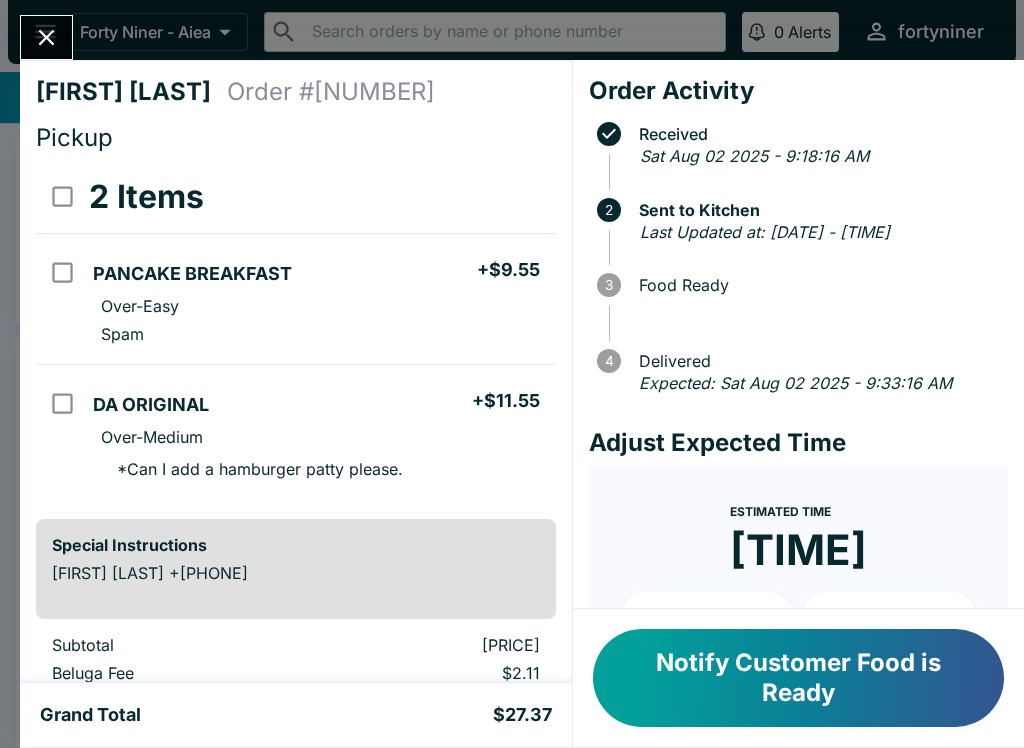 click 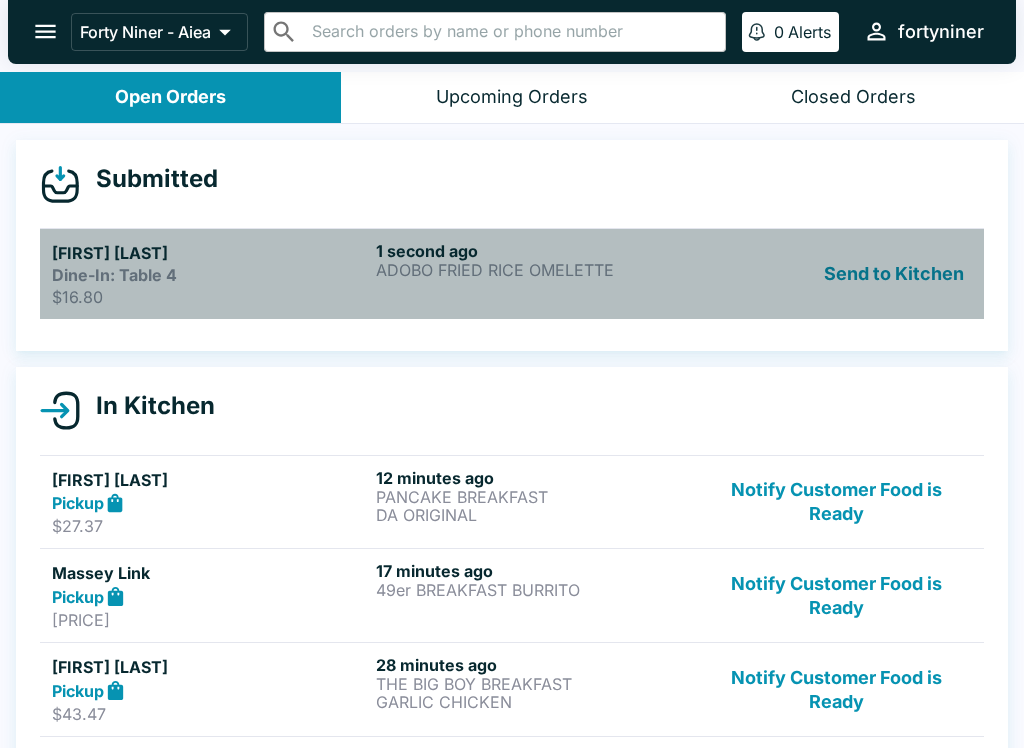 click on "Dine-In: Table 4" at bounding box center (210, 275) 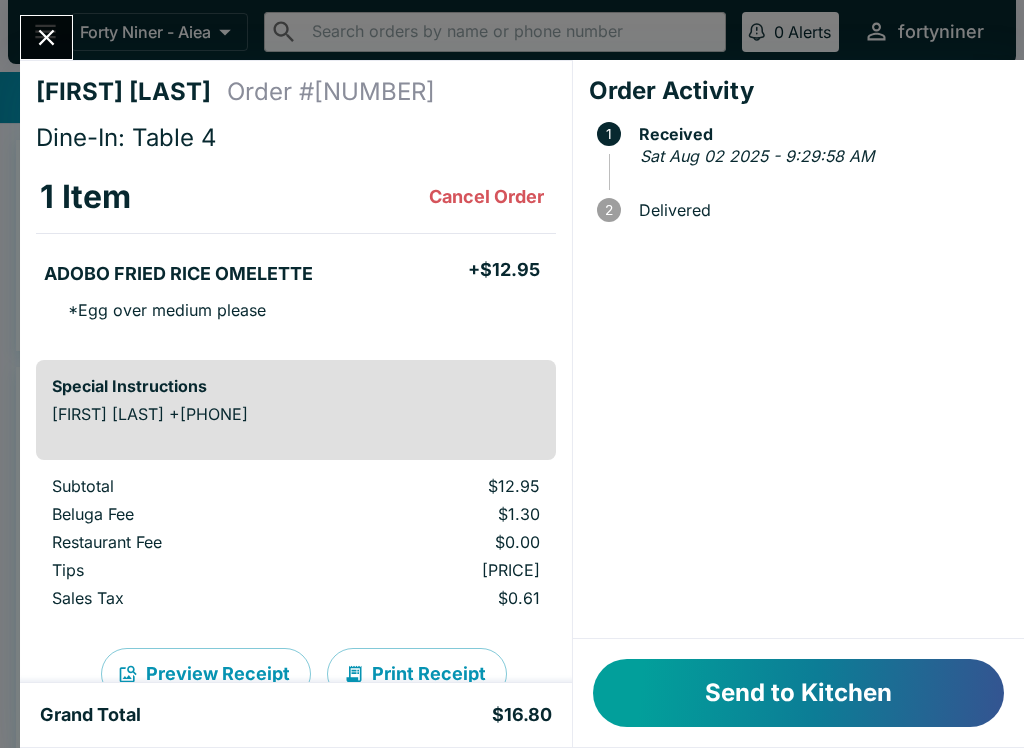 click on "Send to Kitchen" at bounding box center (798, 693) 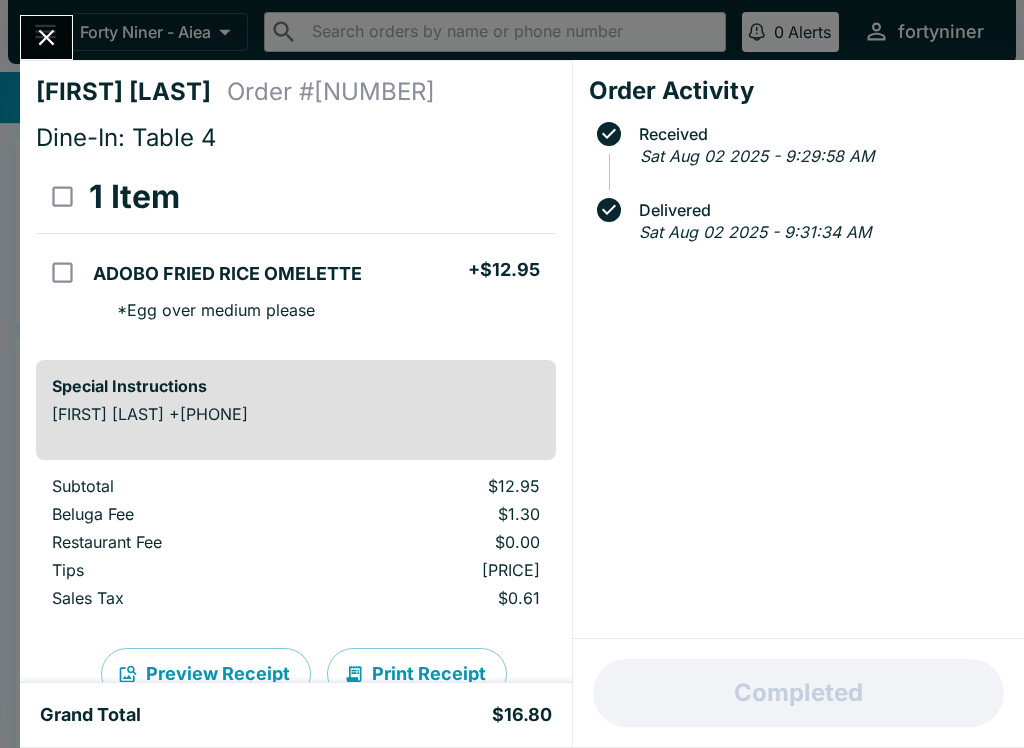 click 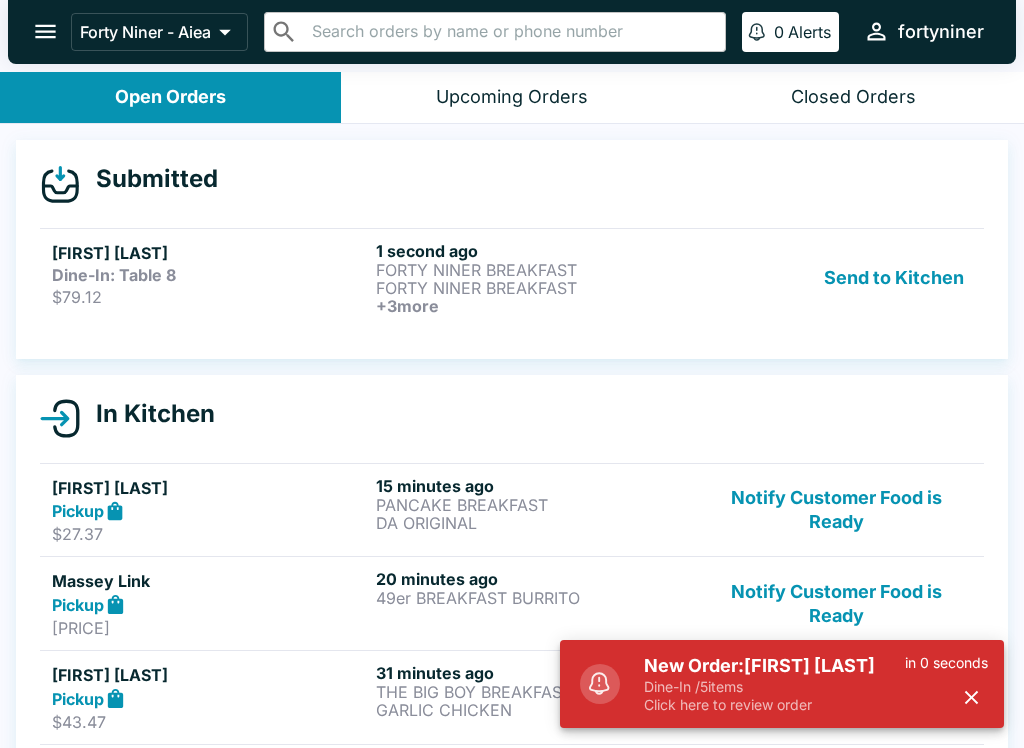 click on "FORTY NINER BREAKFAST" at bounding box center (534, 270) 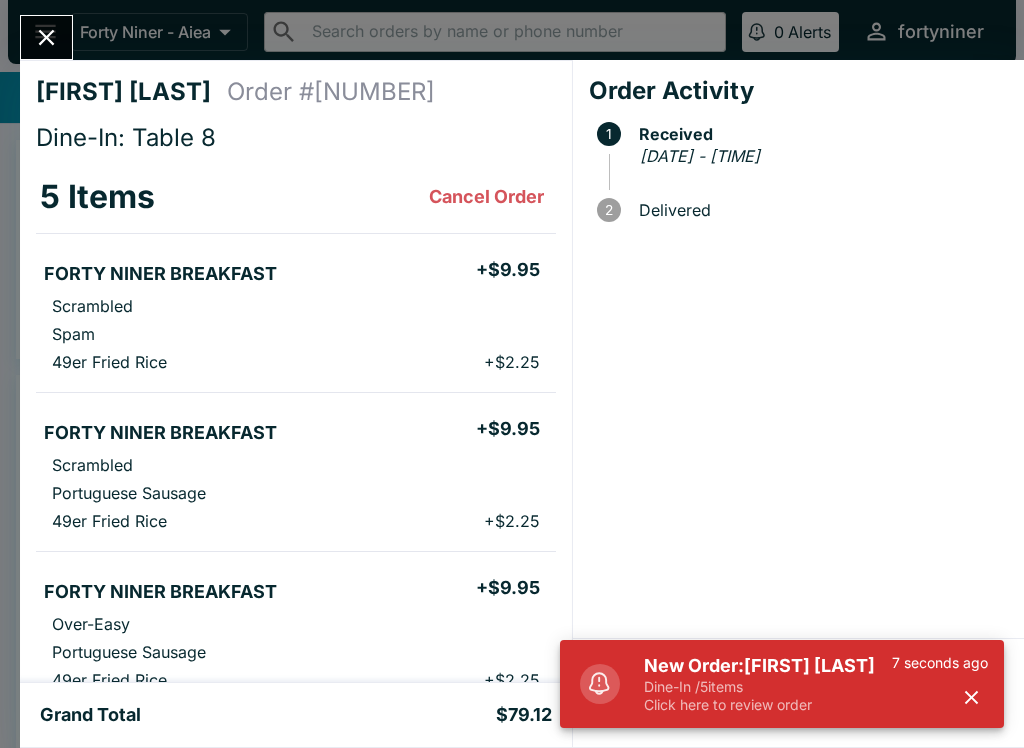 click at bounding box center (971, 697) 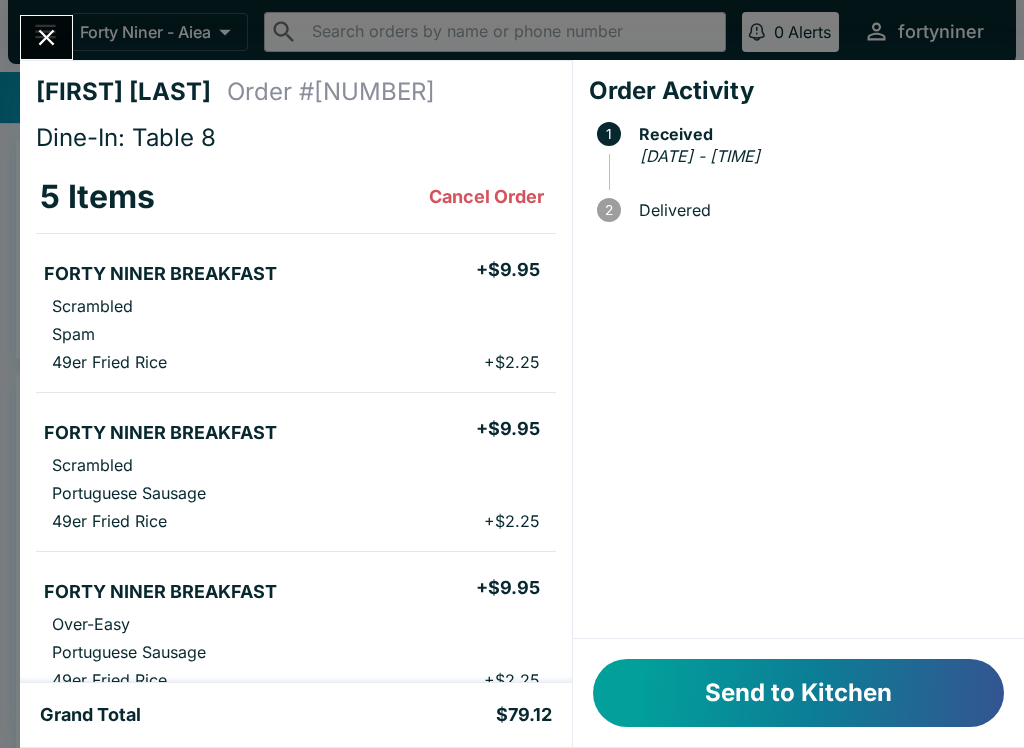 click on "Send to Kitchen" at bounding box center [798, 693] 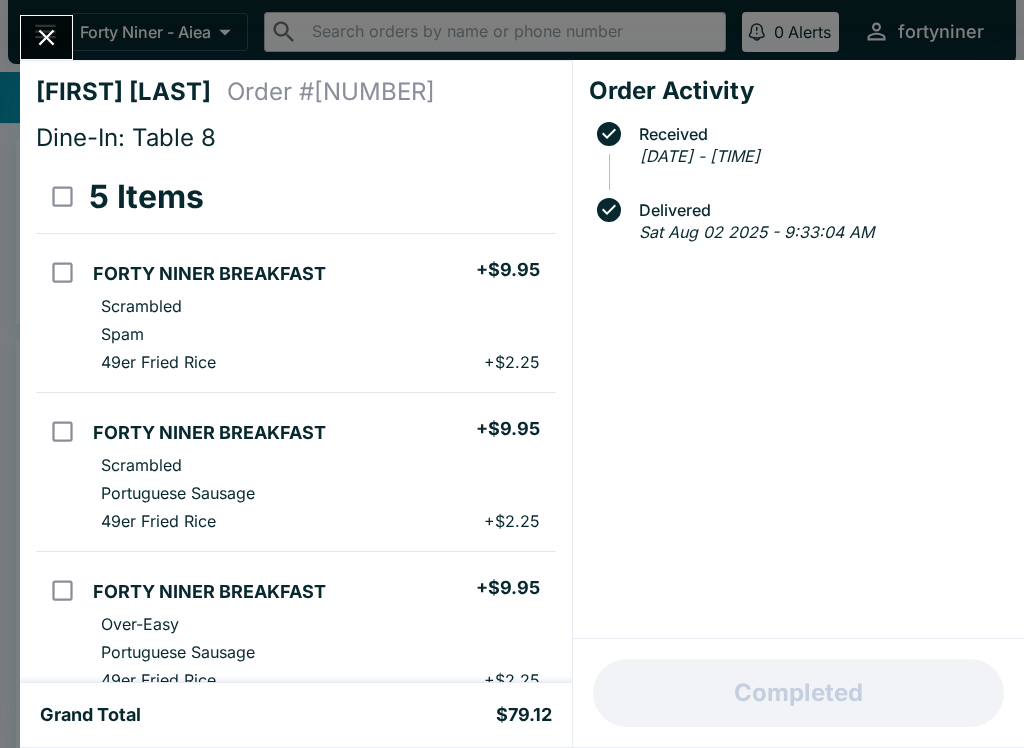 scroll, scrollTop: 0, scrollLeft: 0, axis: both 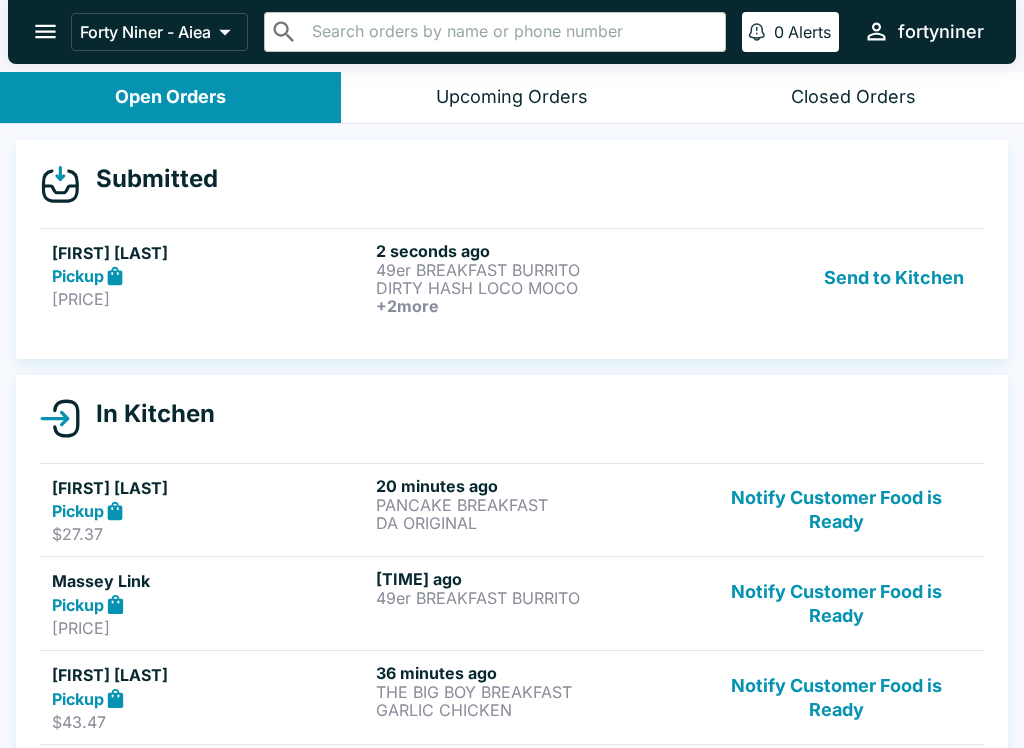click on "Send to Kitchen" at bounding box center [836, 278] 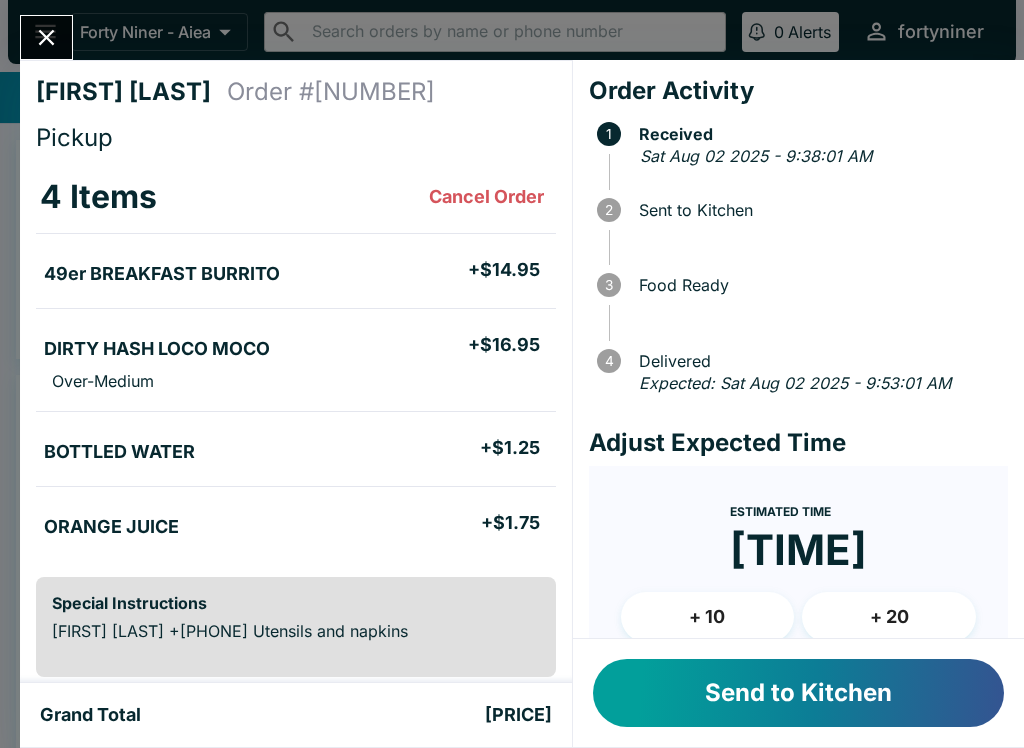 click on "Send to Kitchen" at bounding box center [798, 693] 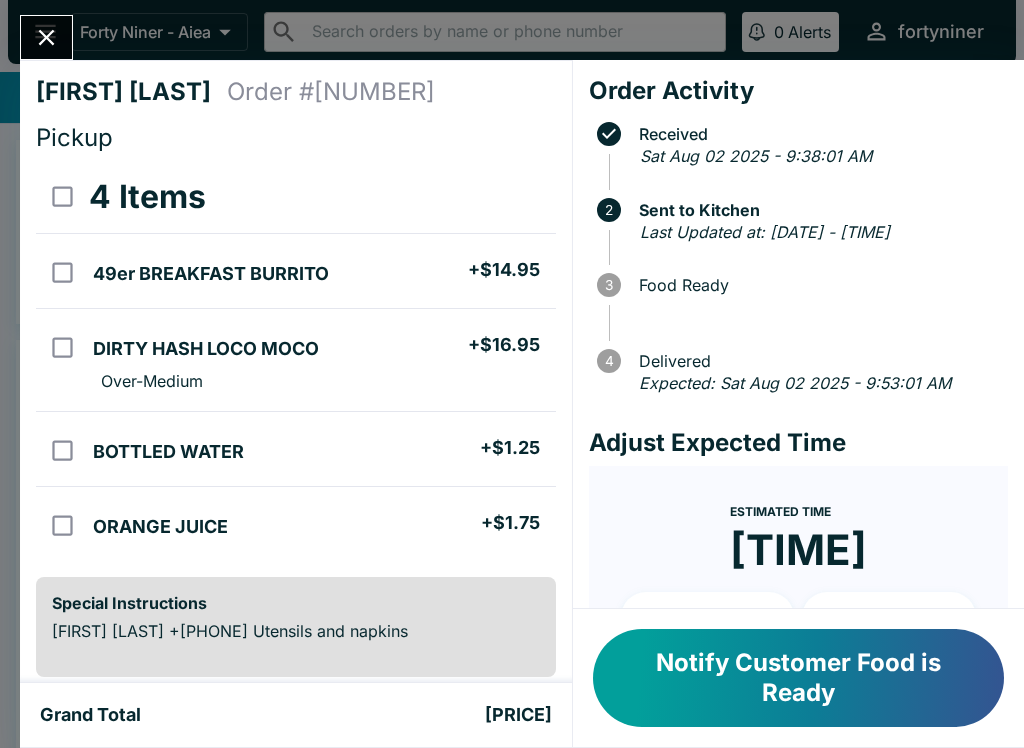 click 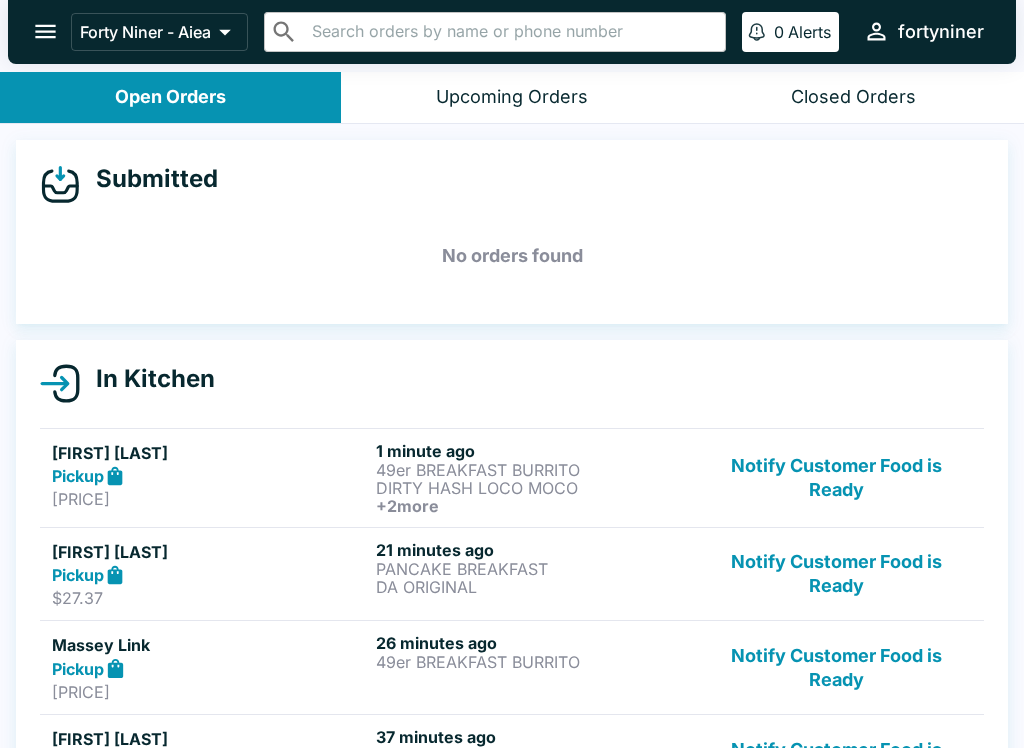 click on "Notify Customer Food is Ready" at bounding box center (836, 478) 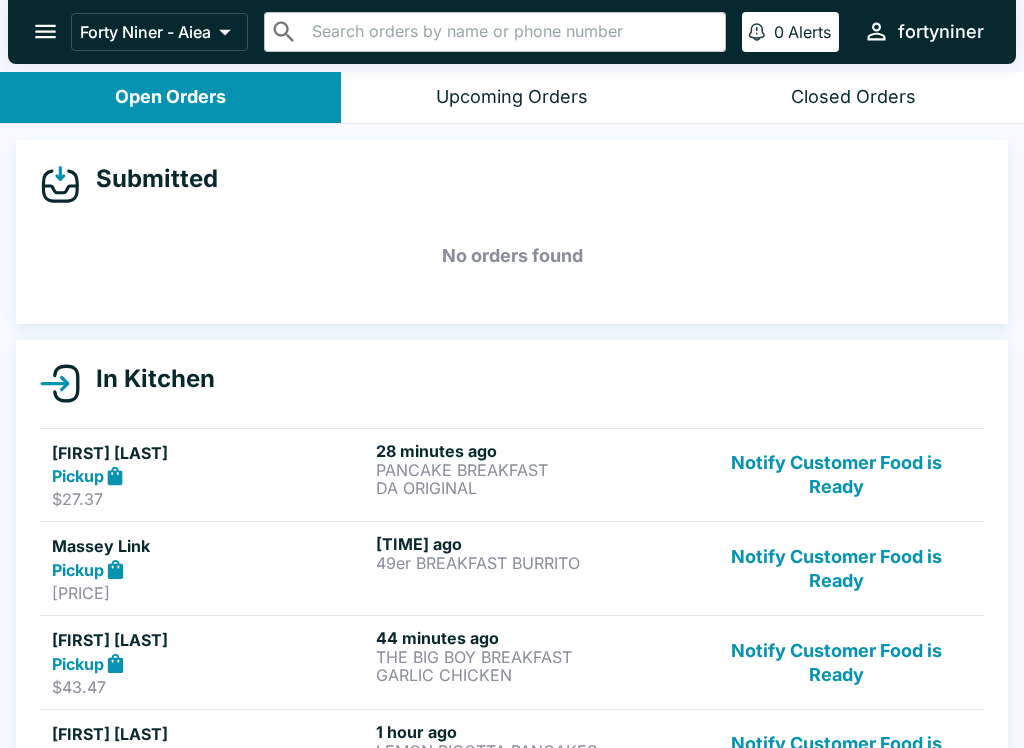 click on "Notify Customer Food is Ready" at bounding box center (836, 475) 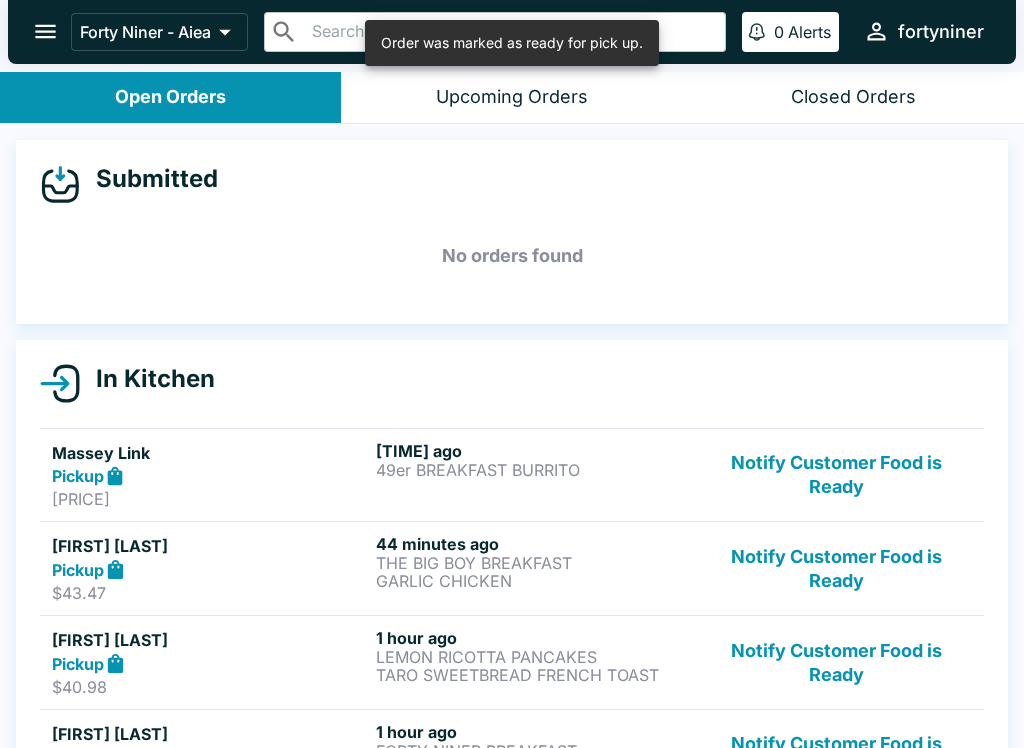 click on "Notify Customer Food is Ready" at bounding box center [836, 475] 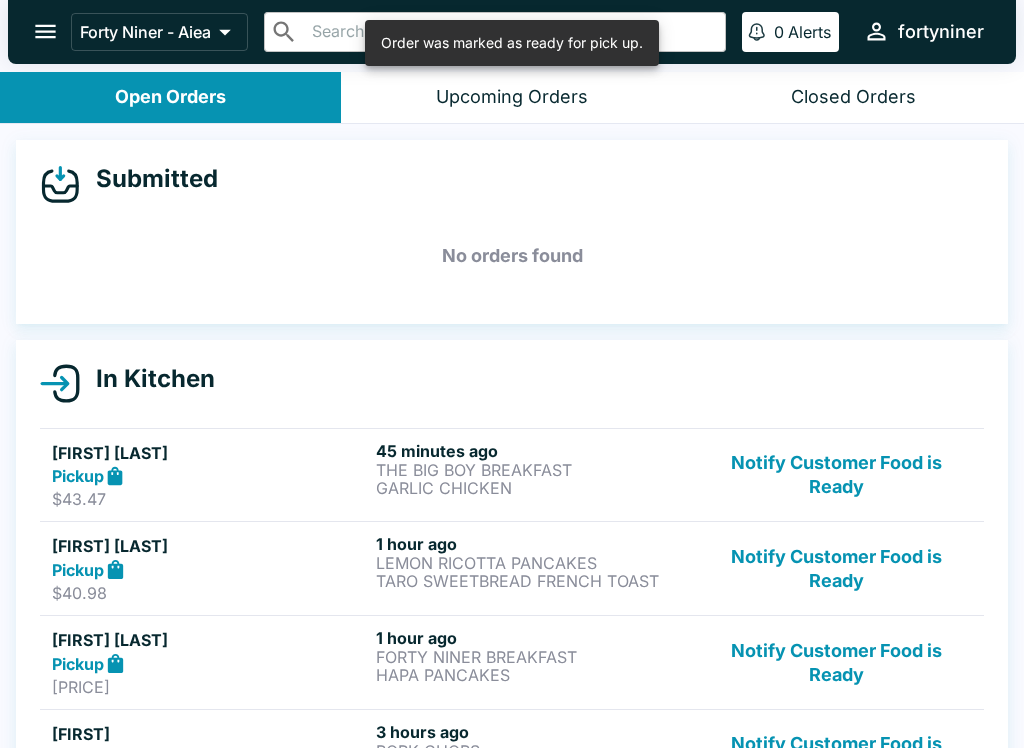 click on "Notify Customer Food is Ready" at bounding box center [836, 475] 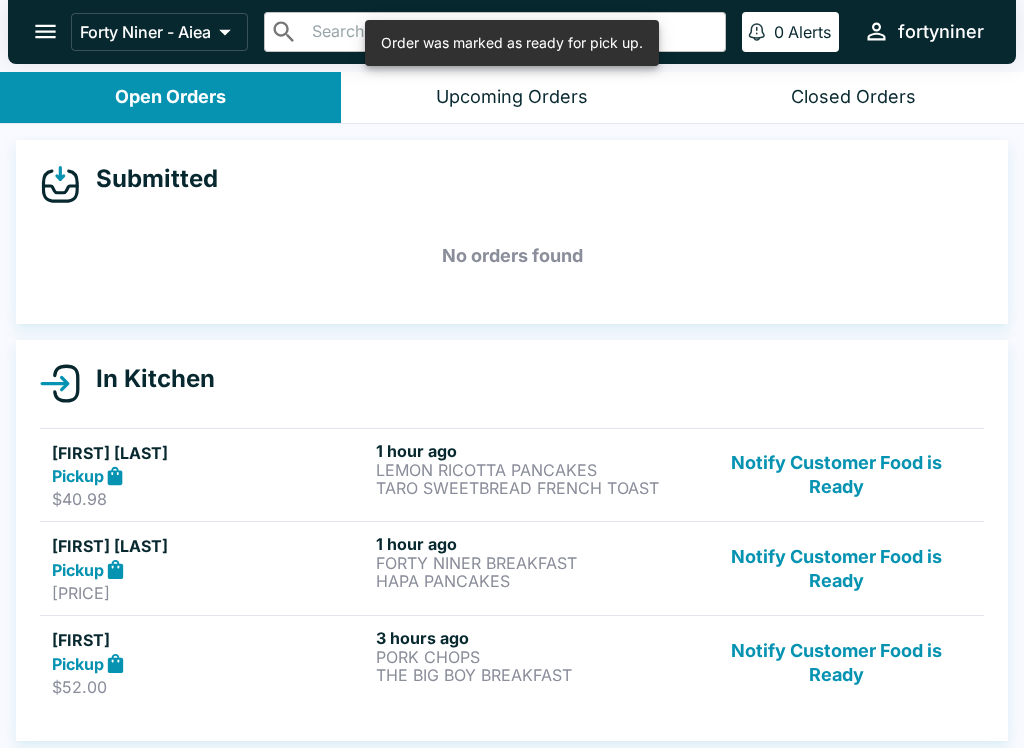 click on "Notify Customer Food is Ready" at bounding box center [836, 475] 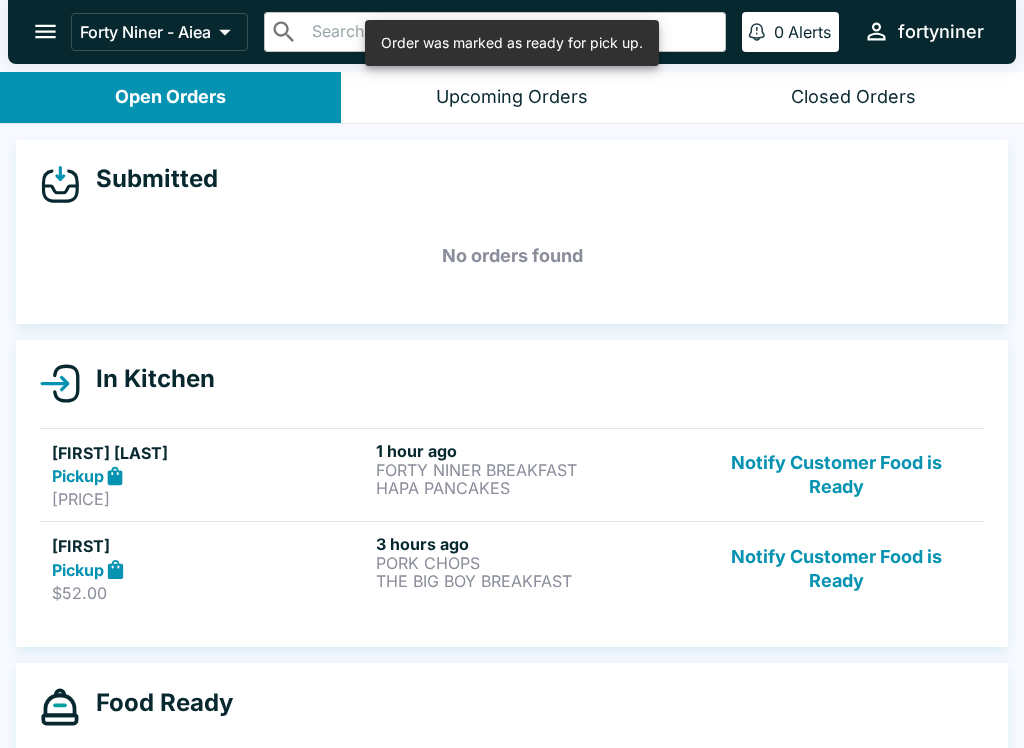 click on "Notify Customer Food is Ready" at bounding box center (836, 475) 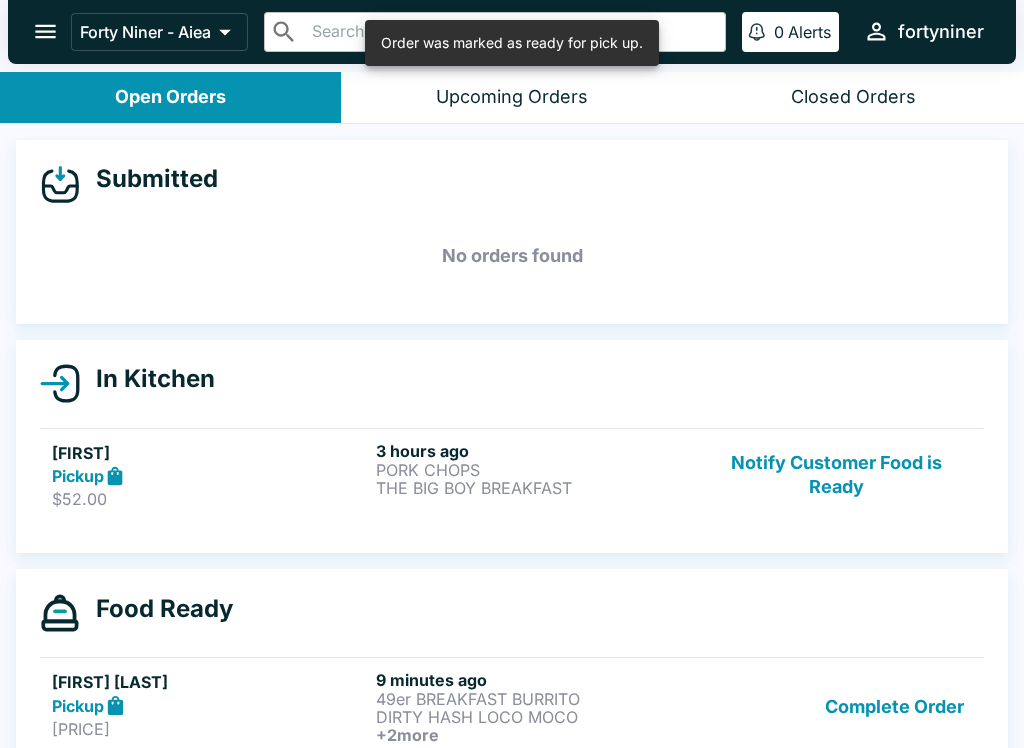 click on "Notify Customer Food is Ready" at bounding box center (836, 475) 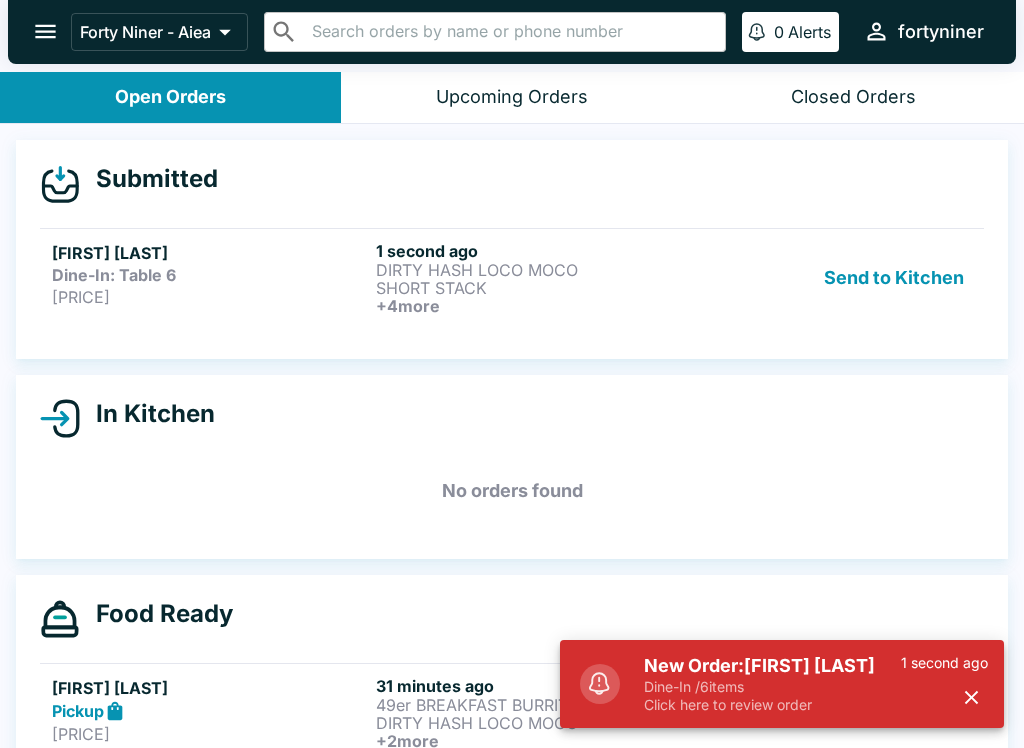 click on "+ 4  more" at bounding box center (534, 306) 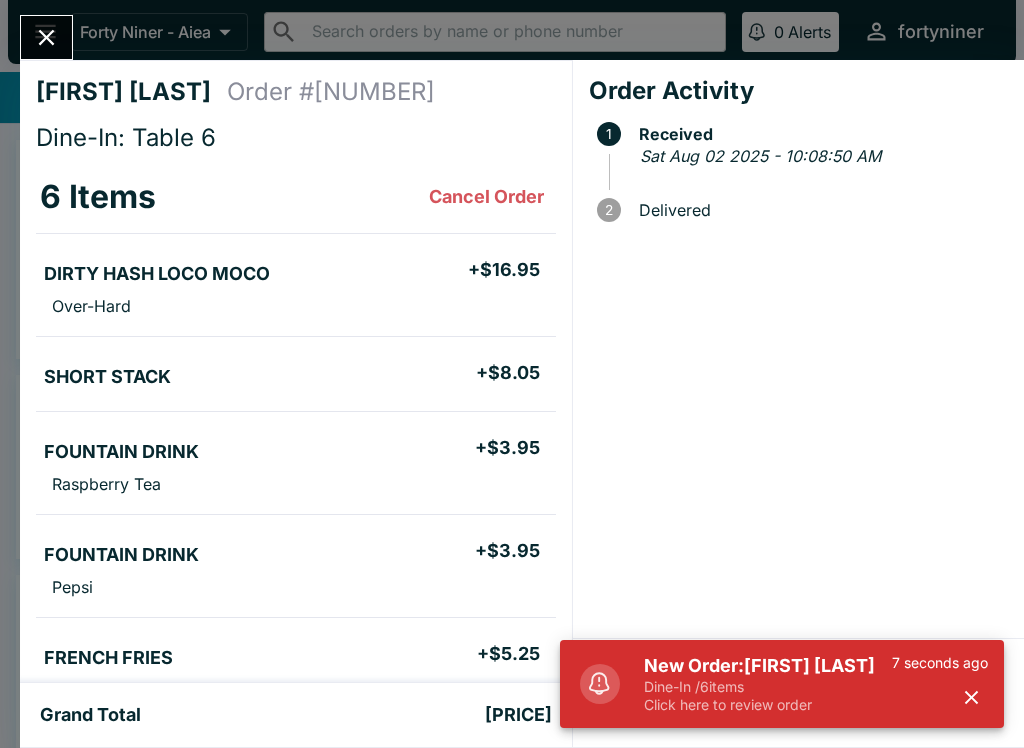 click at bounding box center (971, 697) 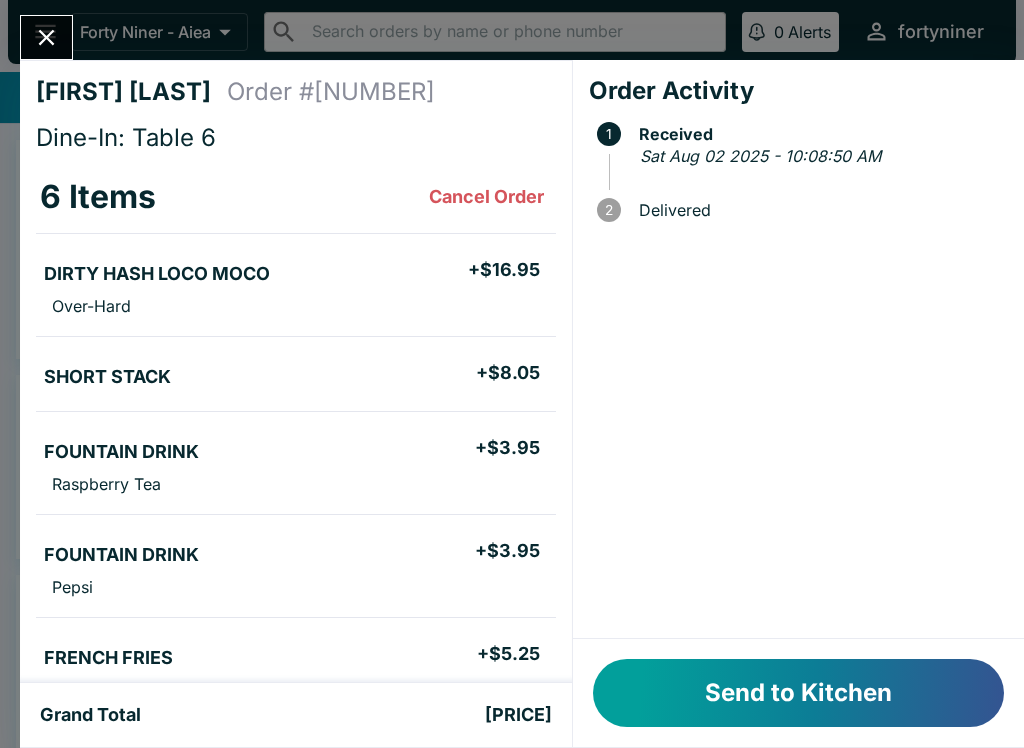 click on "Send to Kitchen" at bounding box center [798, 693] 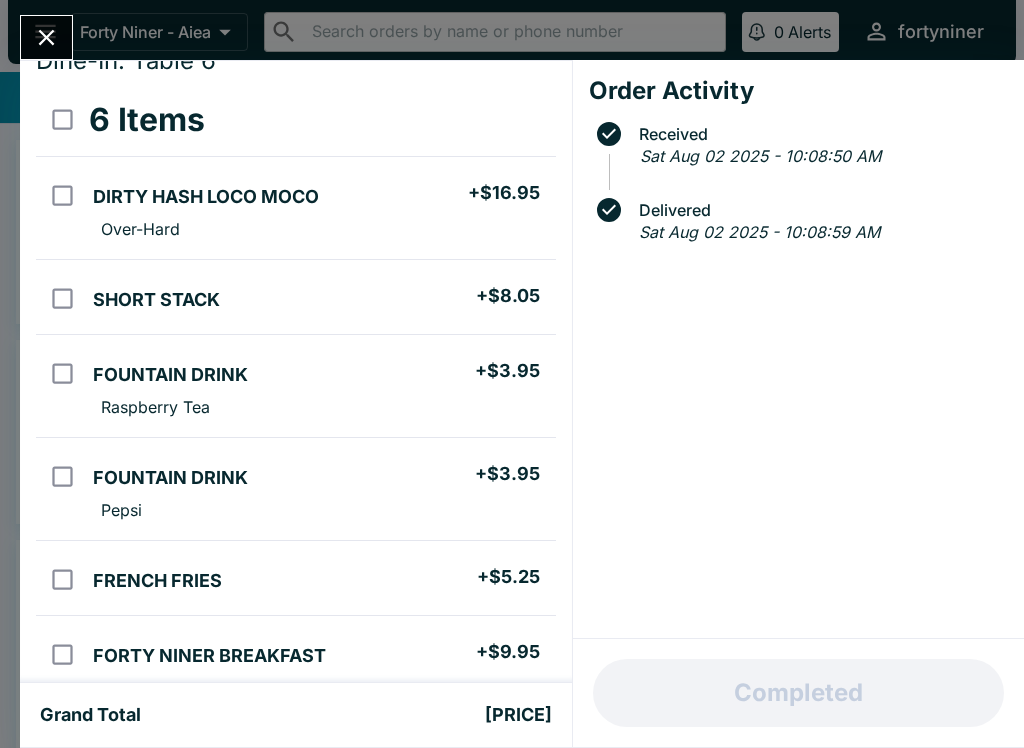 scroll, scrollTop: 92, scrollLeft: 0, axis: vertical 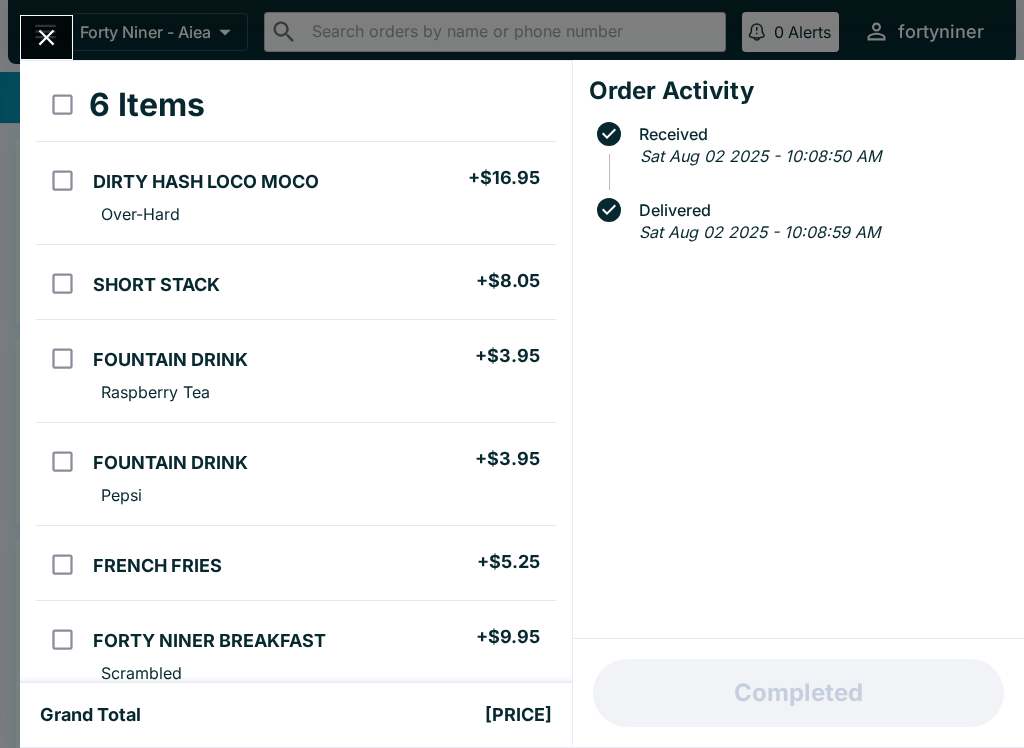 click 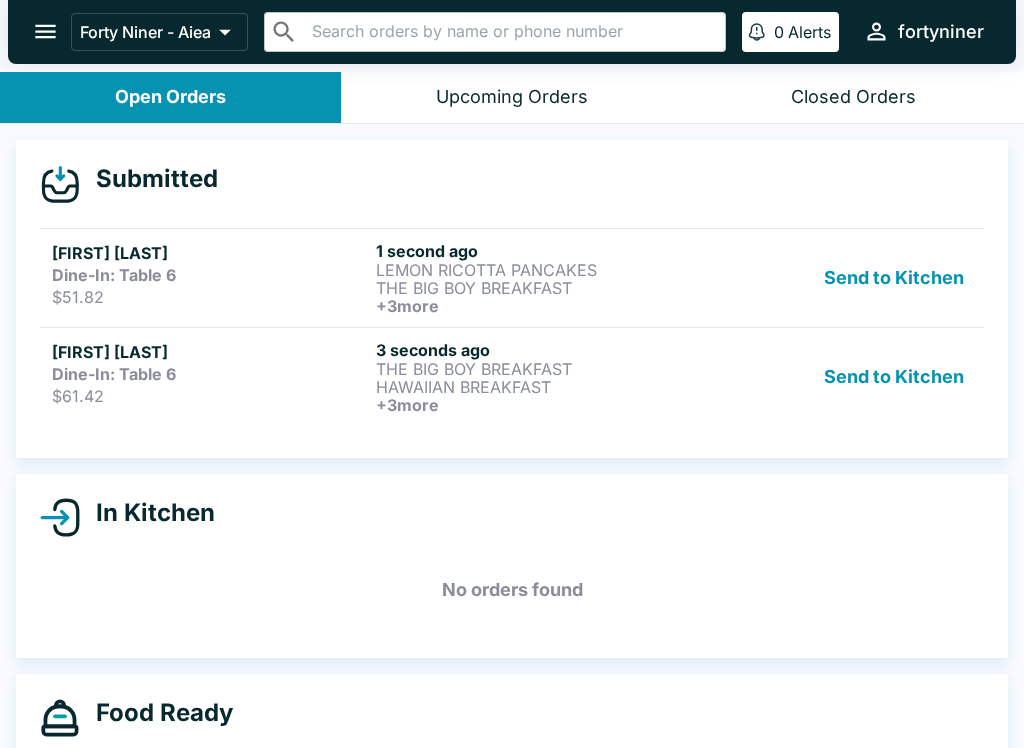 click on "THE BIG BOY BREAKFAST" at bounding box center (534, 369) 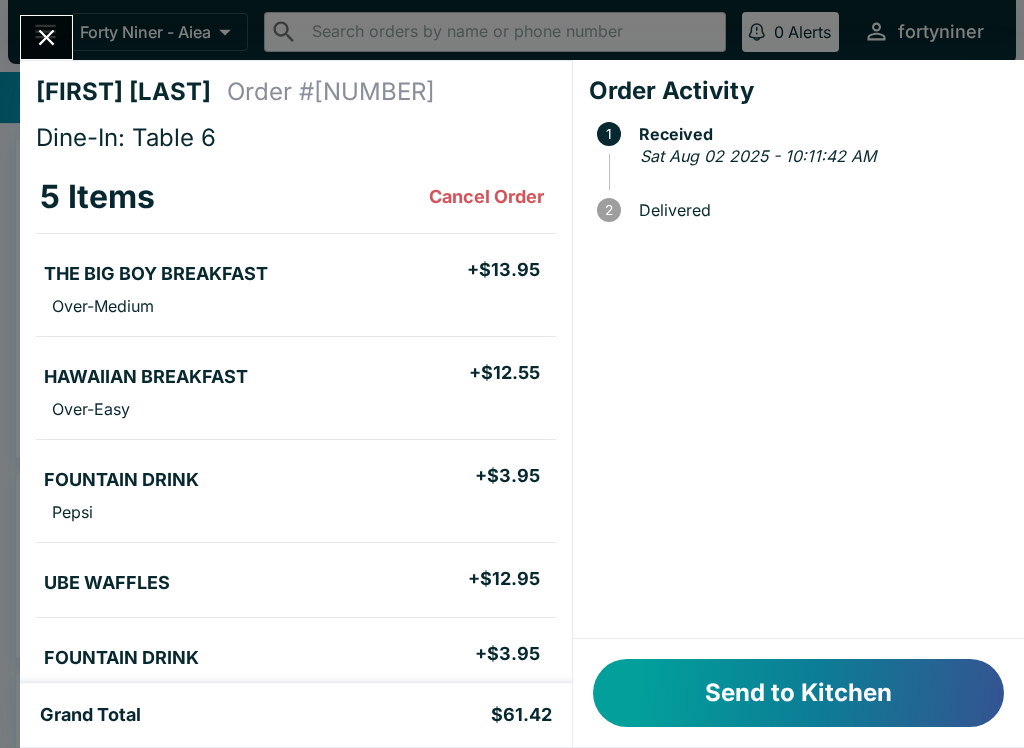 click on "Send to Kitchen" at bounding box center (798, 693) 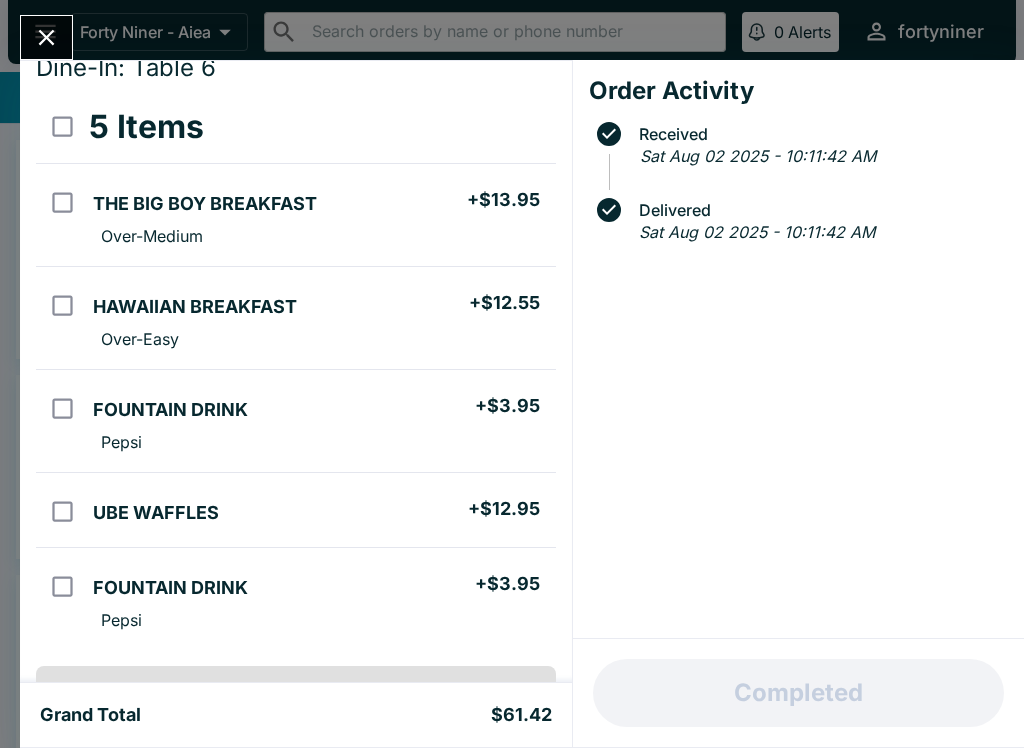 scroll, scrollTop: 76, scrollLeft: 0, axis: vertical 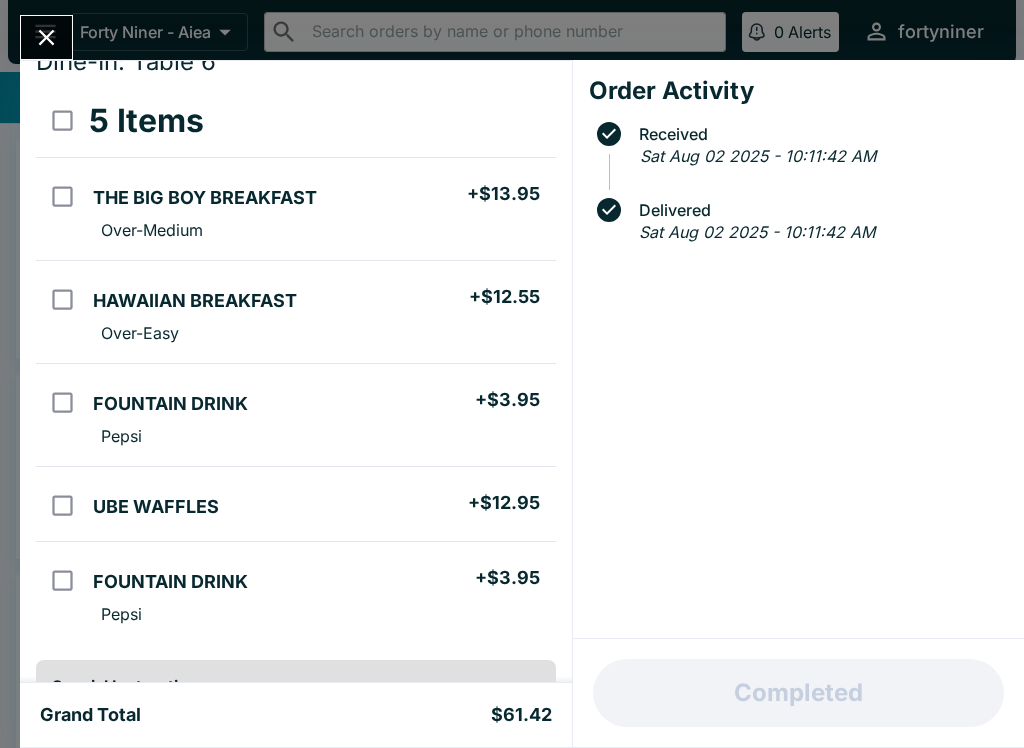 click at bounding box center [46, 37] 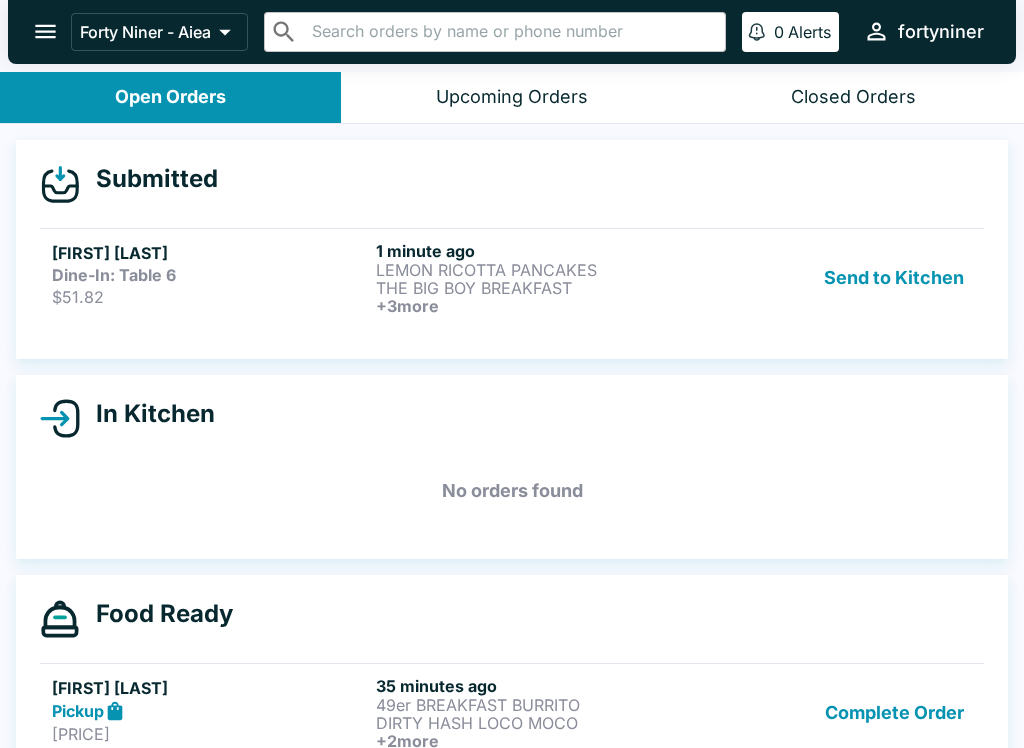 click on "+ 3  more" at bounding box center [534, 306] 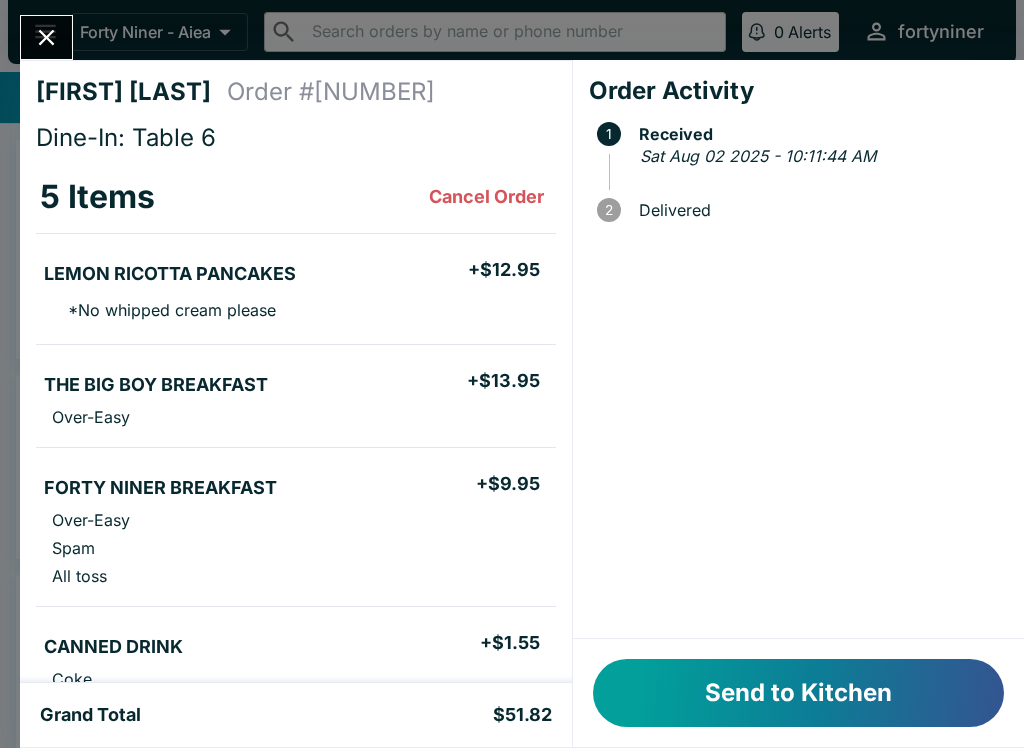 click on "Send to Kitchen" at bounding box center (798, 693) 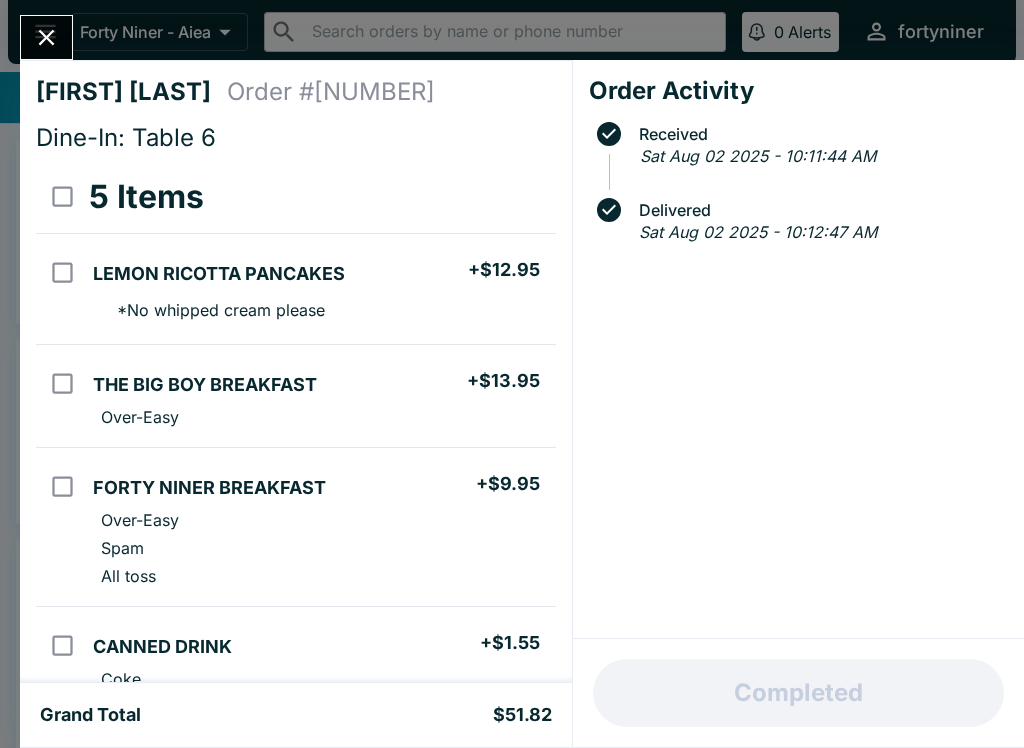 scroll, scrollTop: 0, scrollLeft: 0, axis: both 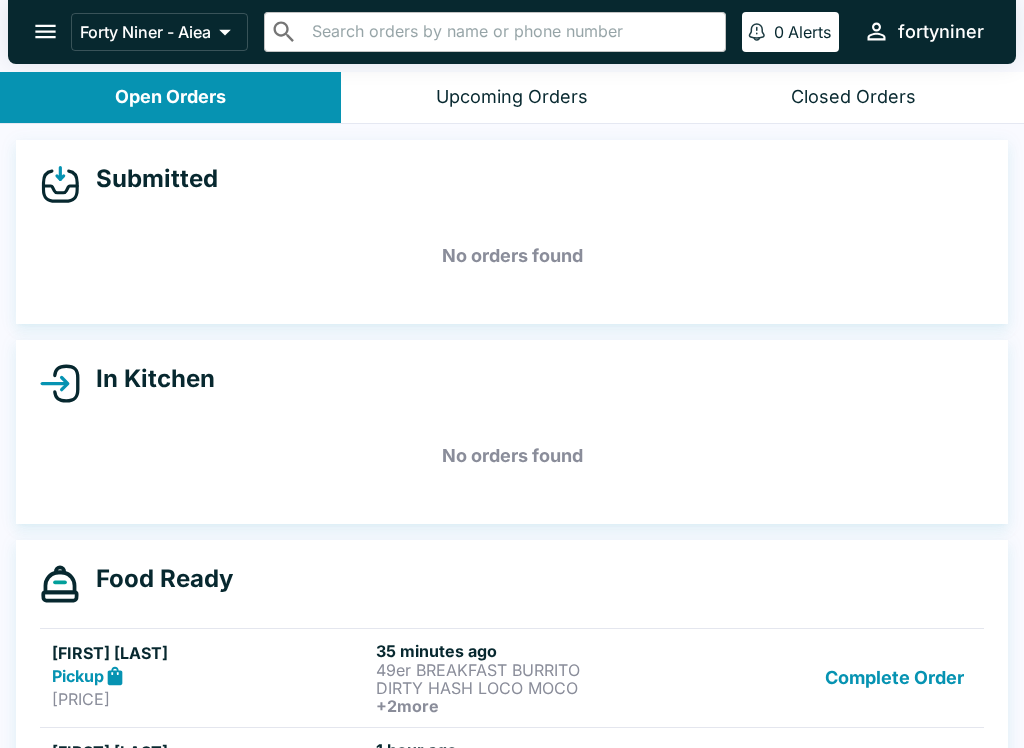 click on "Closed Orders" at bounding box center (853, 97) 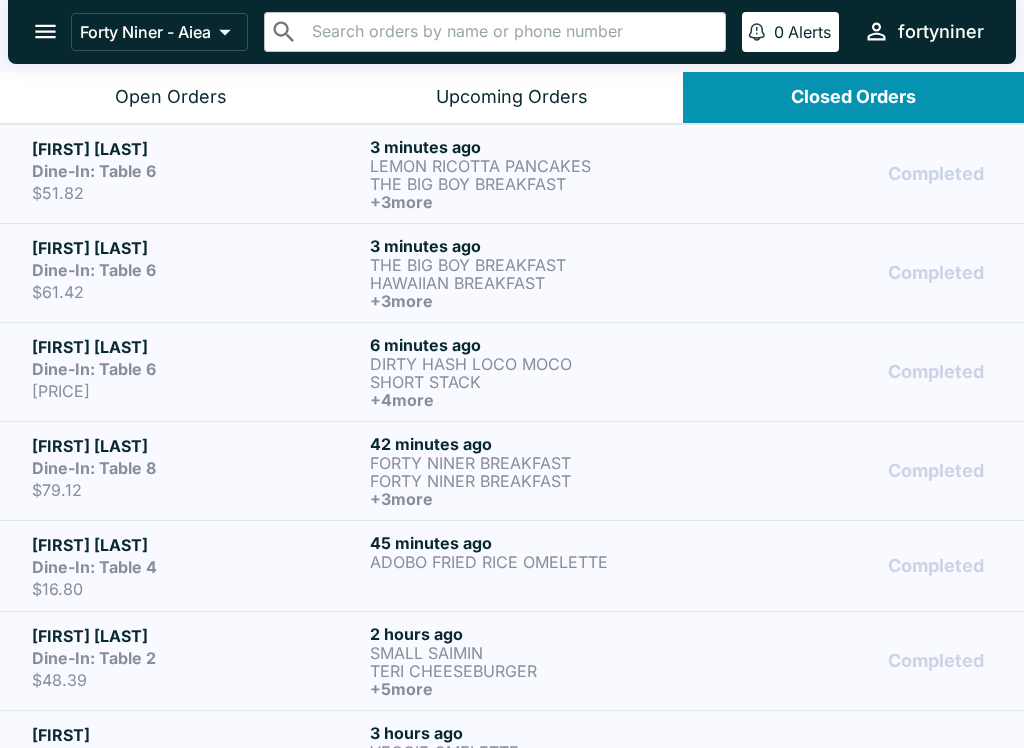 click on "Open Orders" at bounding box center [171, 97] 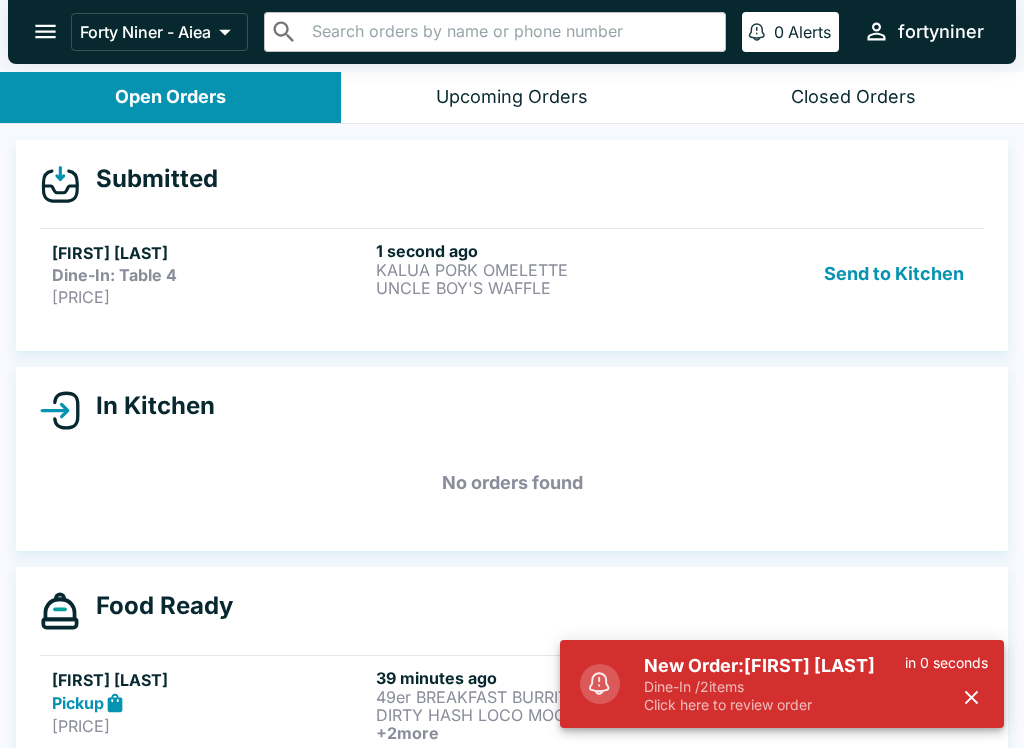 click on "$32.04" at bounding box center (210, 297) 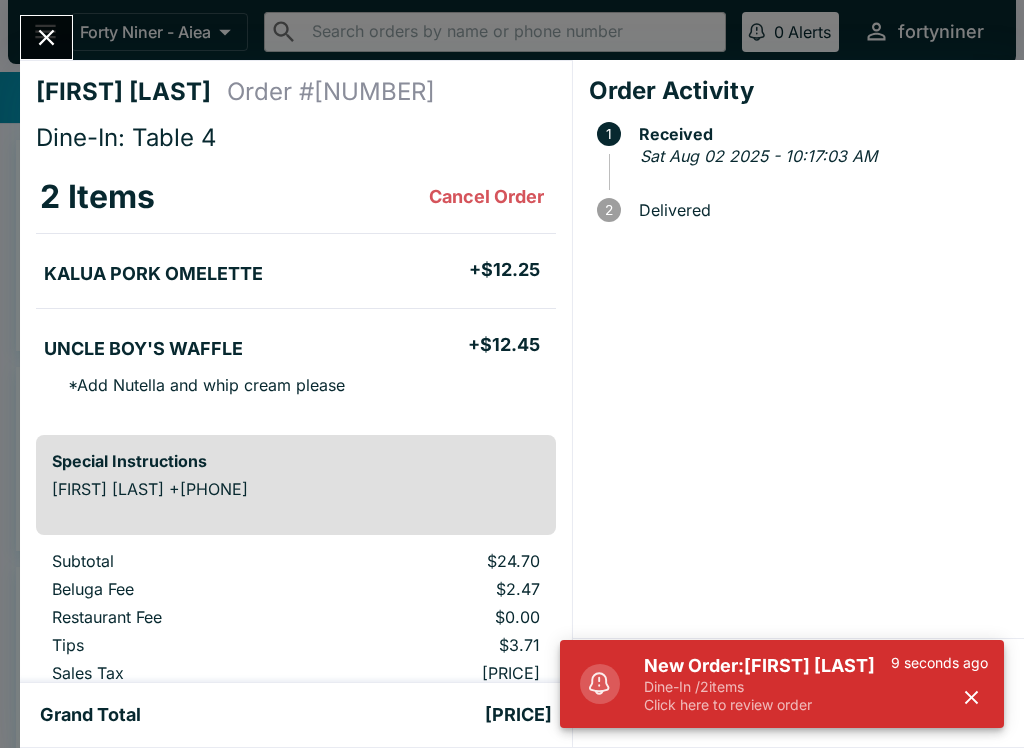 click at bounding box center (971, 697) 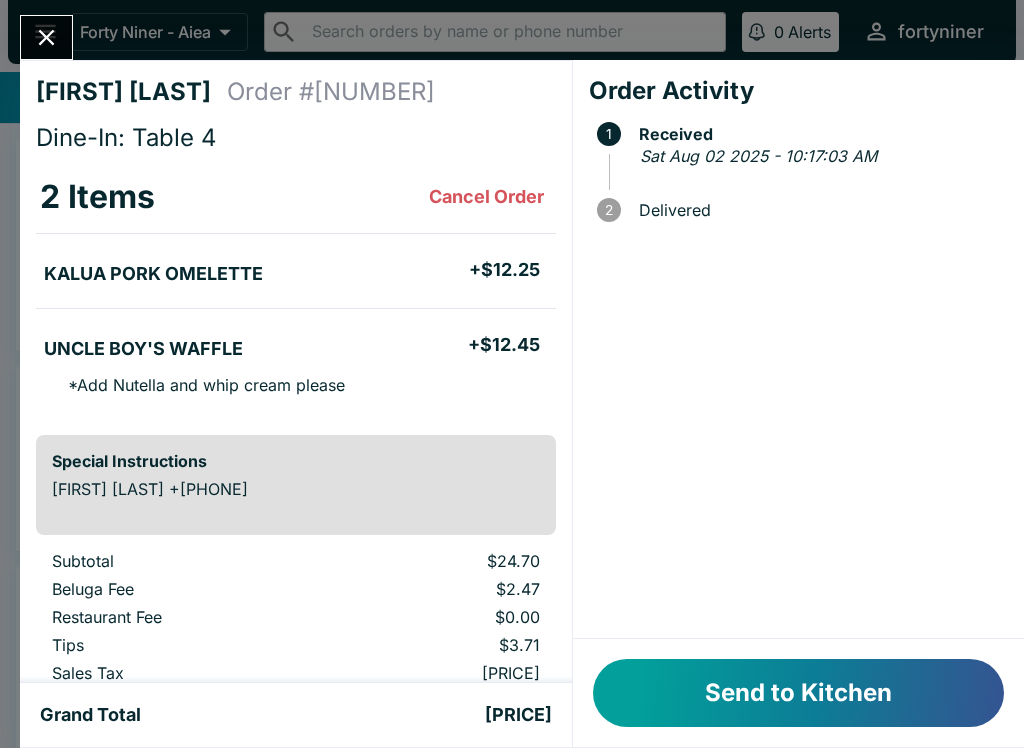 click on "Send to Kitchen" at bounding box center [798, 693] 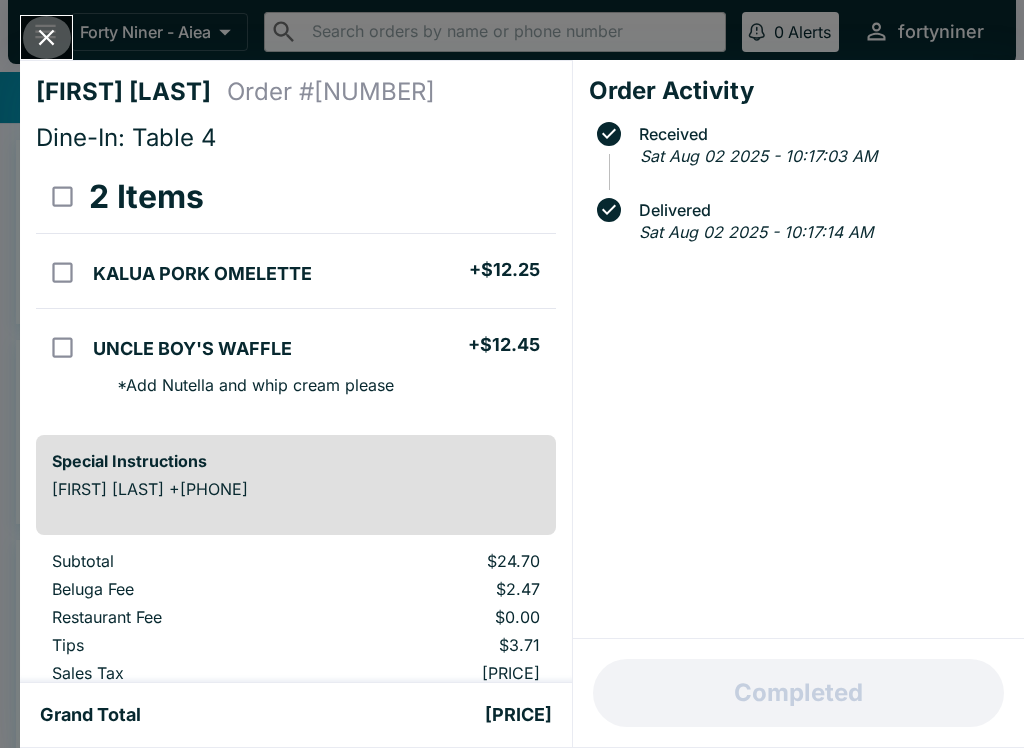 click at bounding box center (46, 37) 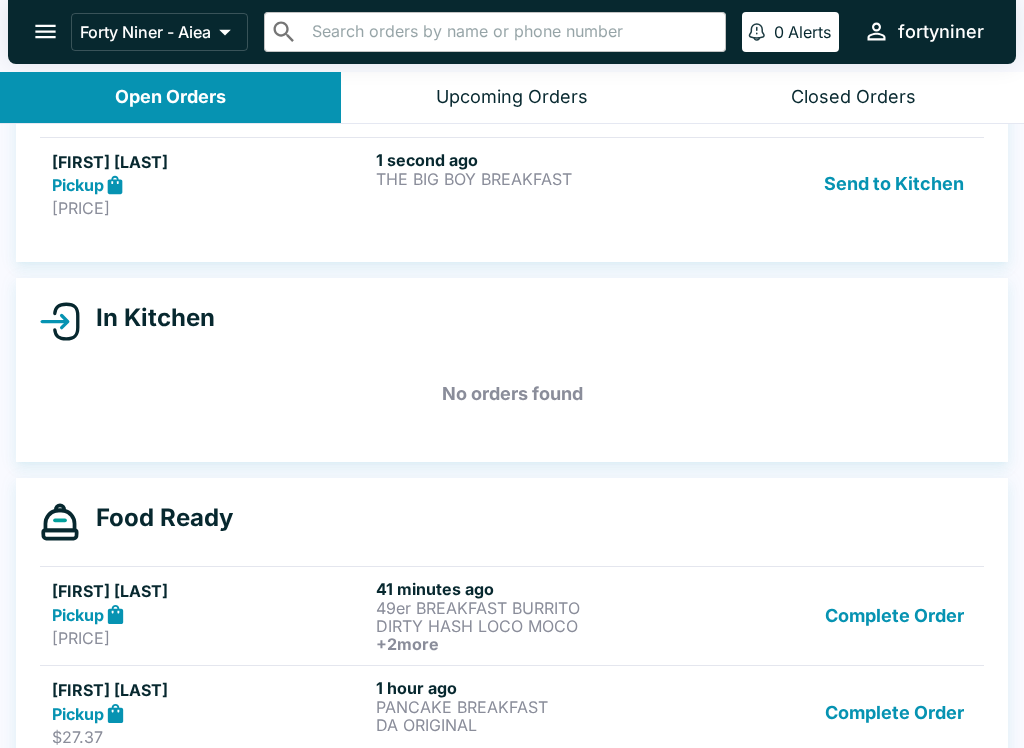 scroll, scrollTop: 71, scrollLeft: 0, axis: vertical 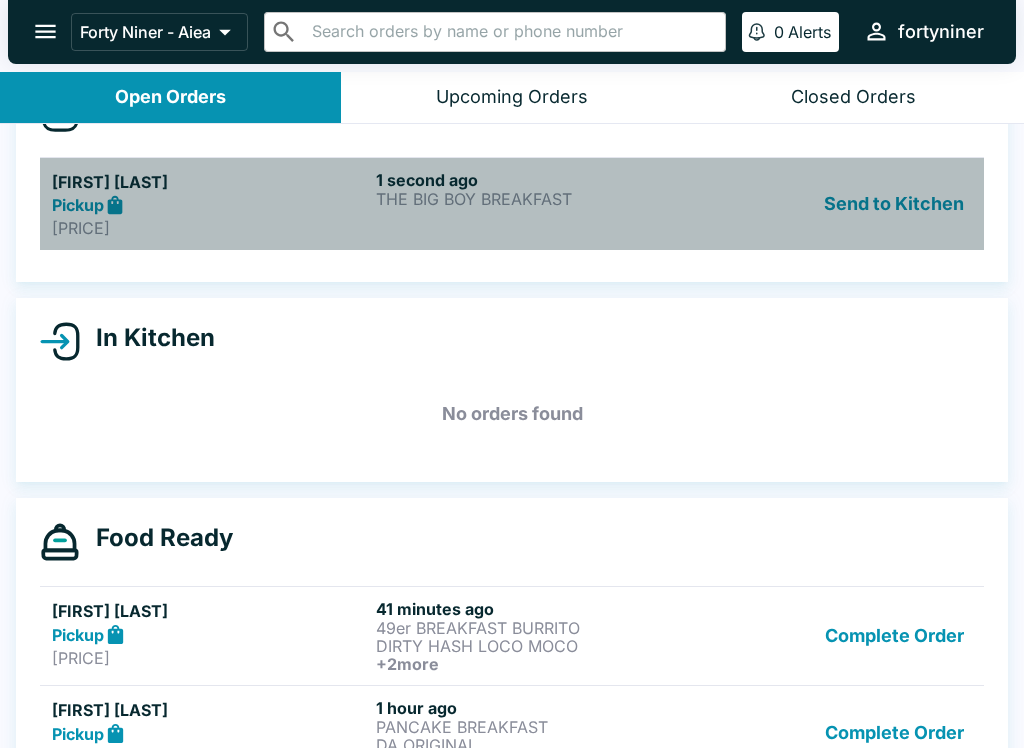 click on "1 second ago THE BIG BOY BREAKFAST" at bounding box center (534, 204) 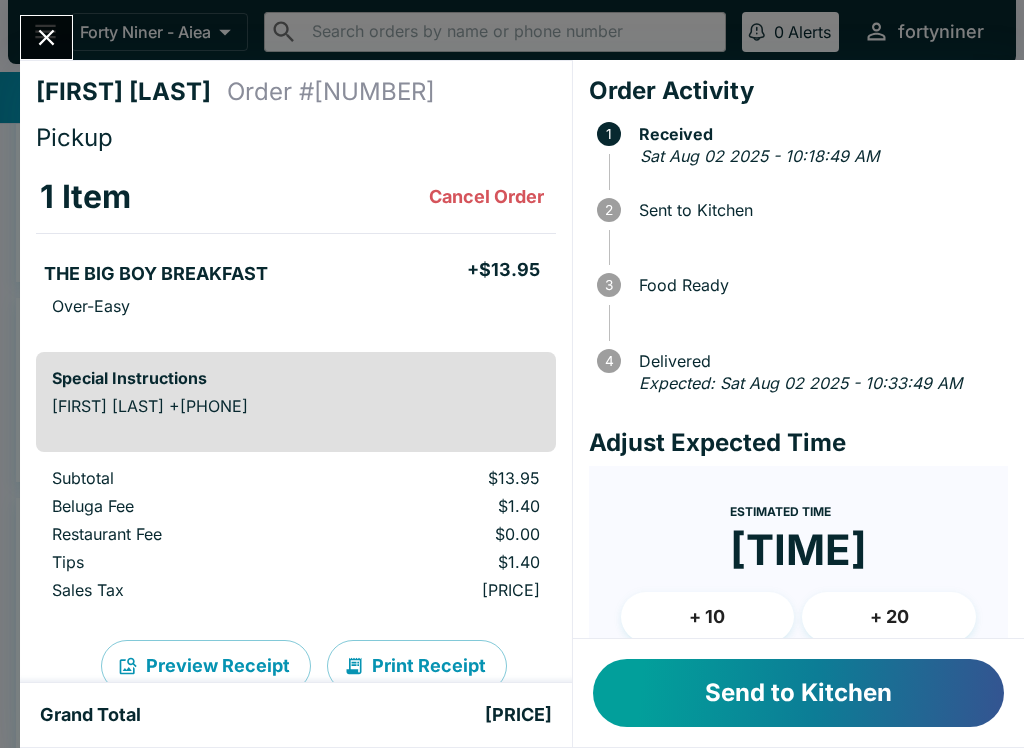 click on "Send to Kitchen" at bounding box center [798, 693] 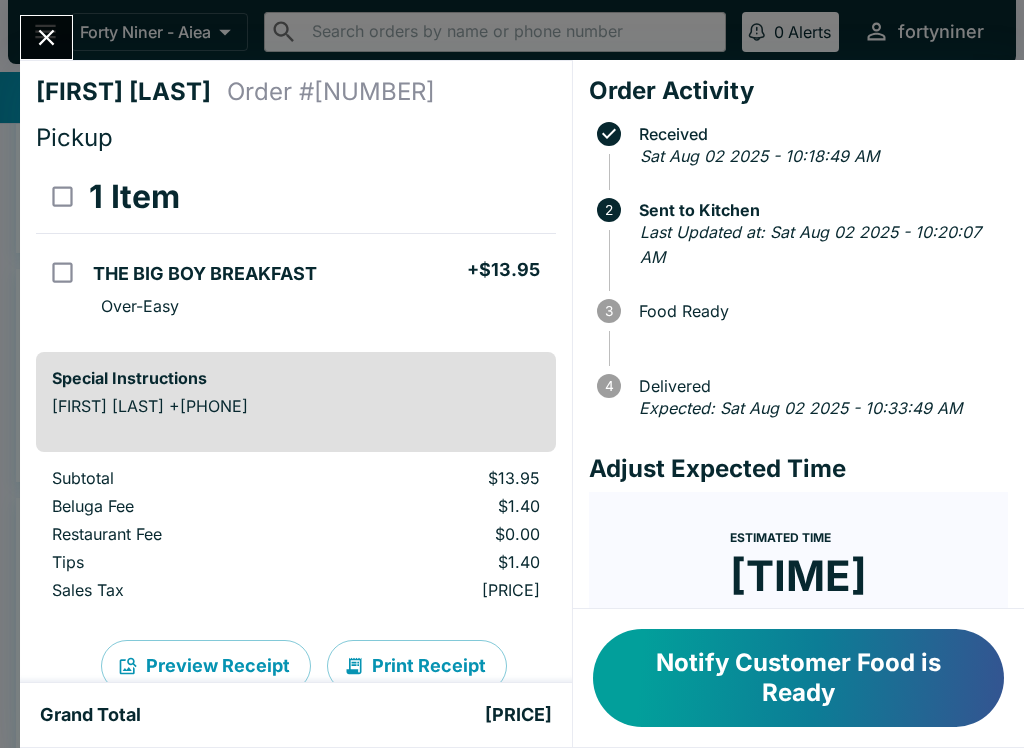 click at bounding box center [46, 37] 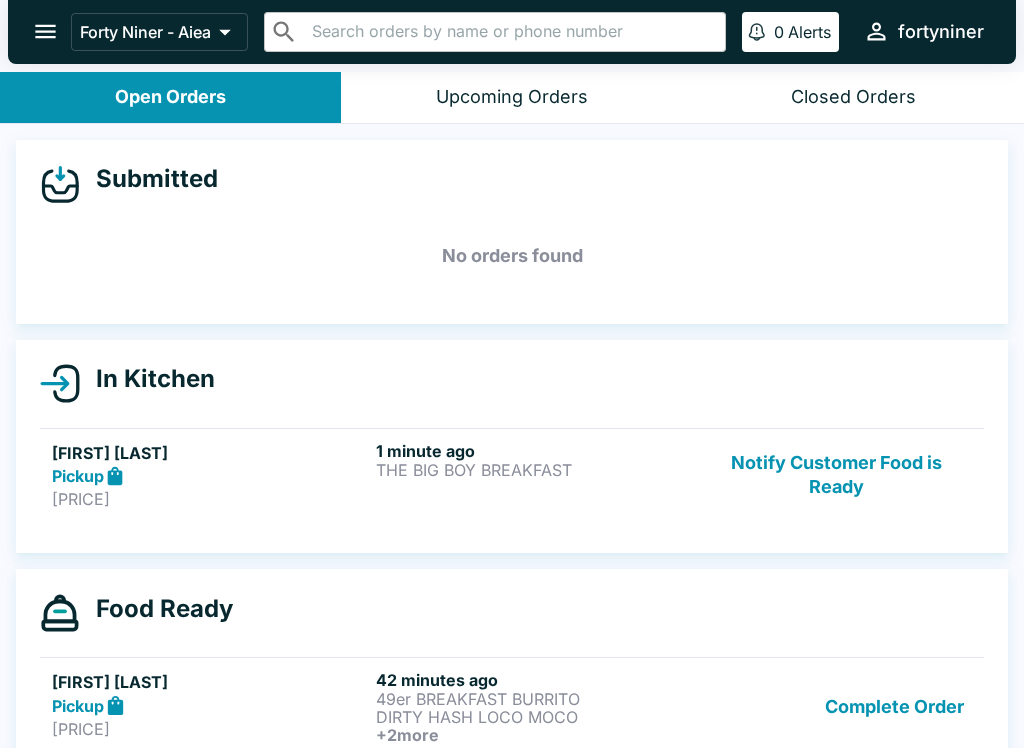 scroll, scrollTop: 0, scrollLeft: 0, axis: both 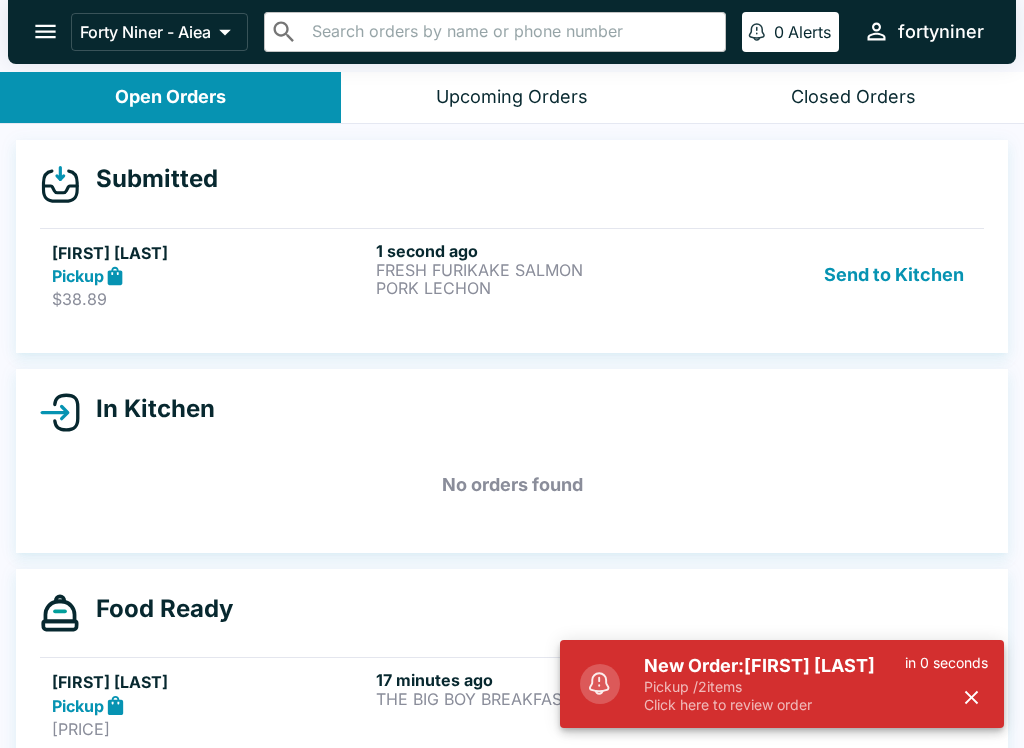 click on "FRESH FURIKAKE SALMON" at bounding box center (534, 270) 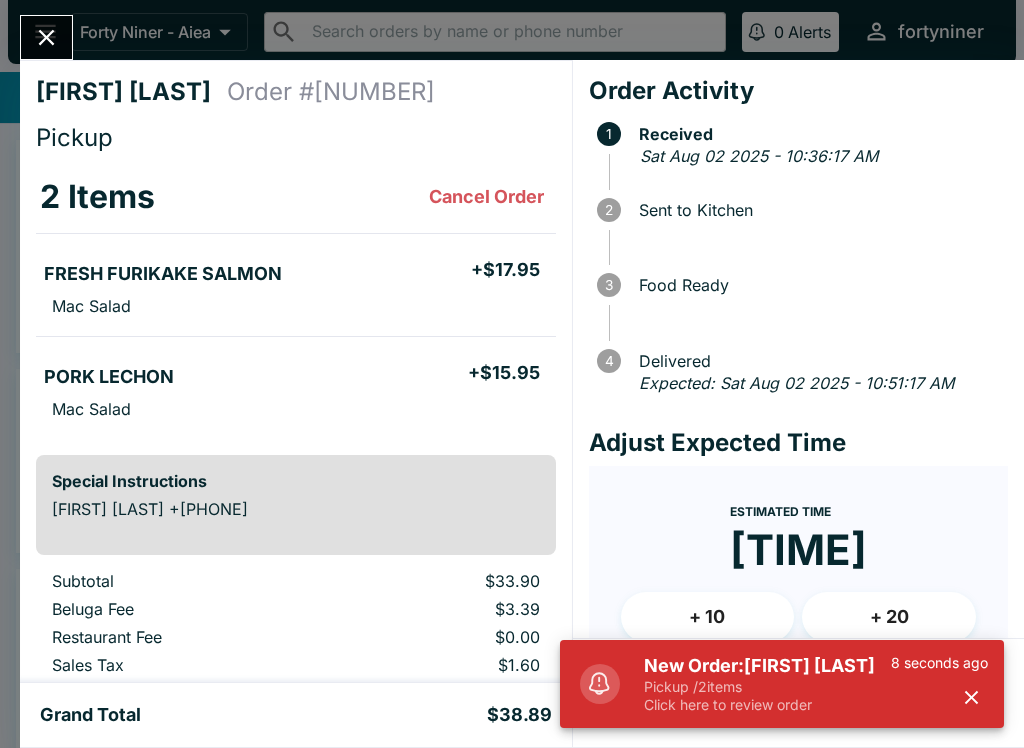 click 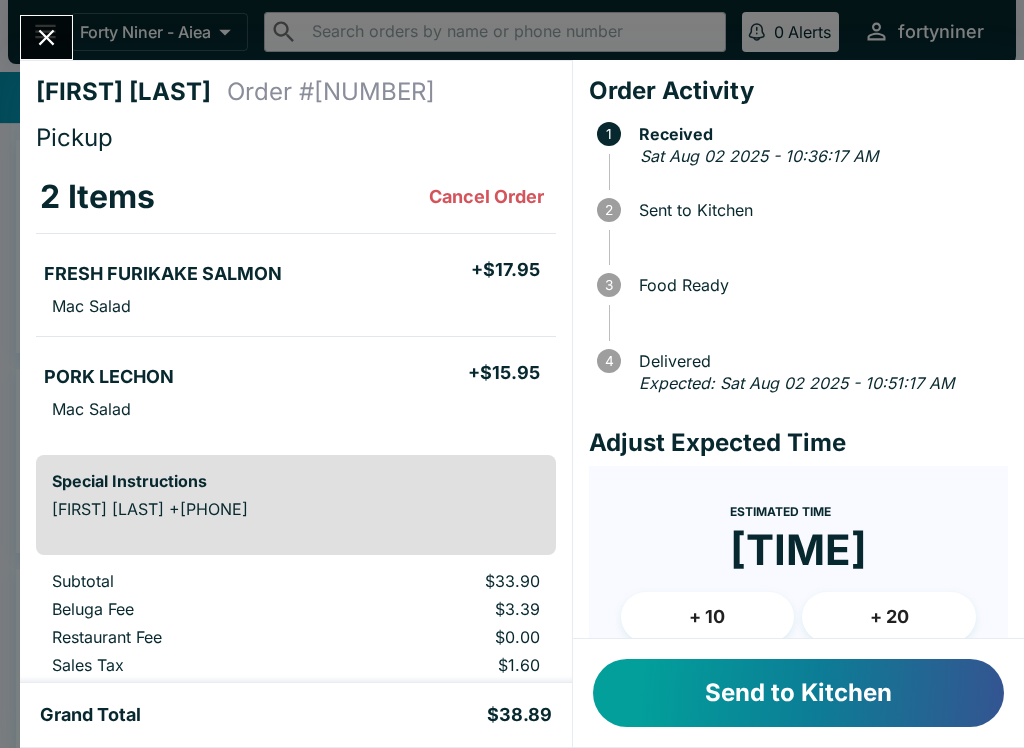 click on "Send to Kitchen" at bounding box center (798, 693) 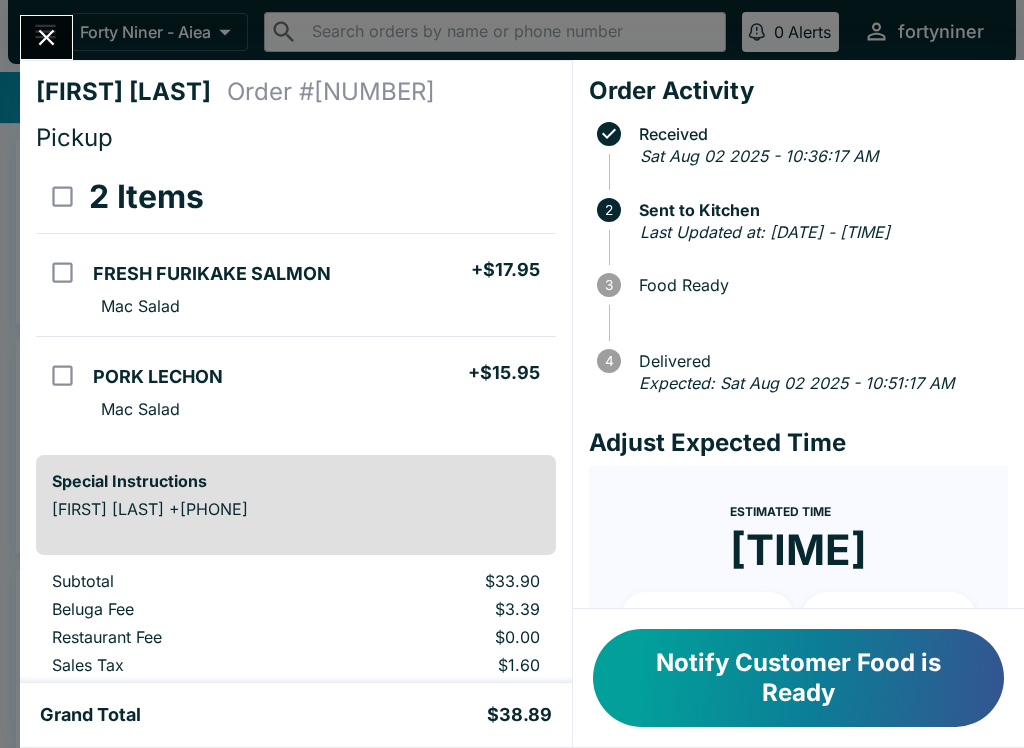 click 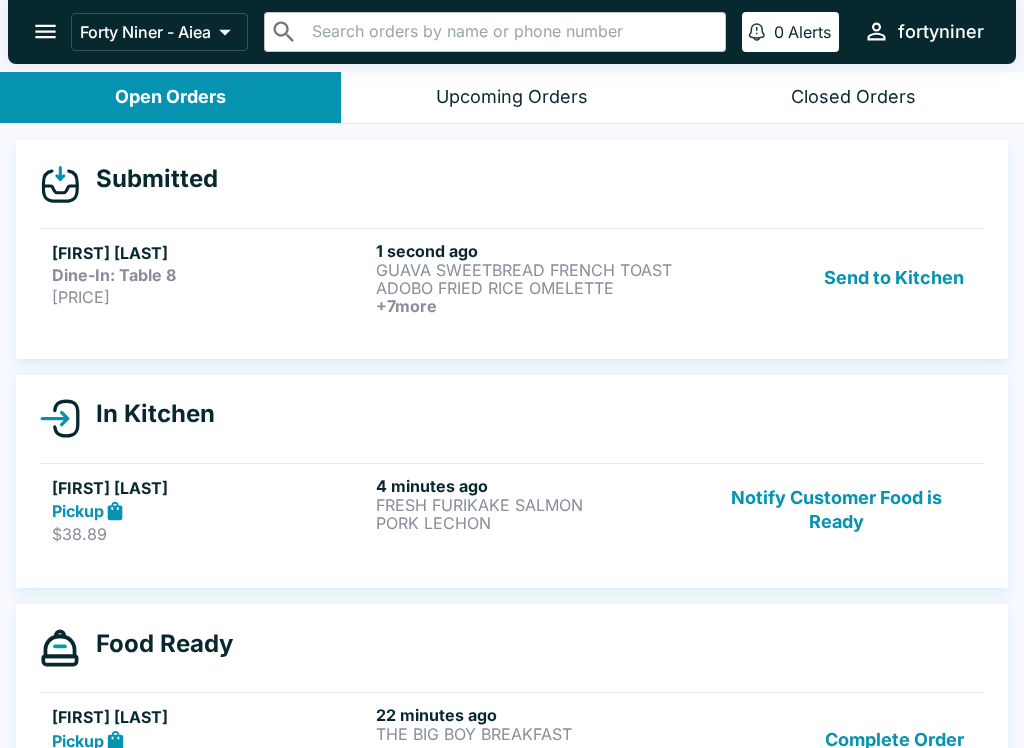 click on "$136.29" at bounding box center [210, 297] 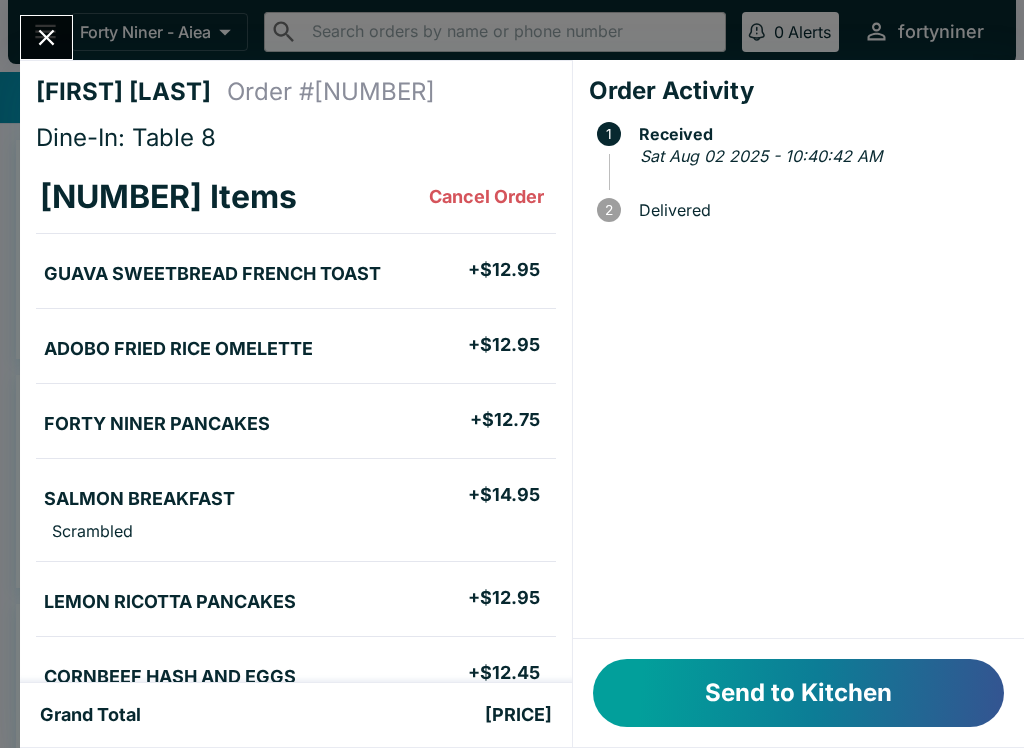 click on "Send to Kitchen" at bounding box center [798, 693] 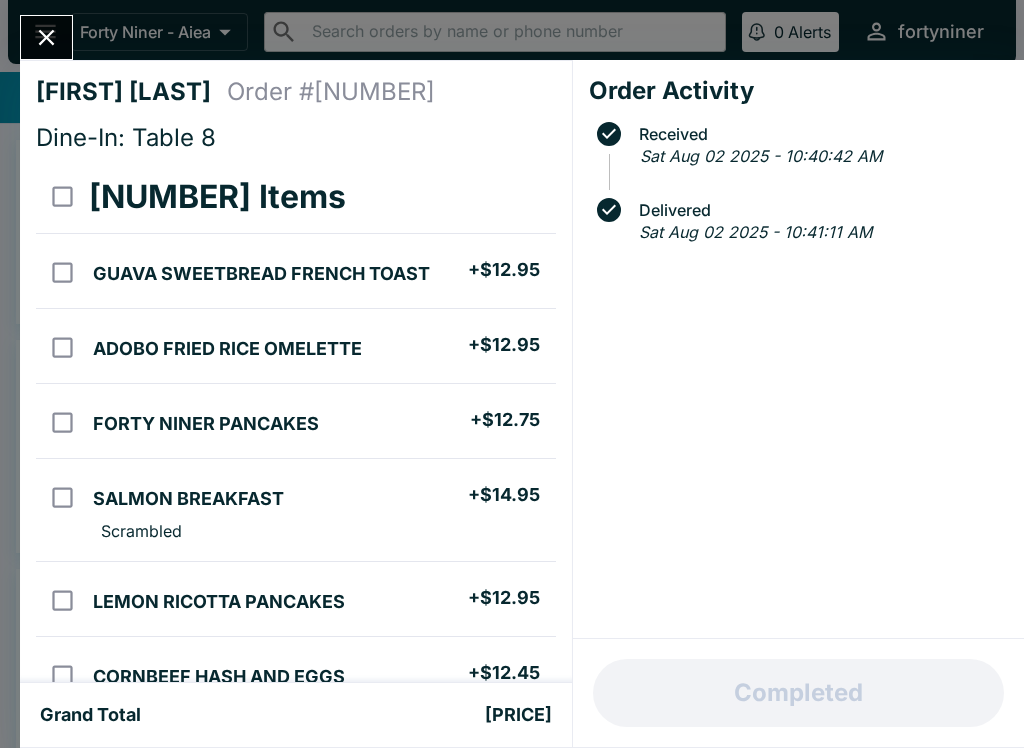 scroll, scrollTop: 0, scrollLeft: 0, axis: both 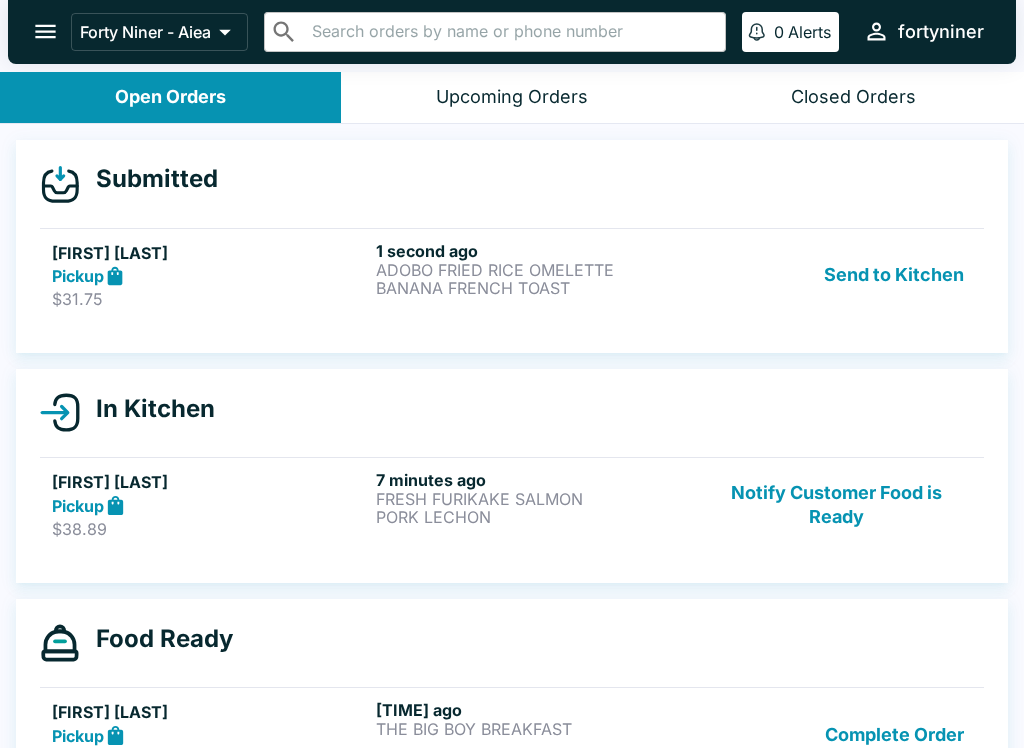 click on "Shawn Uehira Pickup $31.75 1 second ago ADOBO FRIED RICE OMELETTE BANANA FRENCH TOAST Send to Kitchen" at bounding box center [512, 275] 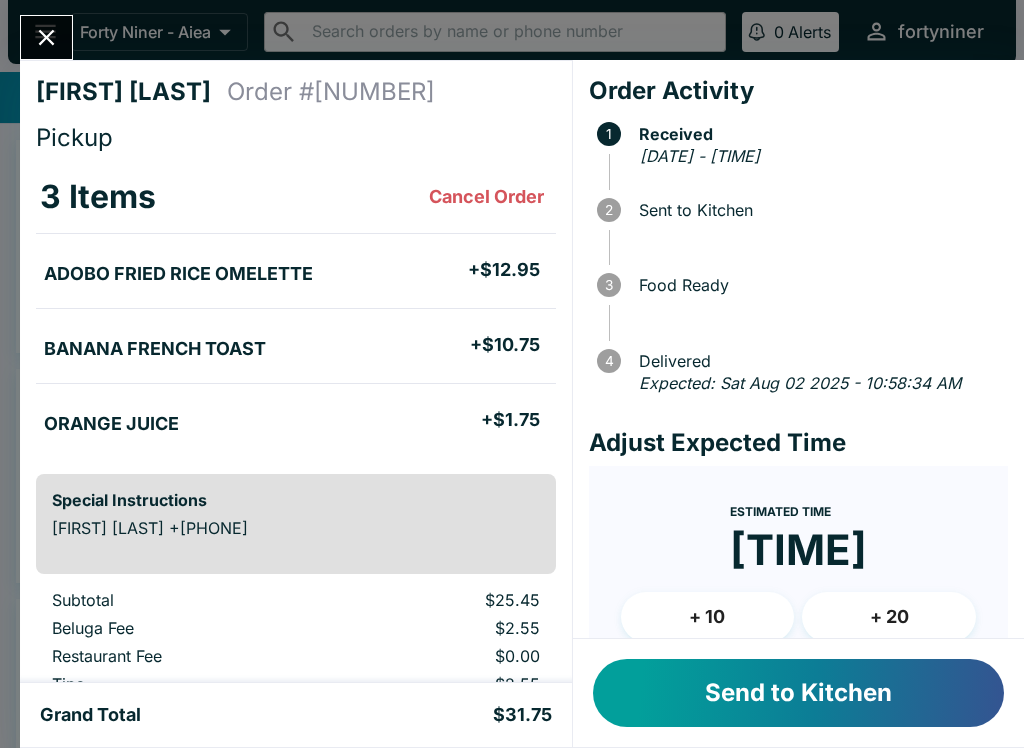 click on "Send to Kitchen" at bounding box center [798, 693] 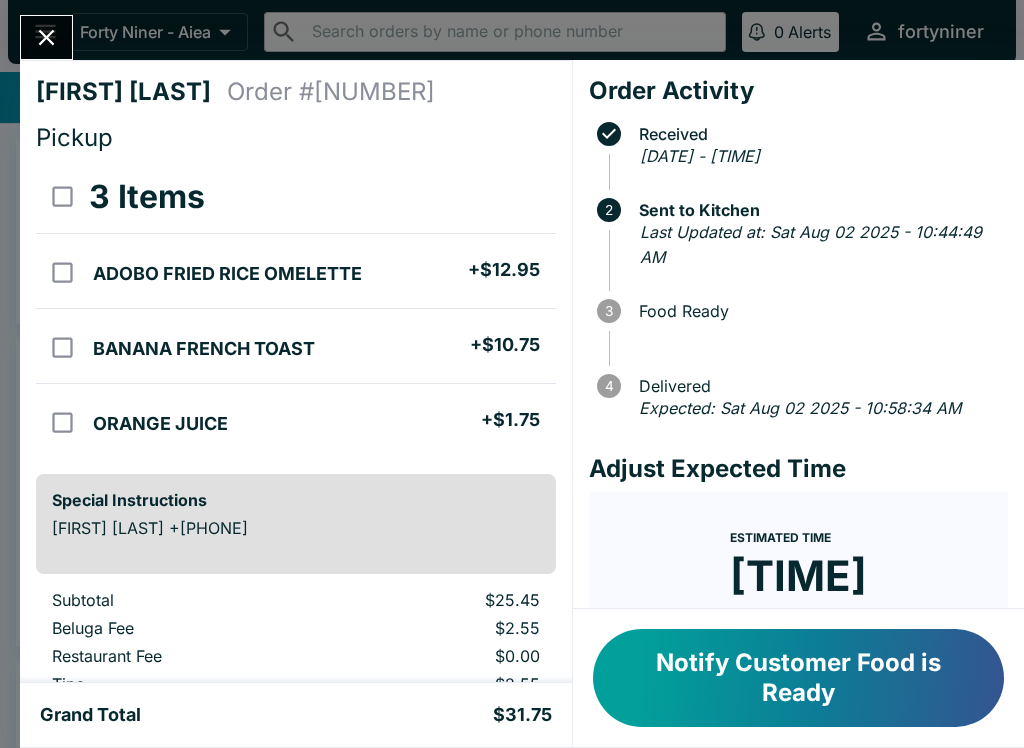 click at bounding box center [46, 37] 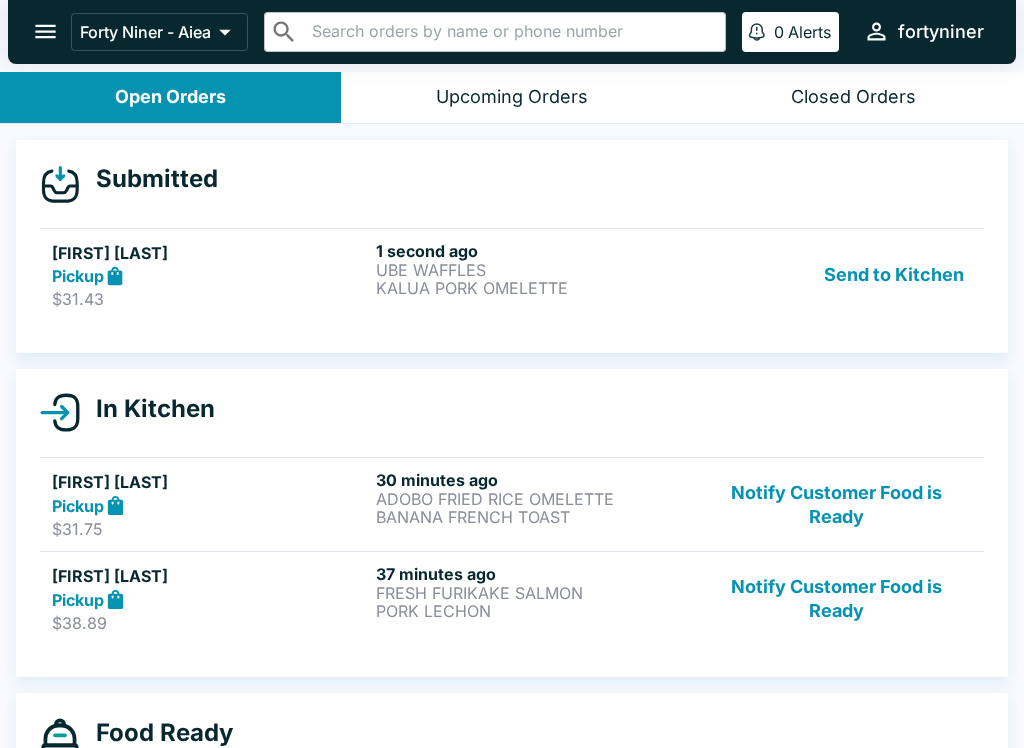 click on "Angie Cantero Pickup $31.43 1 second ago UBE WAFFLES KALUA PORK OMELETTE Send to Kitchen" at bounding box center [512, 275] 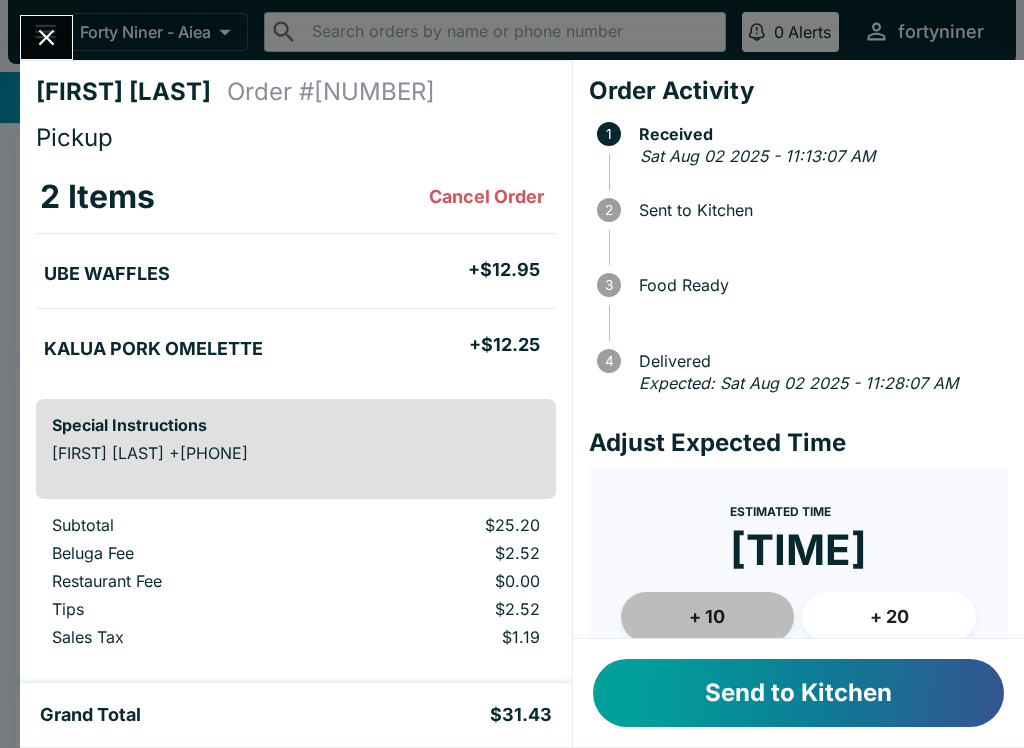 click on "+ 10" at bounding box center (708, 617) 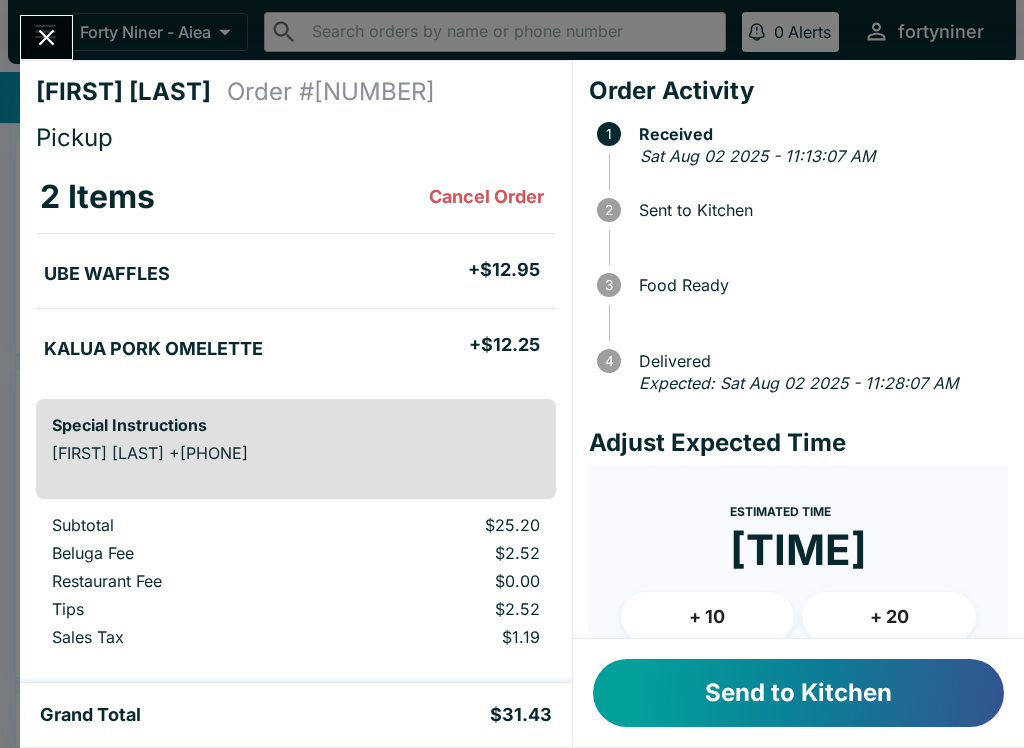 click on "+ 10" at bounding box center [708, 617] 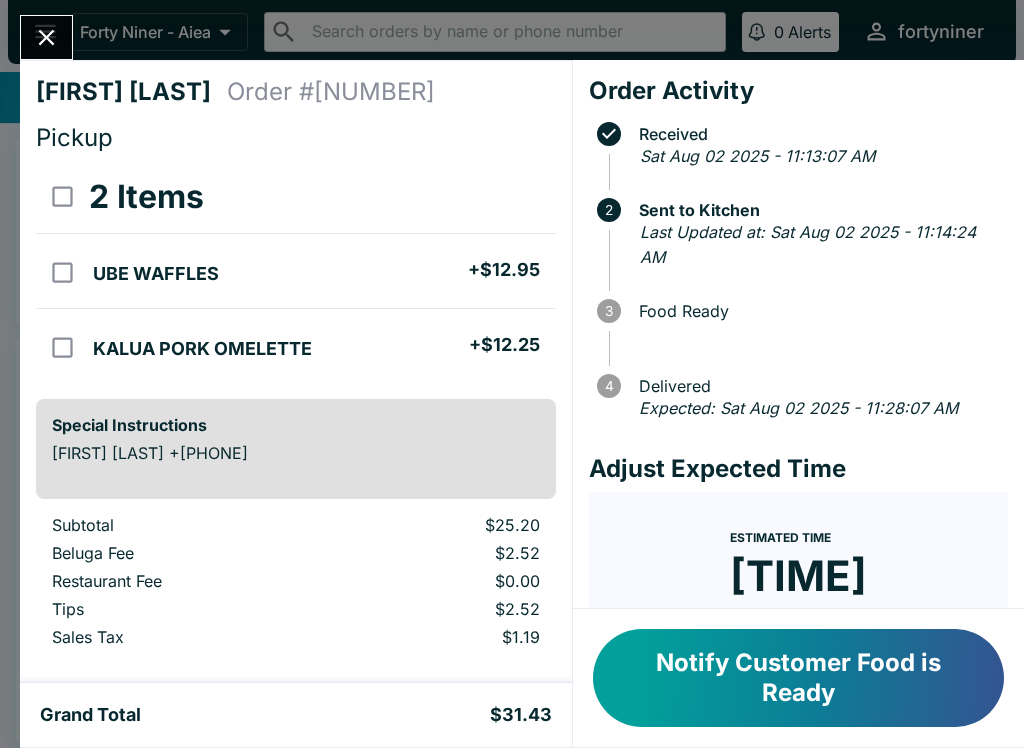 click 